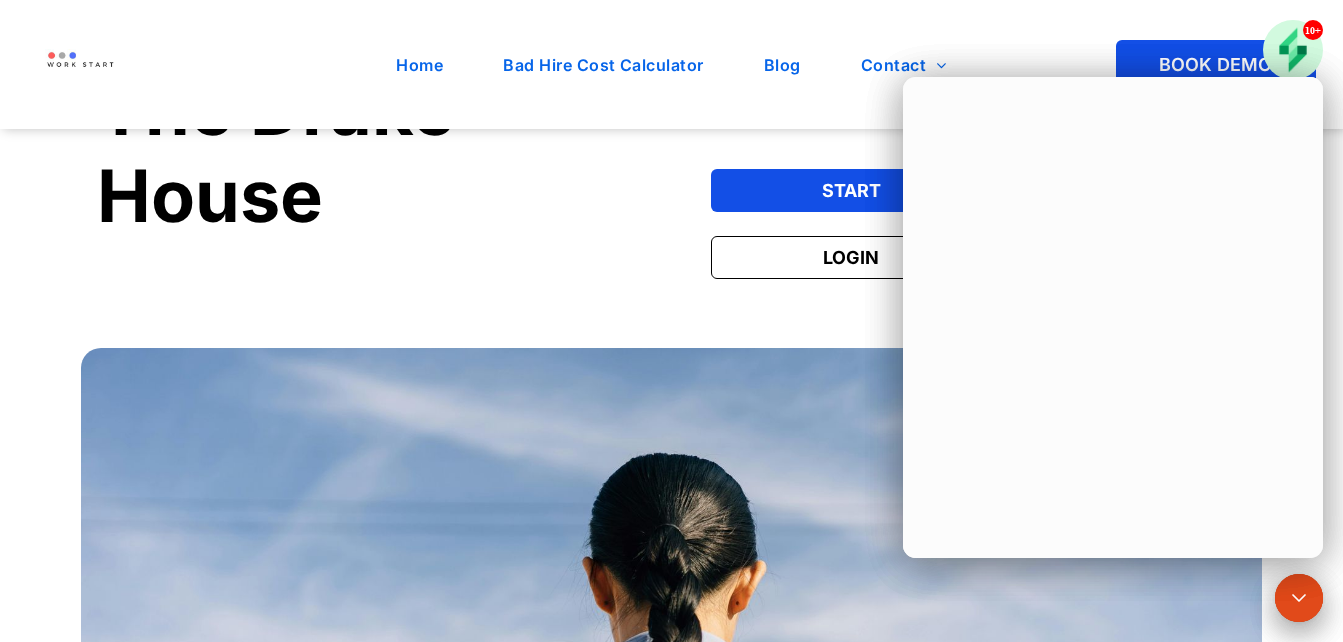 scroll, scrollTop: 0, scrollLeft: 0, axis: both 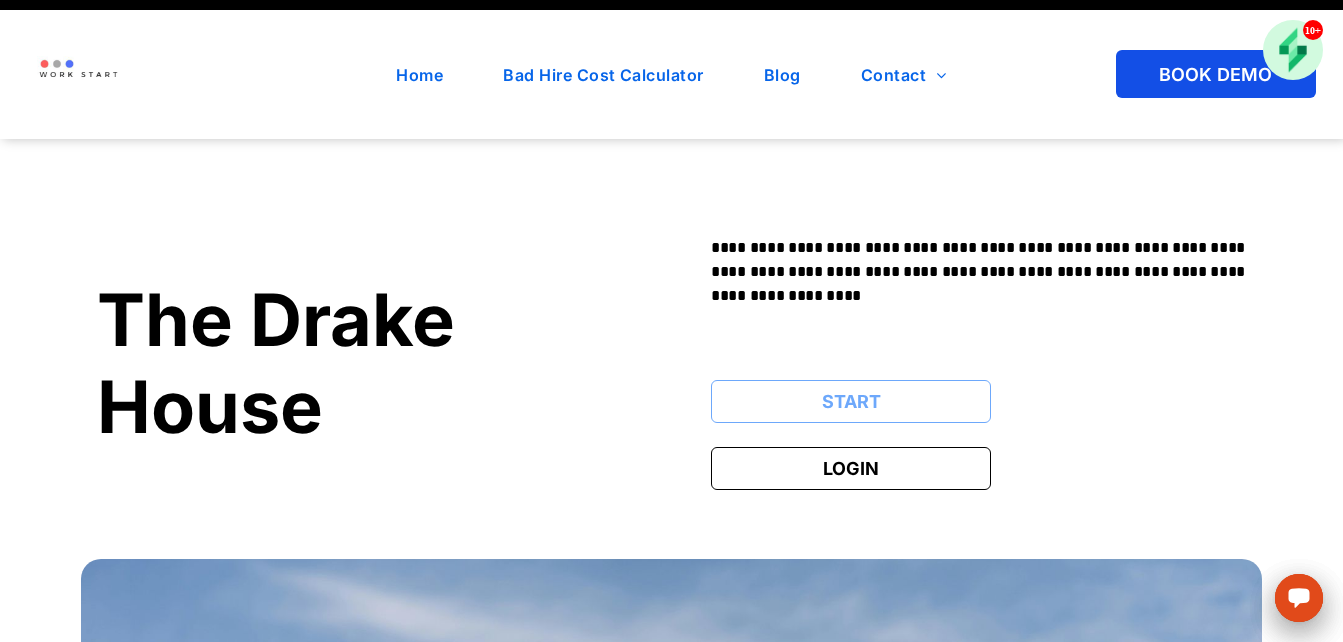 click on "START" at bounding box center (851, 401) 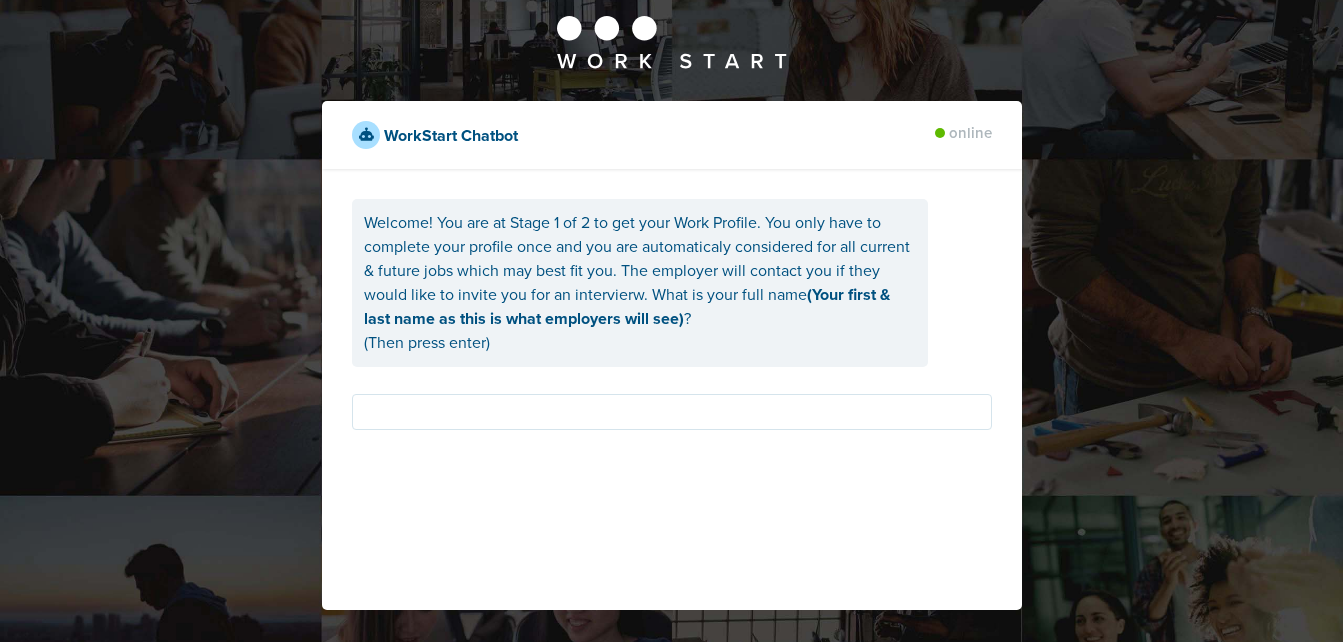 scroll, scrollTop: 0, scrollLeft: 0, axis: both 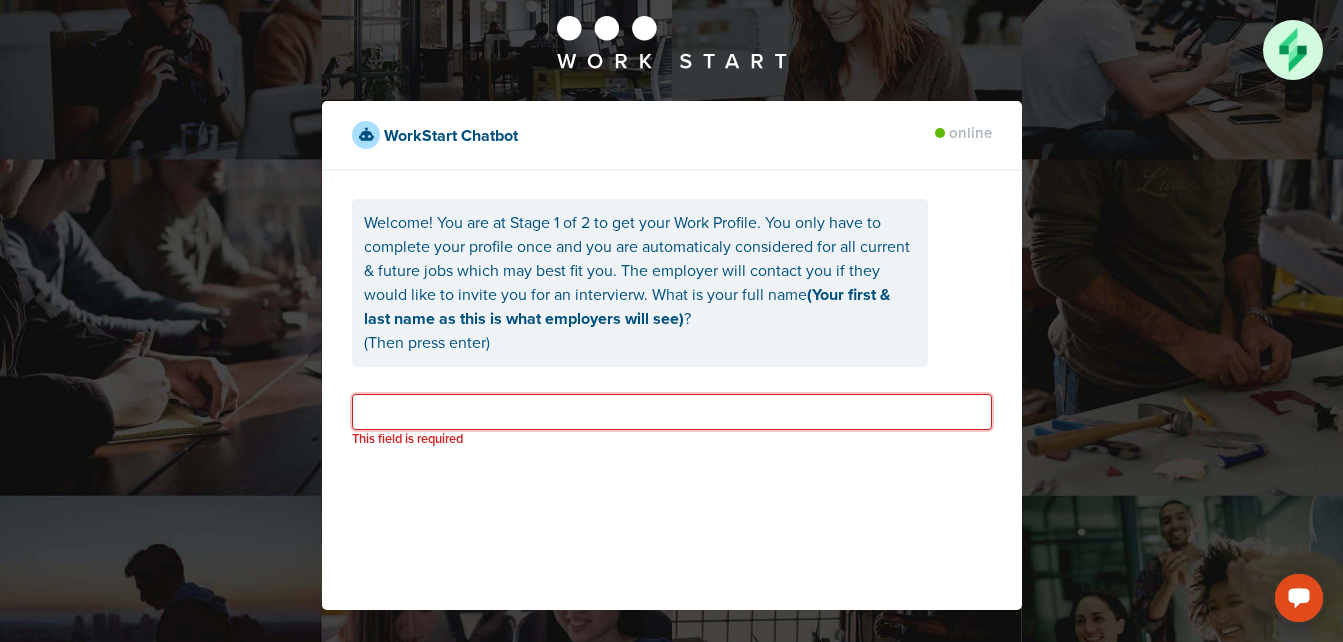 click at bounding box center [672, 412] 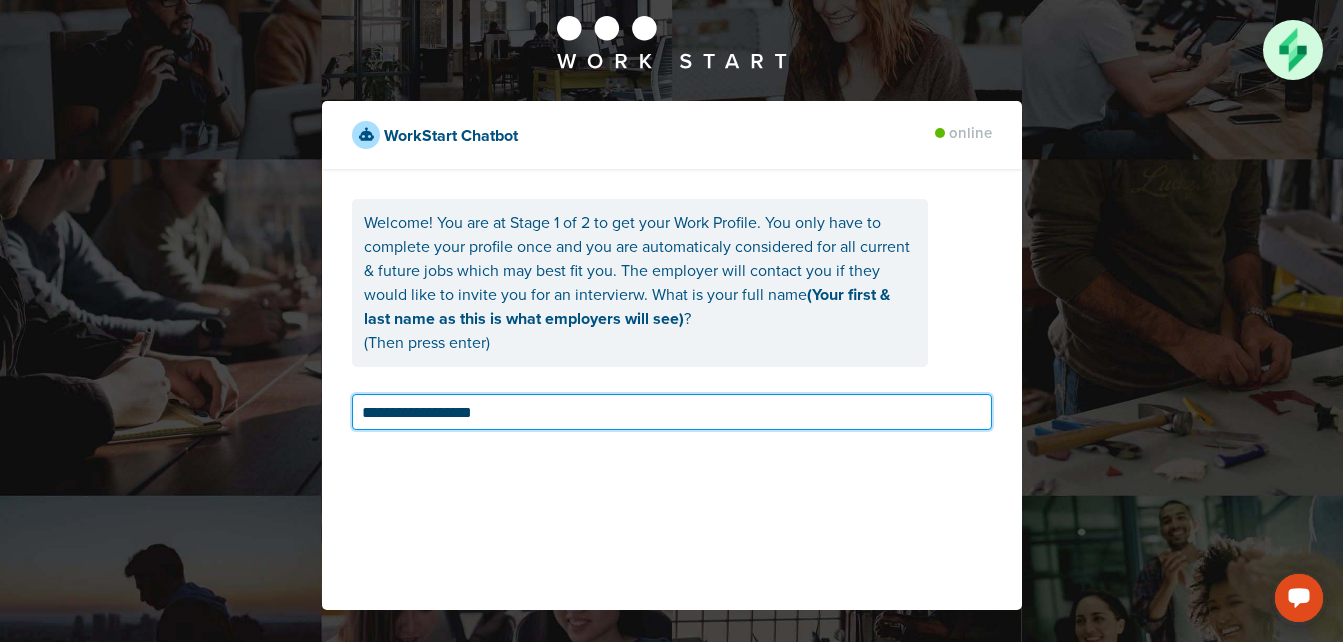 type on "**********" 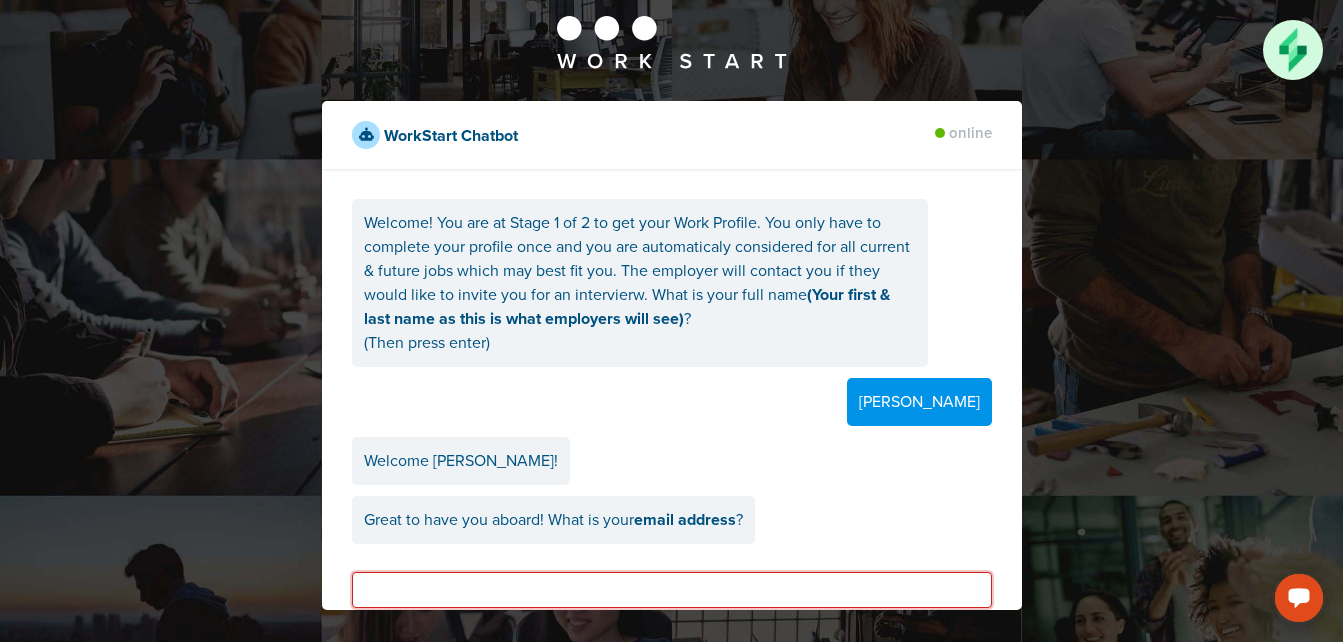 scroll, scrollTop: 57, scrollLeft: 0, axis: vertical 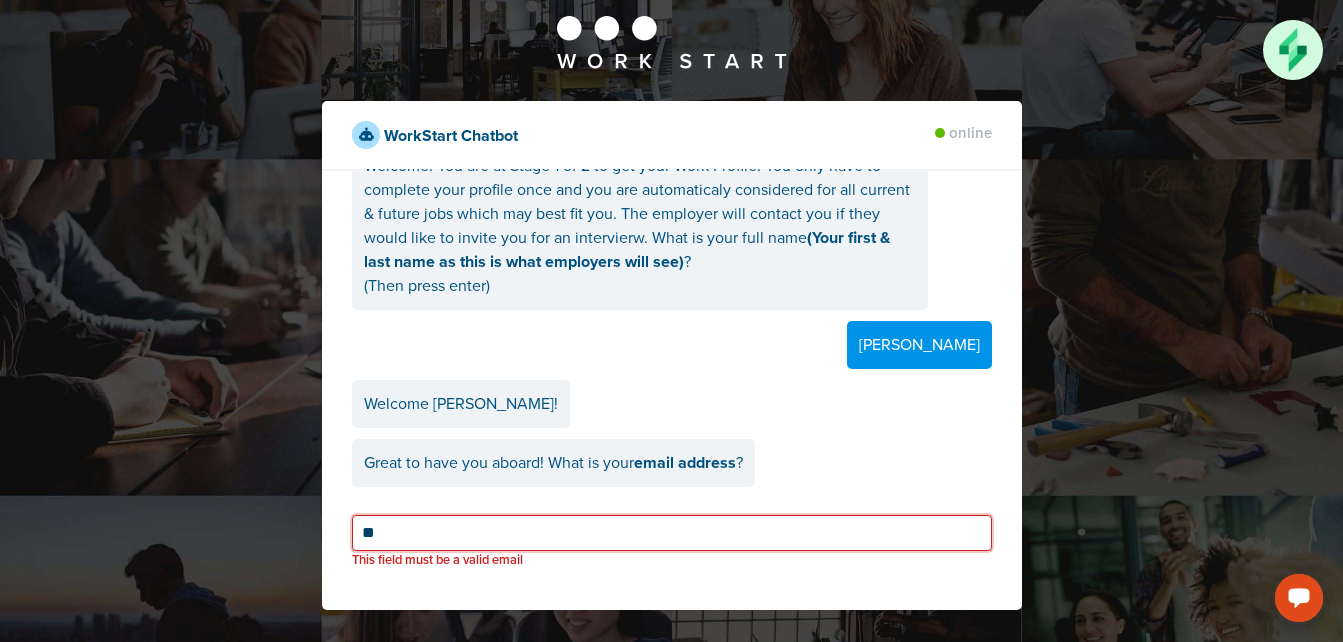 type on "*" 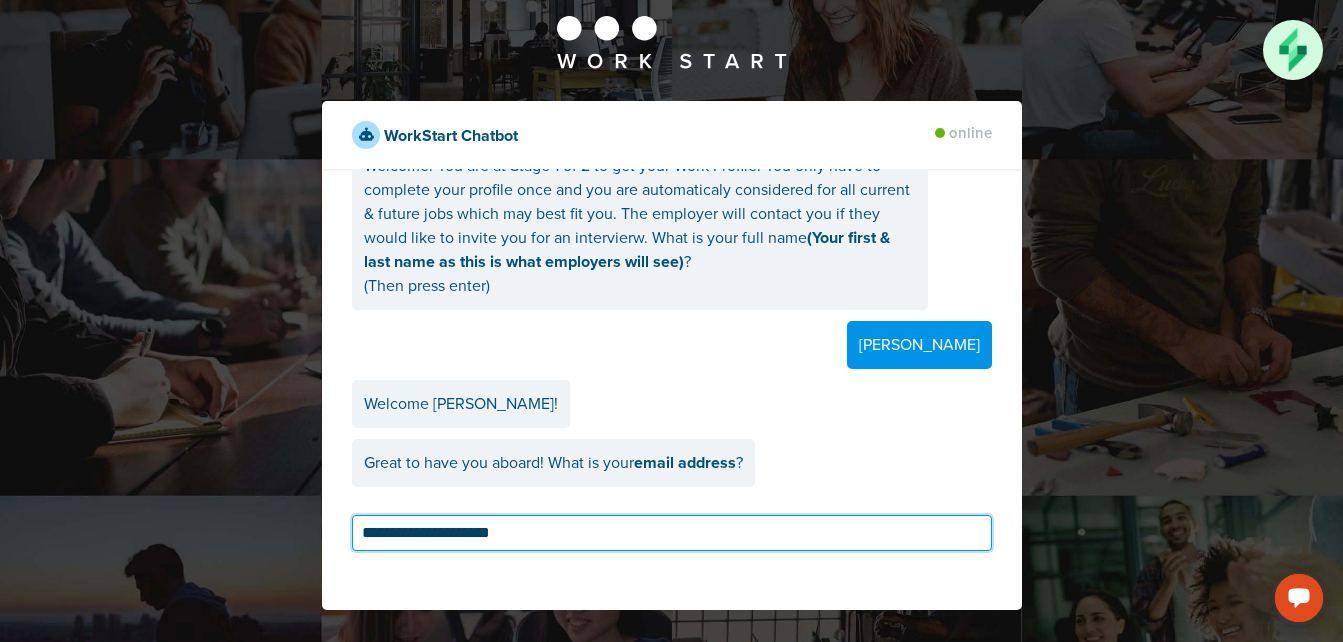 type on "**********" 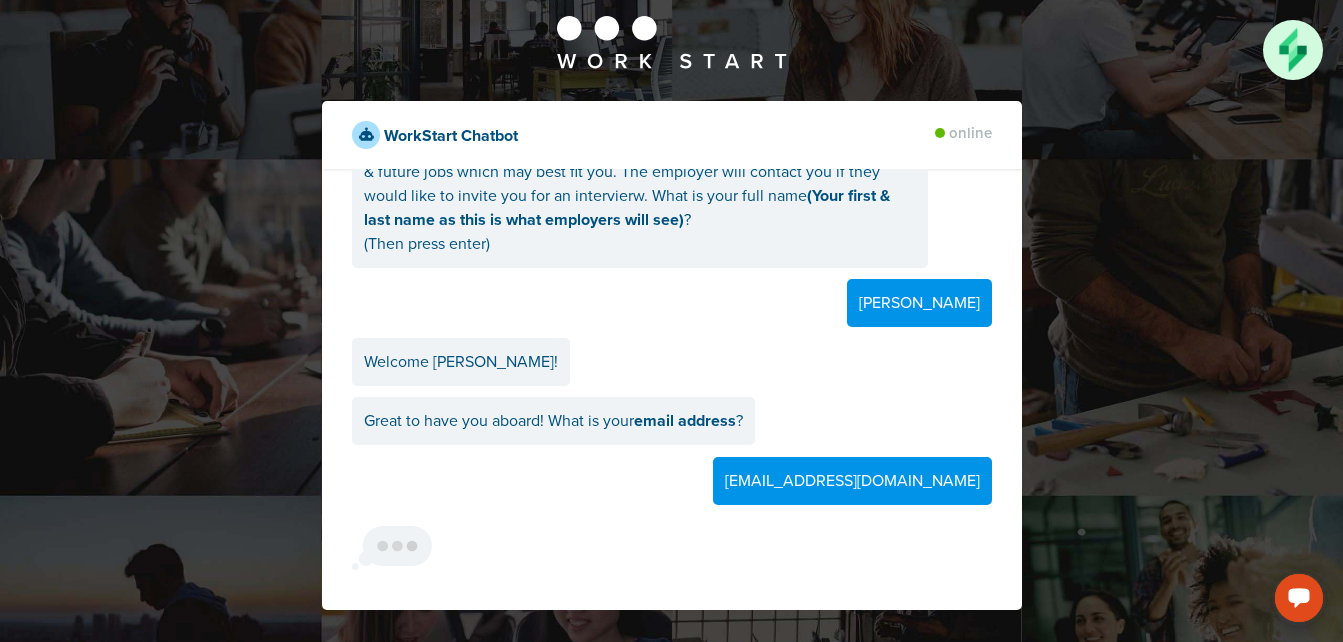 scroll, scrollTop: 426, scrollLeft: 0, axis: vertical 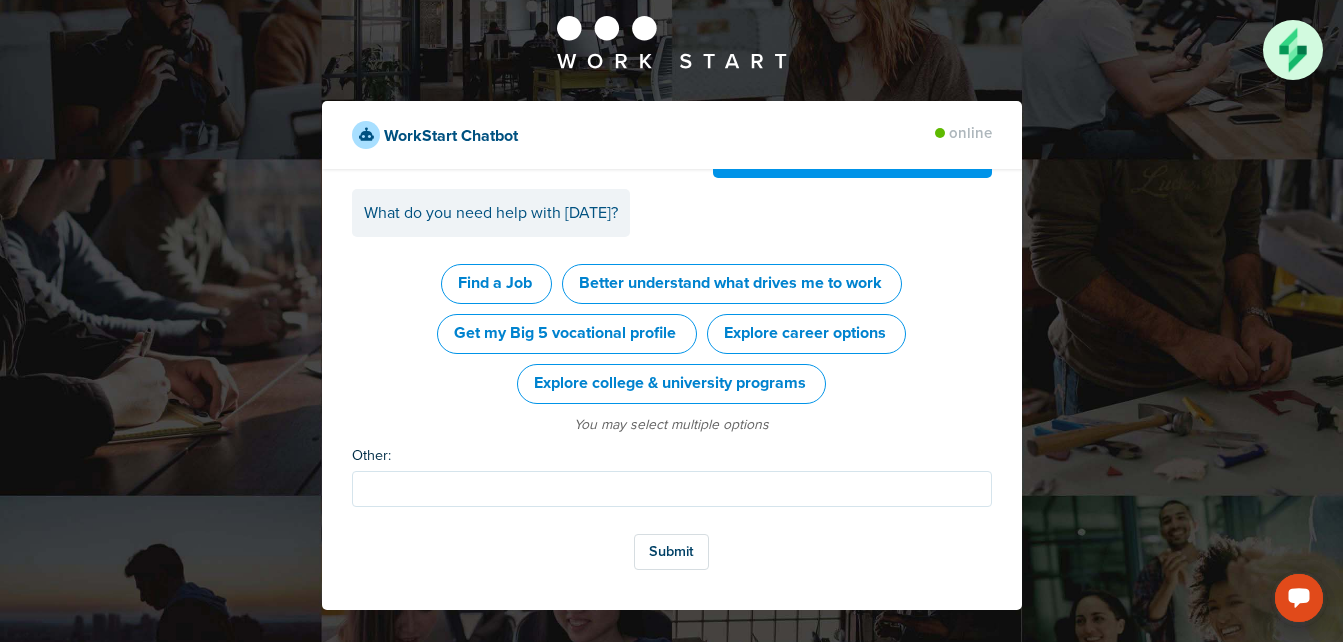 click on "WorkStart Chatbot     online   Welcome! You are at Stage 1 of 2 to get your Work Profile. You only have to complete your profile once and you are automaticaly considered for all current & future jobs which may best fit you. The employer will contact you if they would like to invite you for an intervierw. What is your full name  (Your first & last name as this is what employers will see)  ?
(Then press enter) Shareeka Kendricks Welcome Shareeka Kendricks! Great to have you aboard! What is your  email address ? skendricks29@gmail.com What do you need help with today?         Find a Job     Better understand what drives me to work     Get my Big 5 vocational profile     Explore career options     Explore college & university programs
You may select multiple options
Other:
Submit
Looks like there's already an account associated with skendricks29@gmail.com!    Try to login" at bounding box center [671, 371] 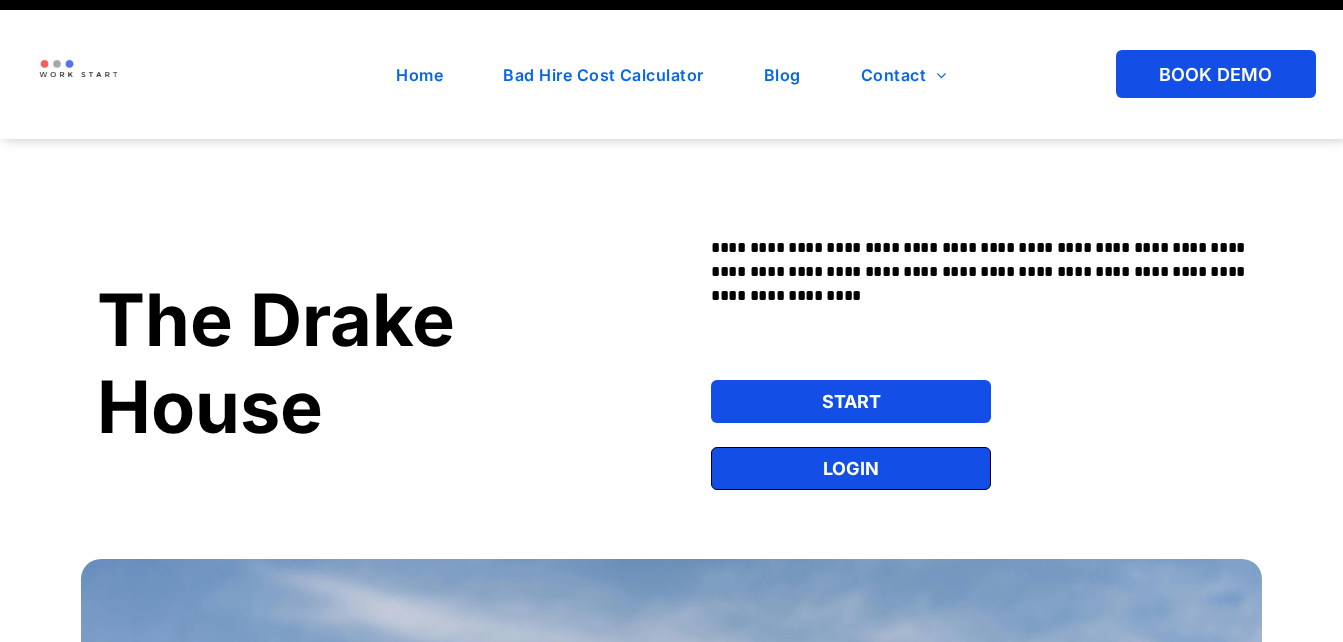 scroll, scrollTop: 0, scrollLeft: 0, axis: both 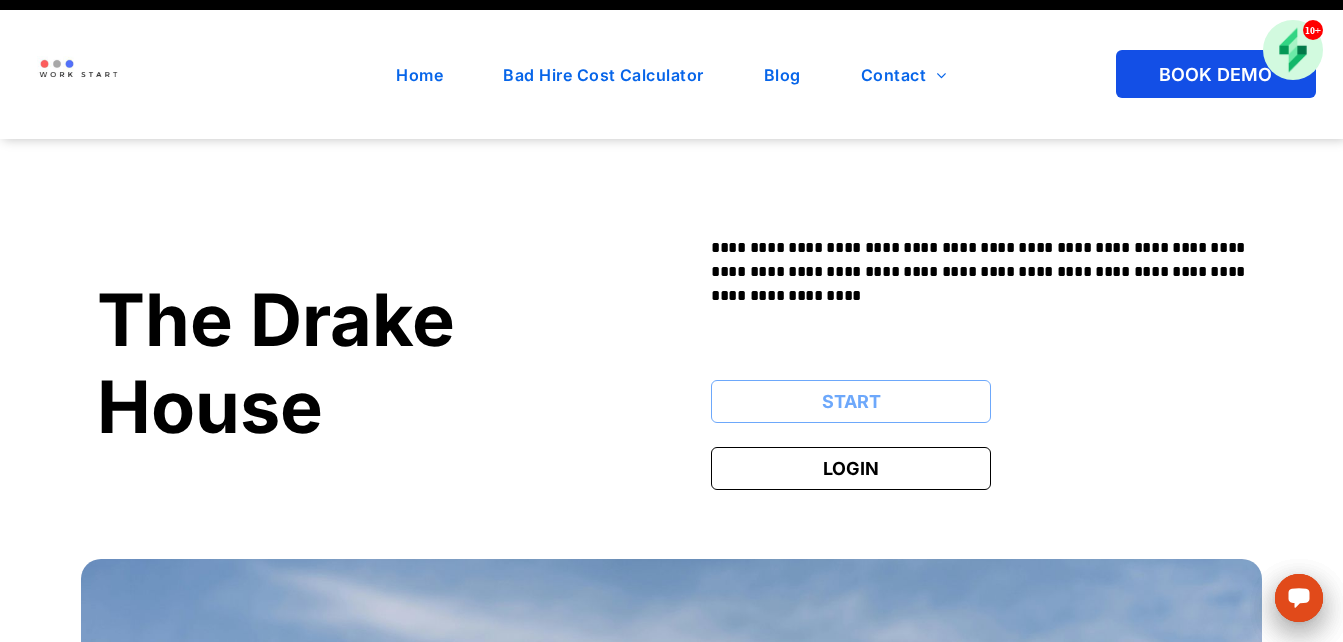 click on "START" at bounding box center (851, 401) 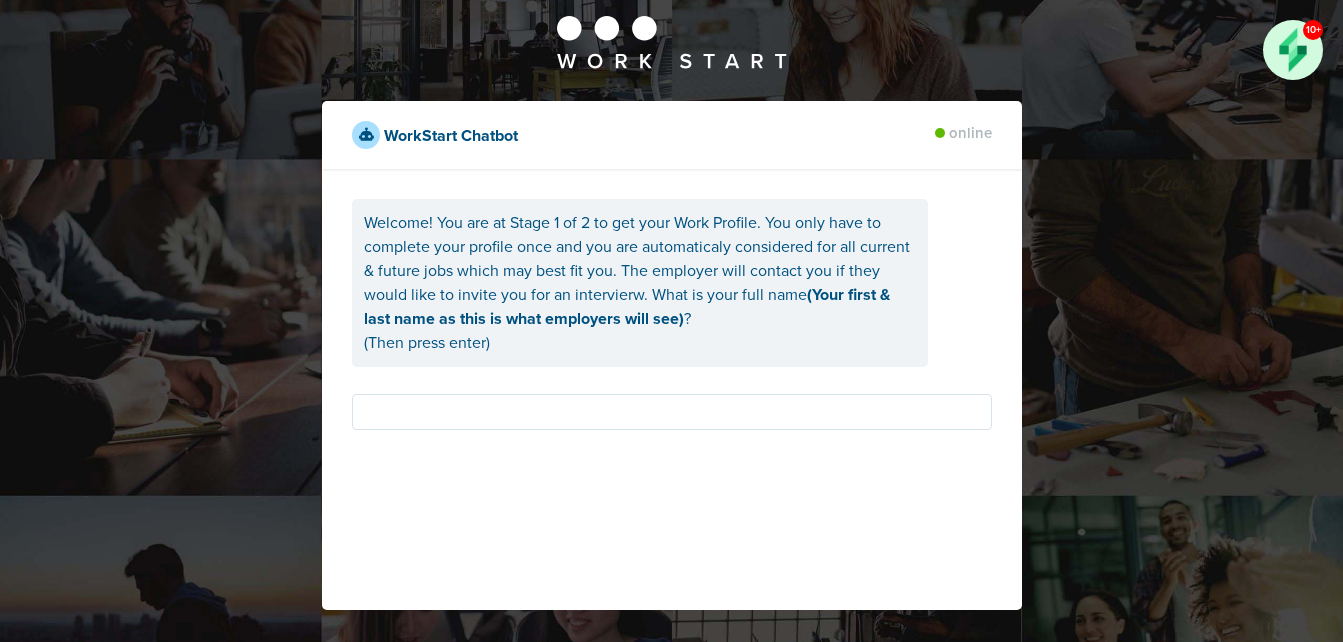 scroll, scrollTop: 0, scrollLeft: 0, axis: both 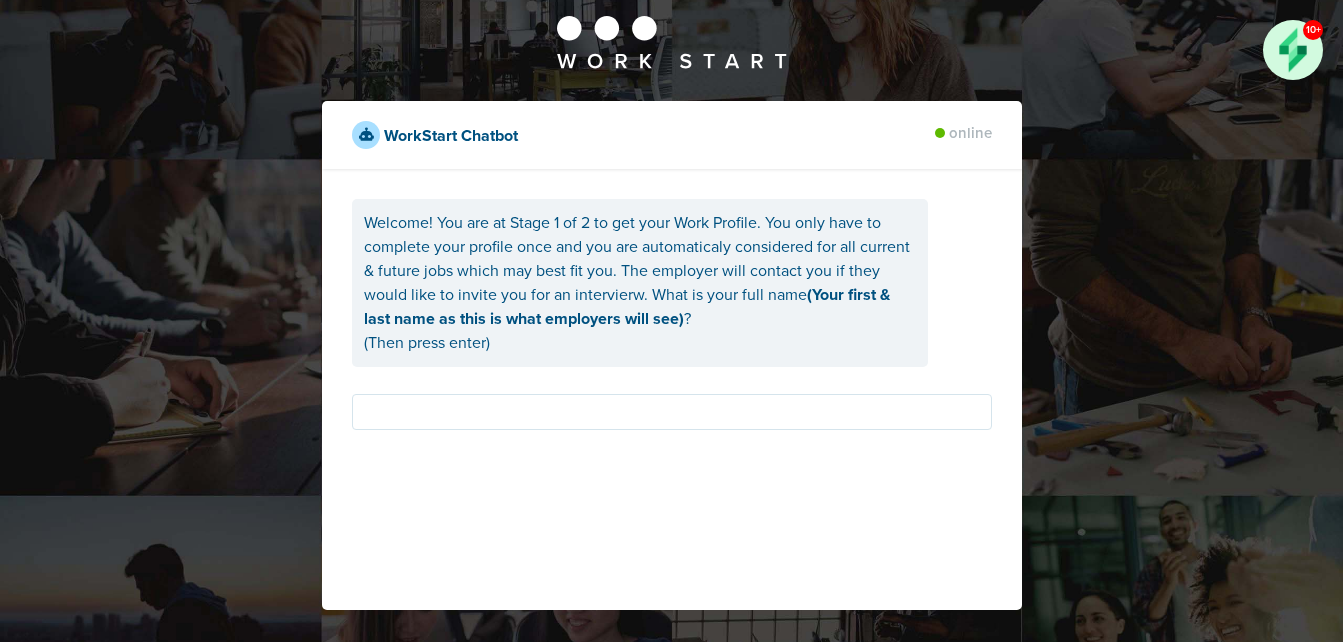 click on "10+" at bounding box center [1293, 50] 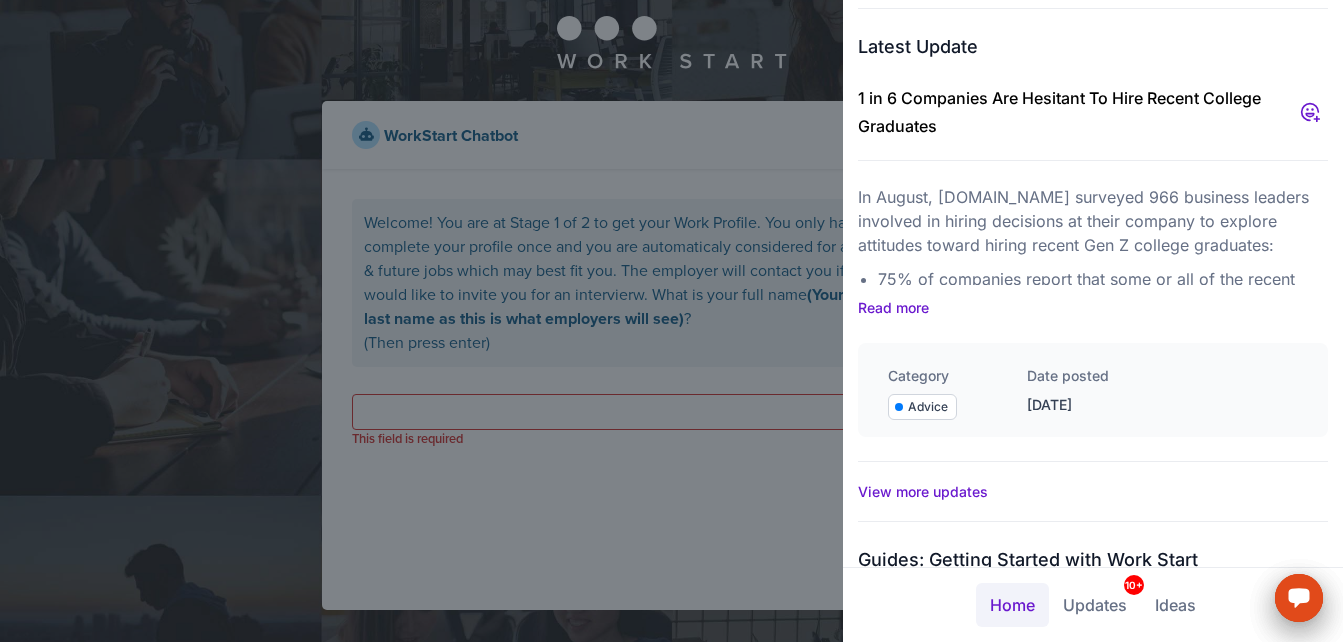 scroll, scrollTop: 339, scrollLeft: 0, axis: vertical 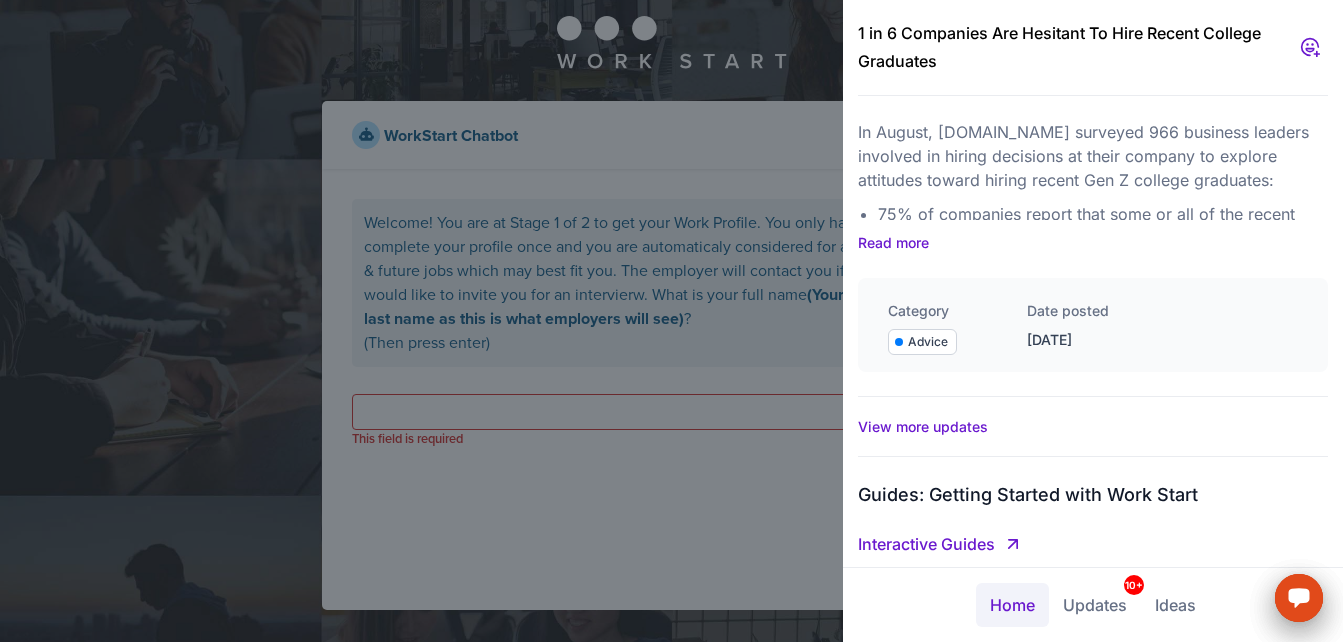 click on "Updates
10+" at bounding box center [1095, 605] 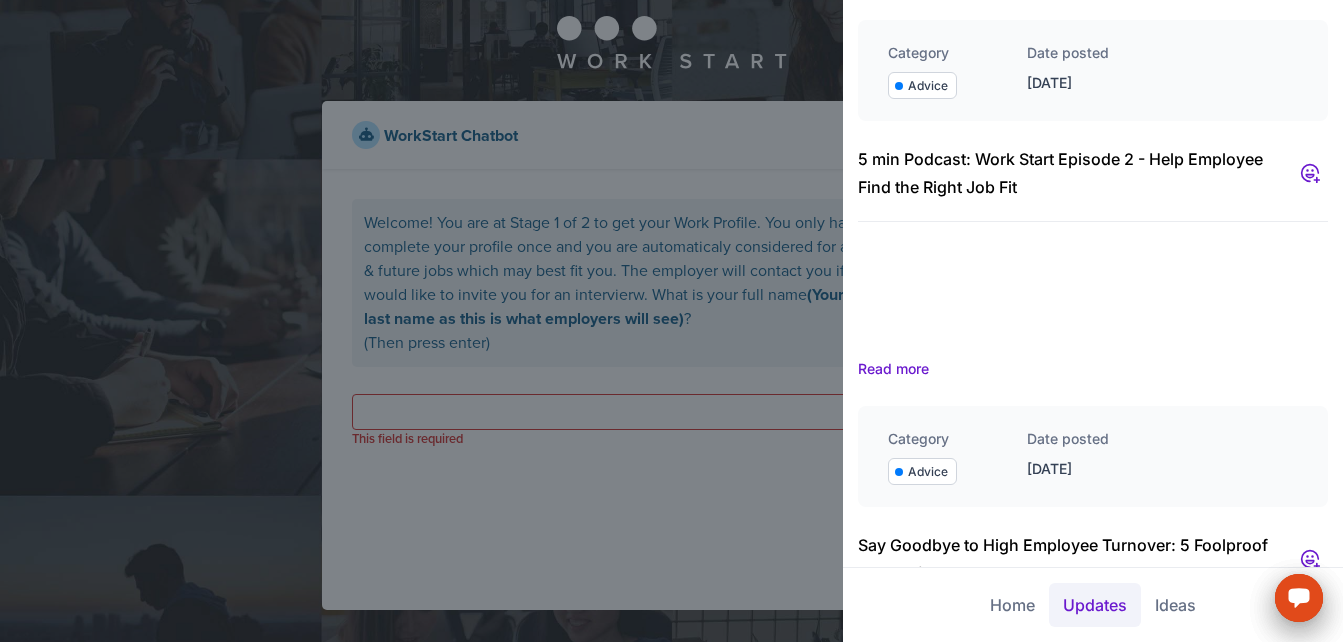 scroll, scrollTop: 3572, scrollLeft: 0, axis: vertical 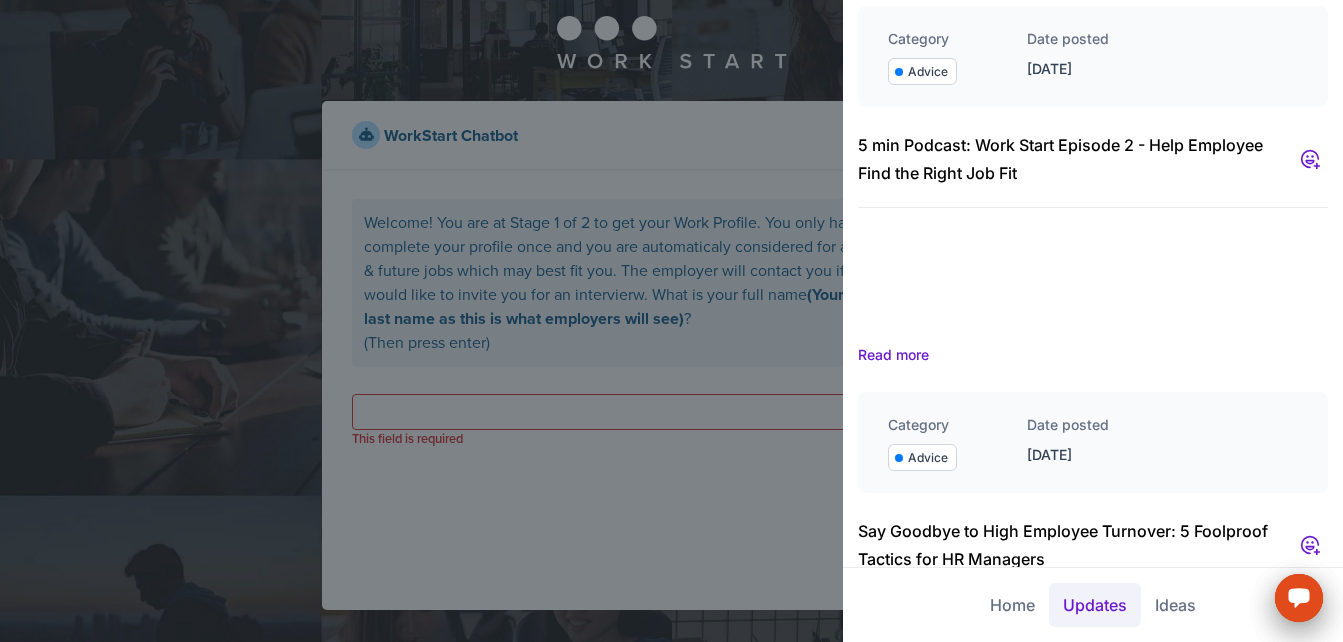 click at bounding box center [671, 321] 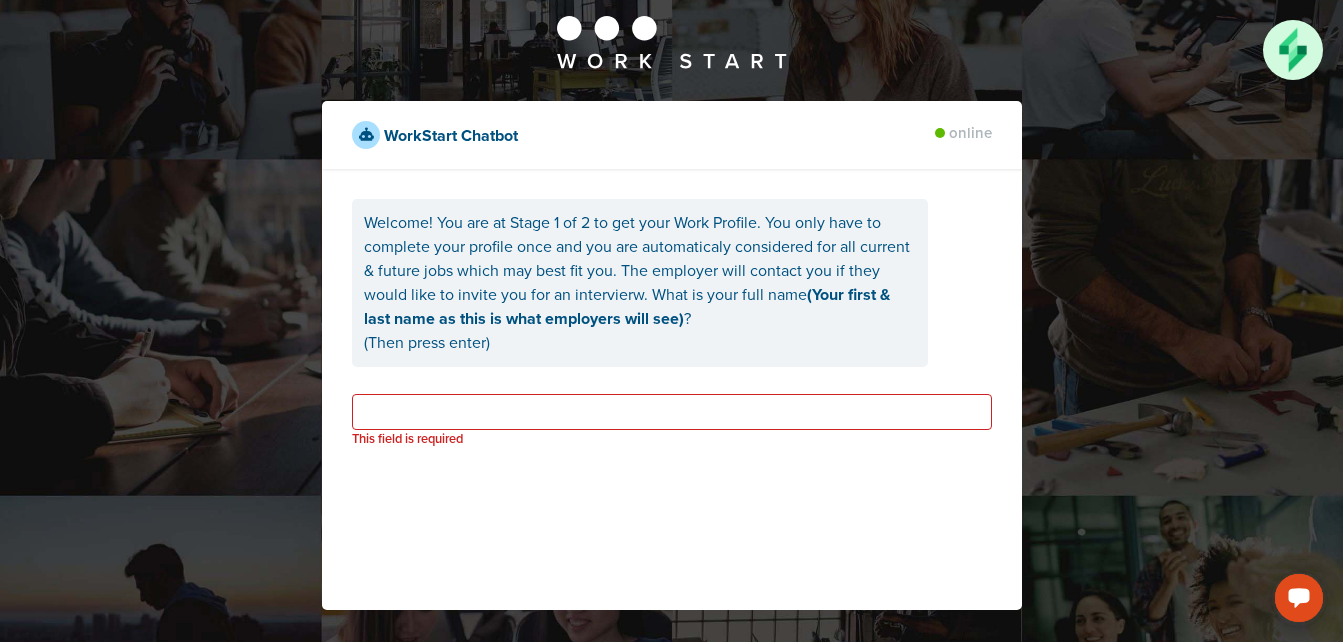 click on "This field is required" at bounding box center (672, 439) 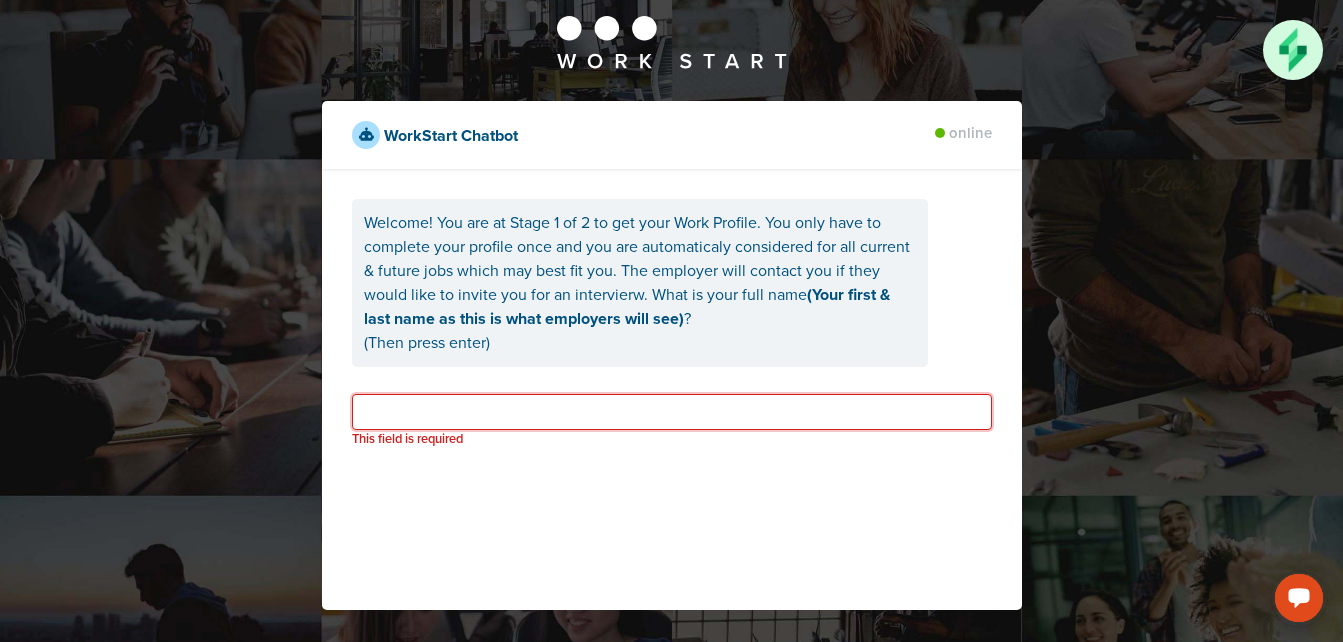 click at bounding box center (672, 412) 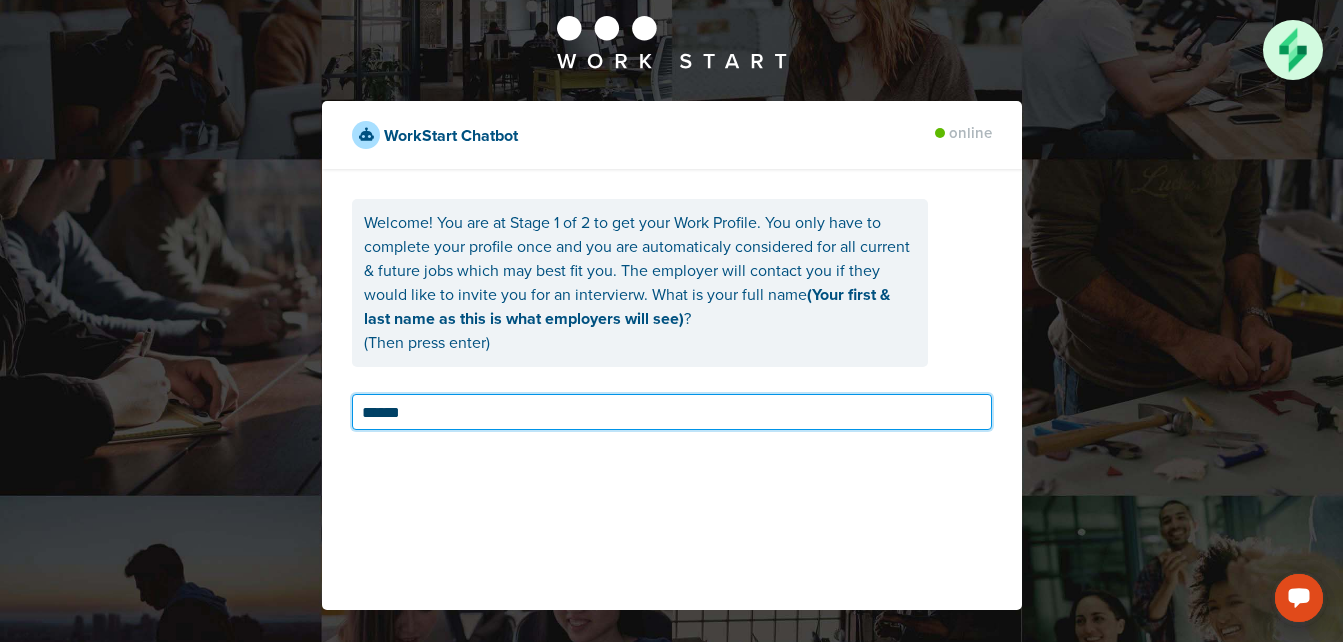 type on "**********" 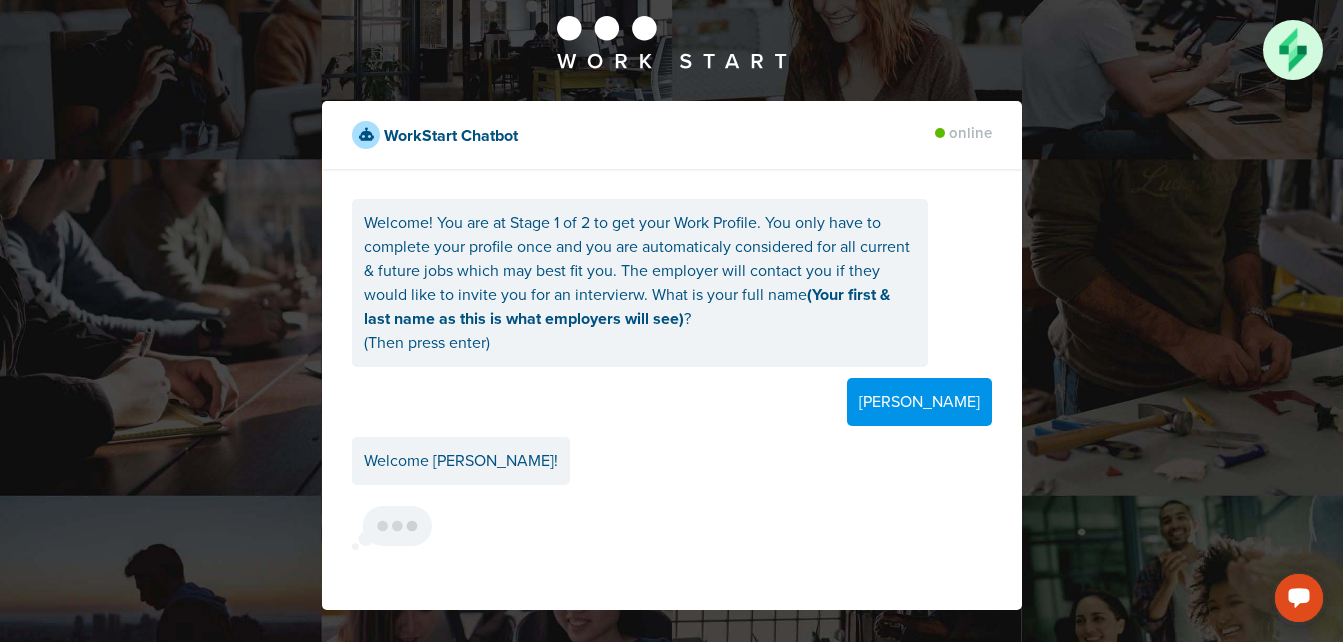 scroll, scrollTop: 57, scrollLeft: 0, axis: vertical 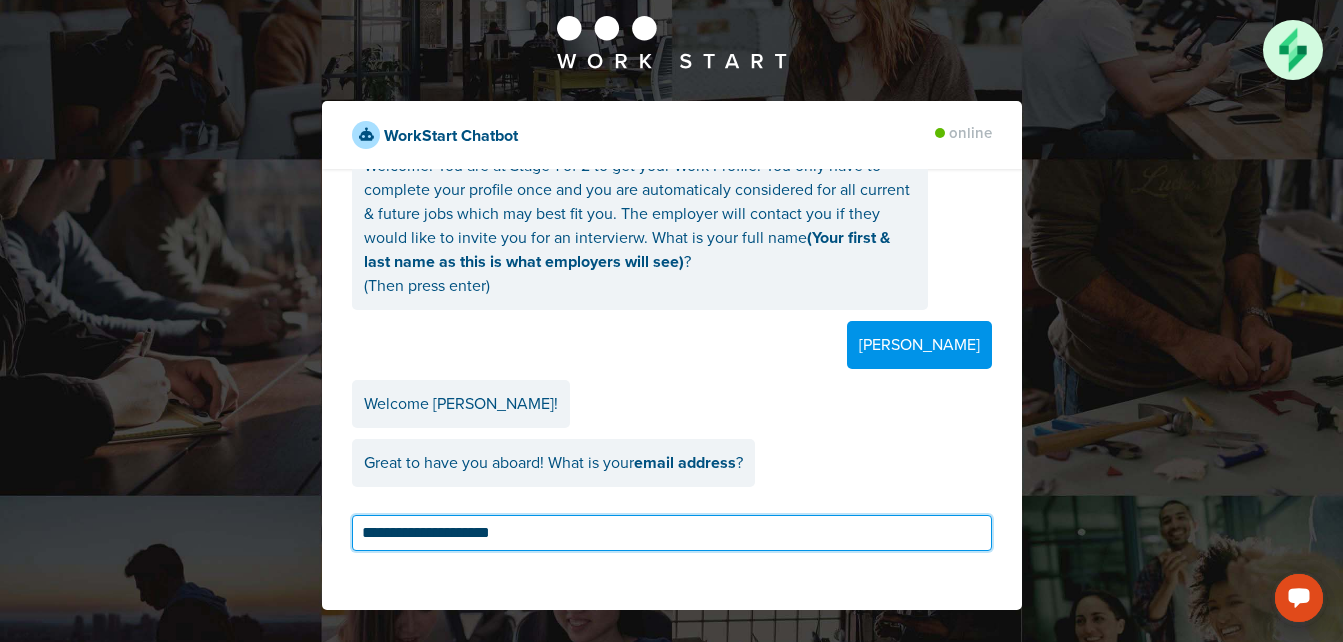 type on "**********" 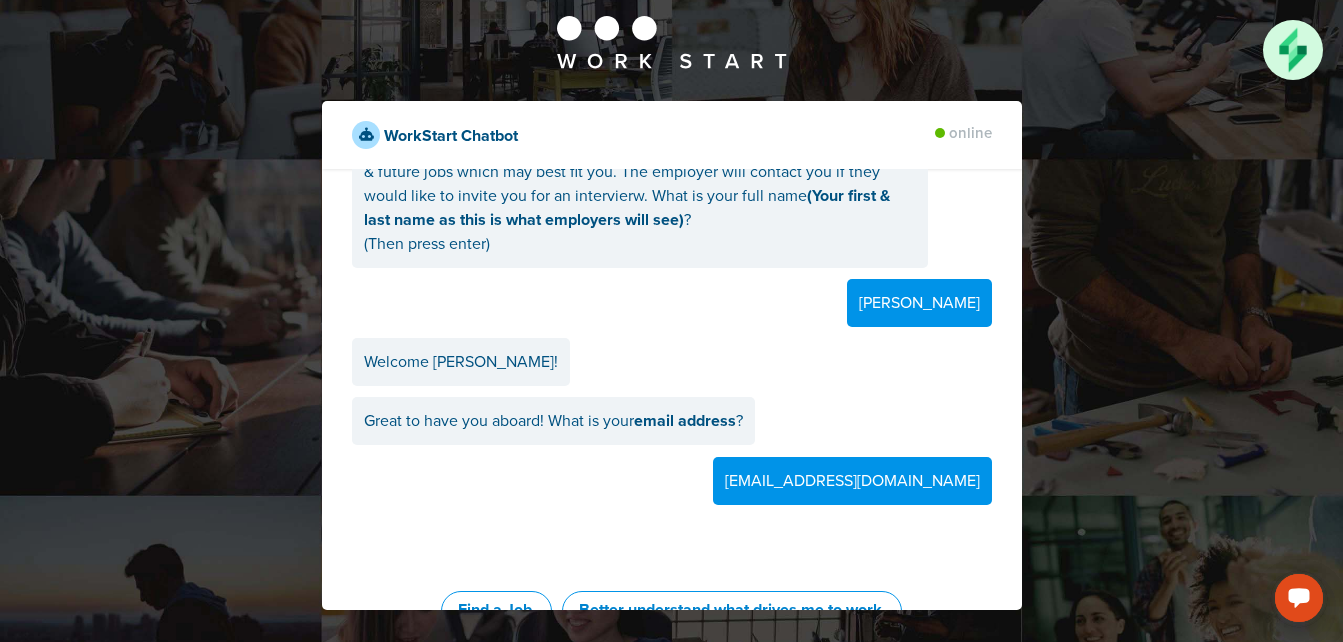 scroll, scrollTop: 426, scrollLeft: 0, axis: vertical 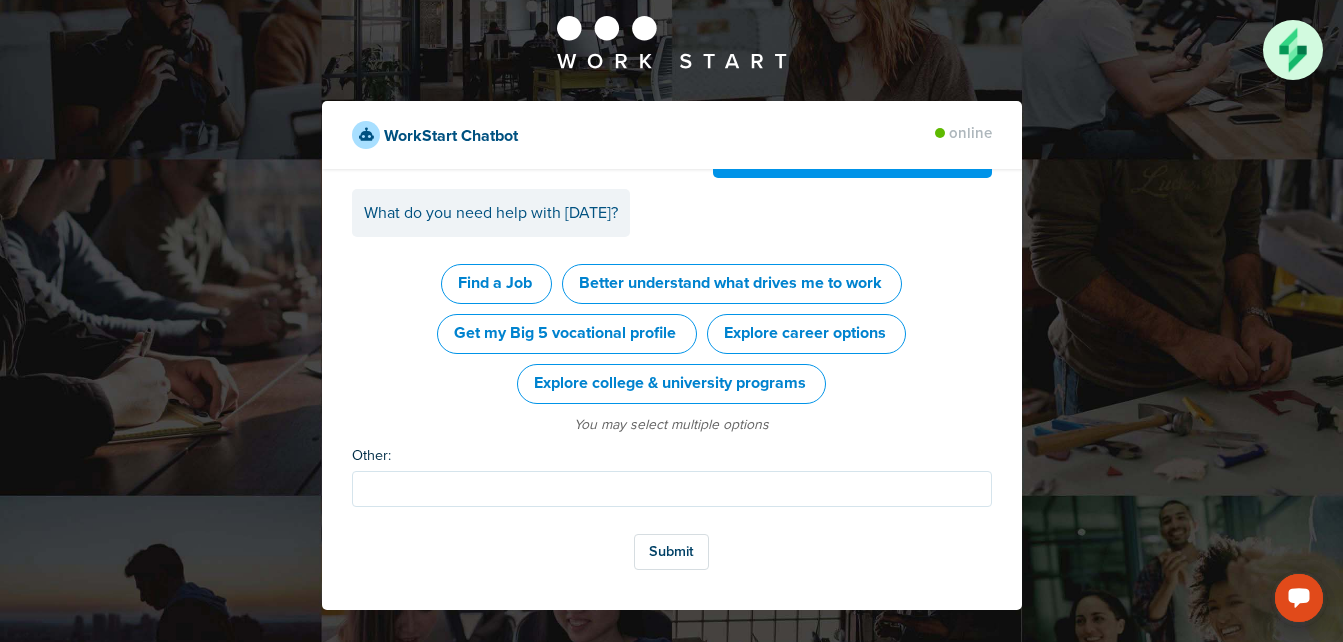 click on "Find a Job" at bounding box center (496, 284) 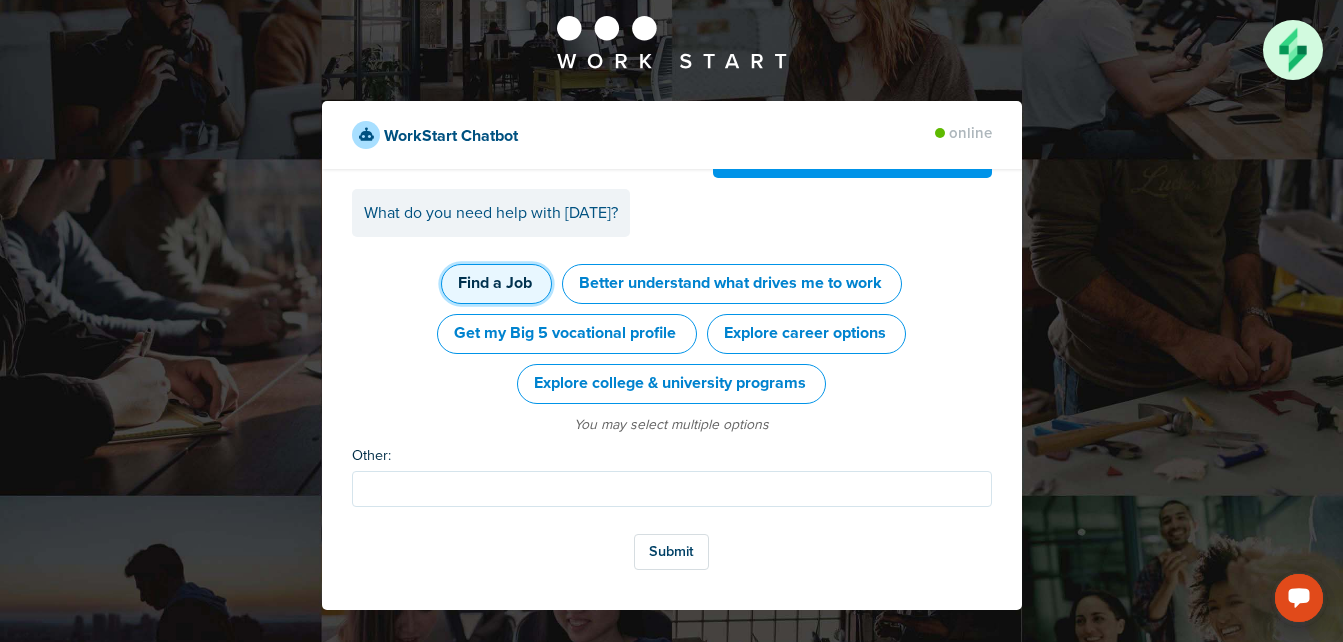 click on "Explore career options" at bounding box center [806, 334] 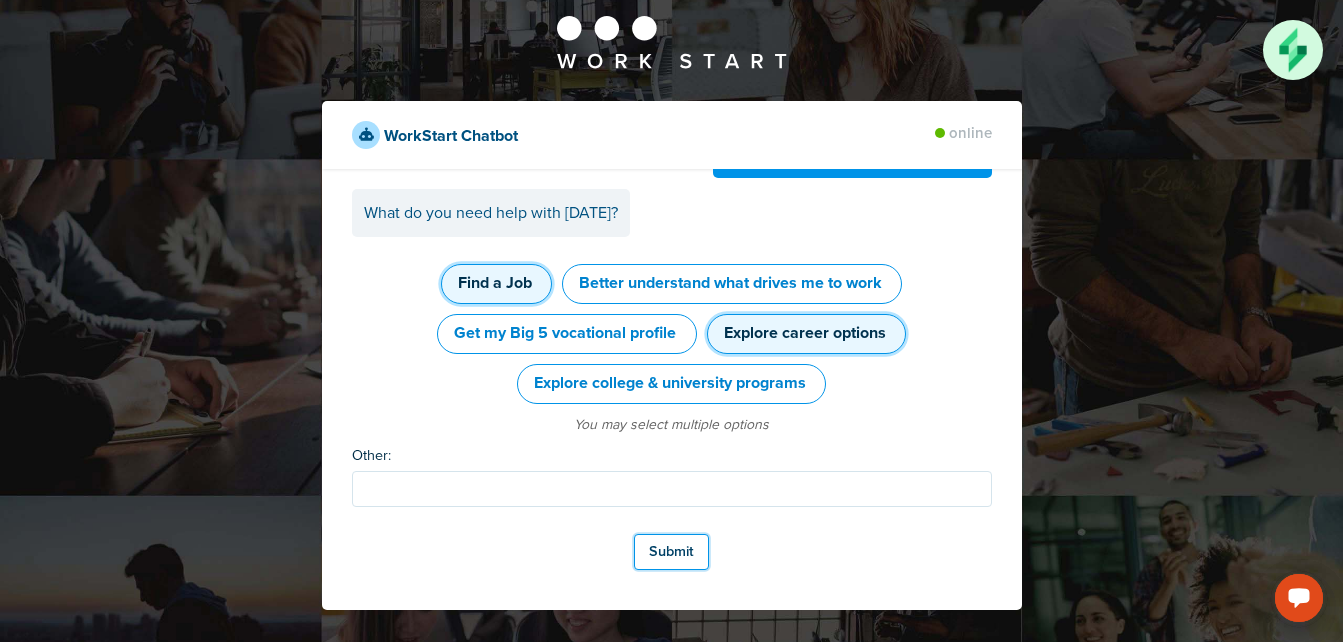 click on "Submit" at bounding box center (672, 552) 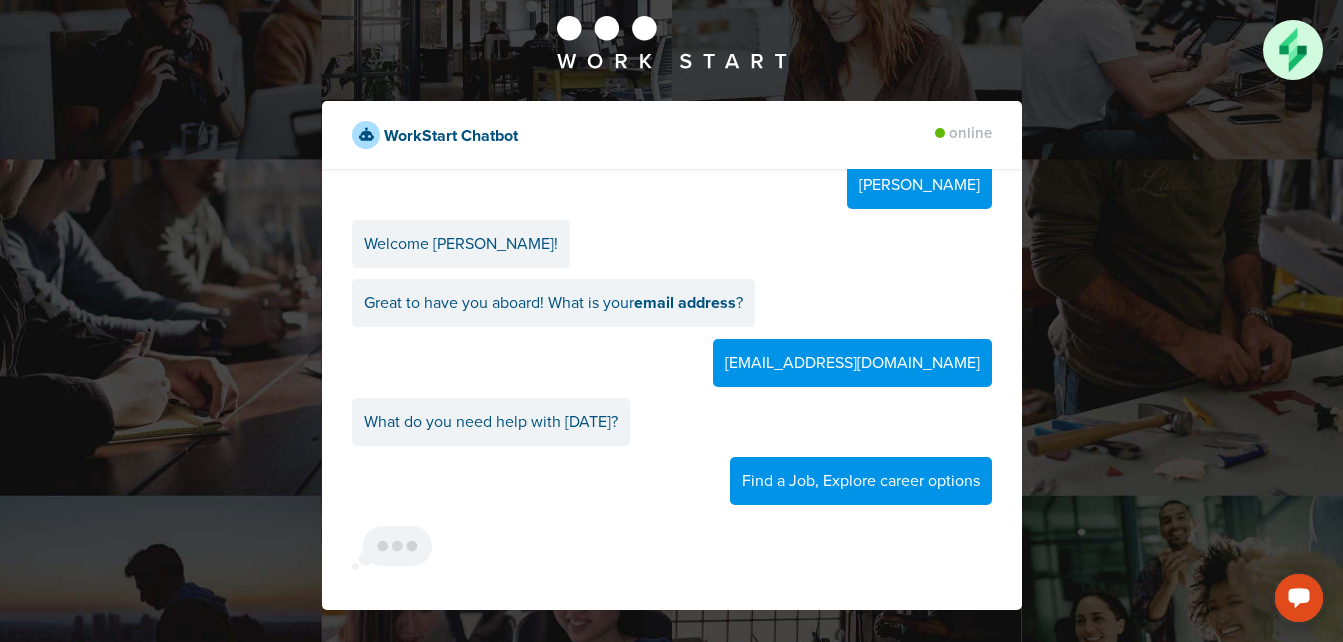 scroll, scrollTop: 294, scrollLeft: 0, axis: vertical 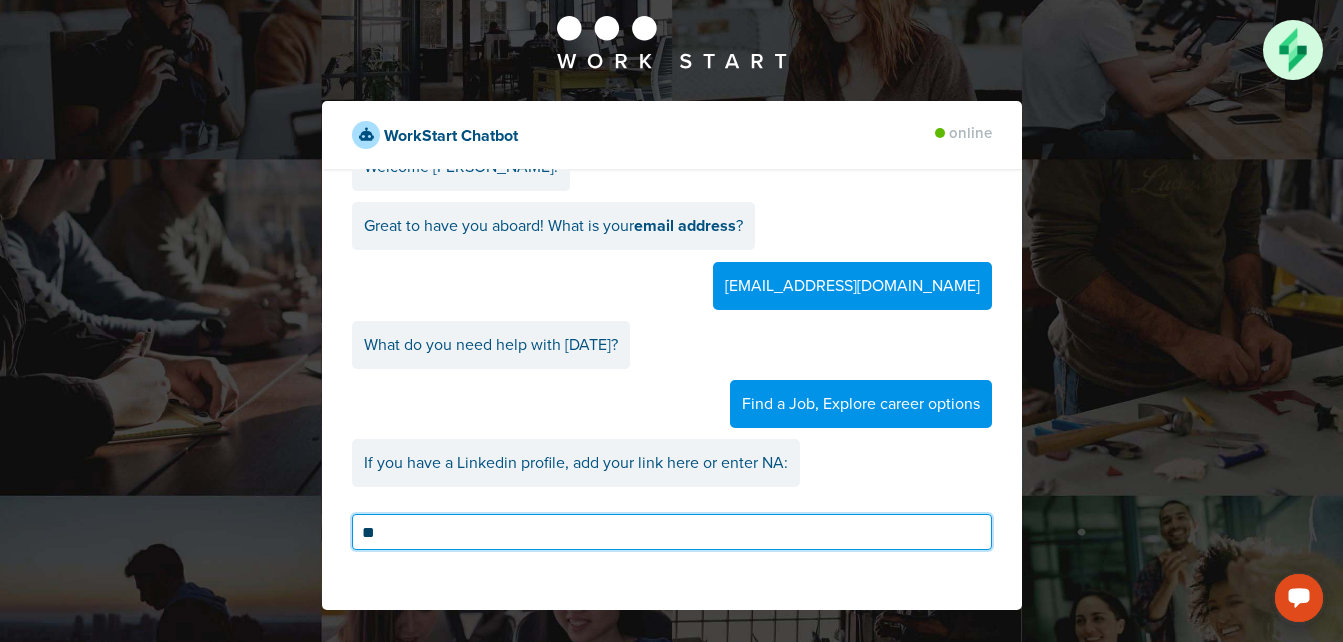 type on "***" 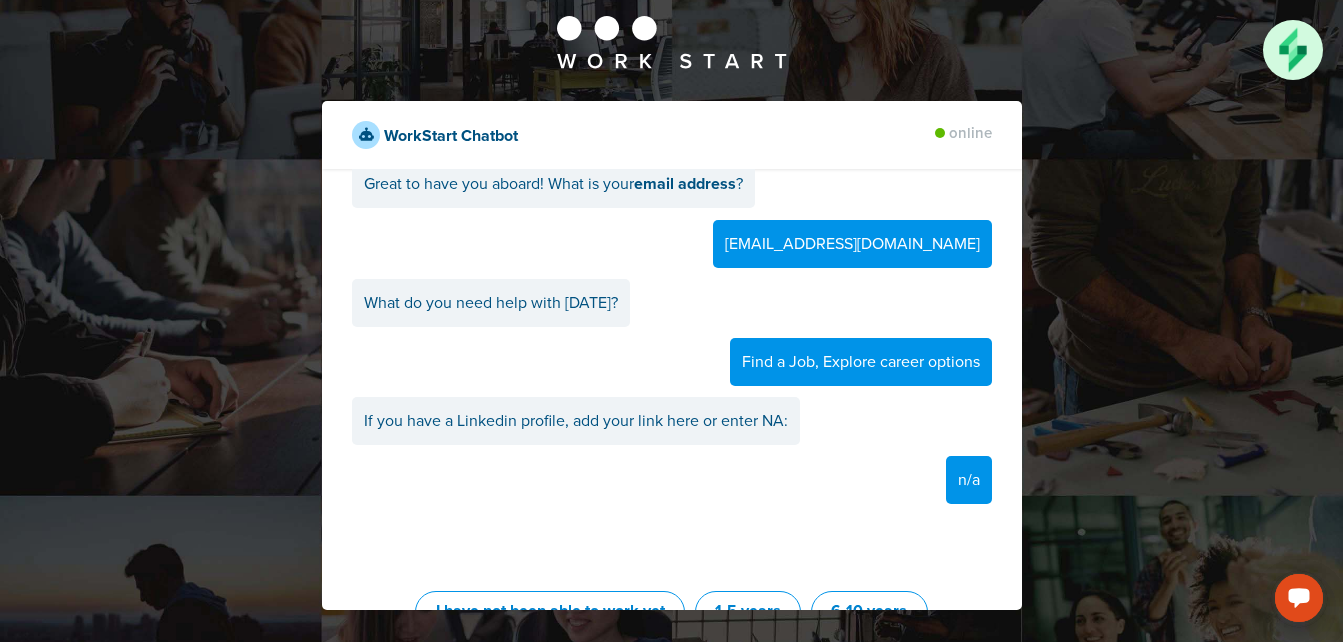 scroll, scrollTop: 451, scrollLeft: 0, axis: vertical 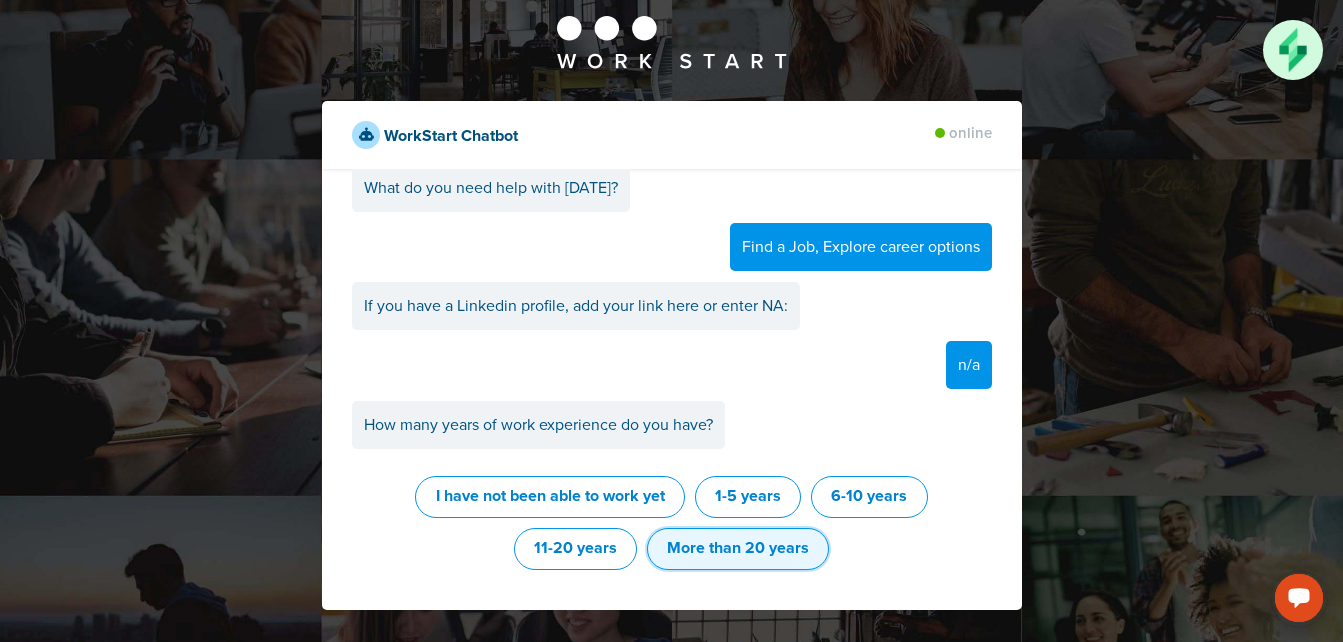 click on "More than 20 years" at bounding box center [738, 549] 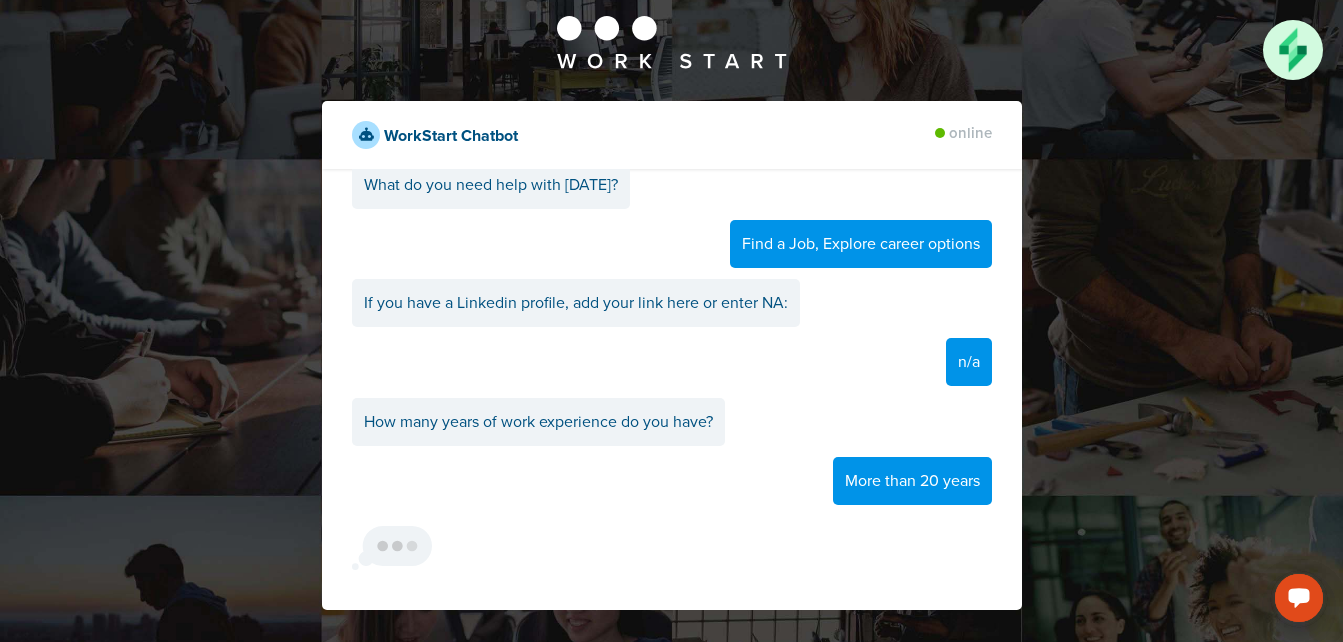 scroll, scrollTop: 665, scrollLeft: 0, axis: vertical 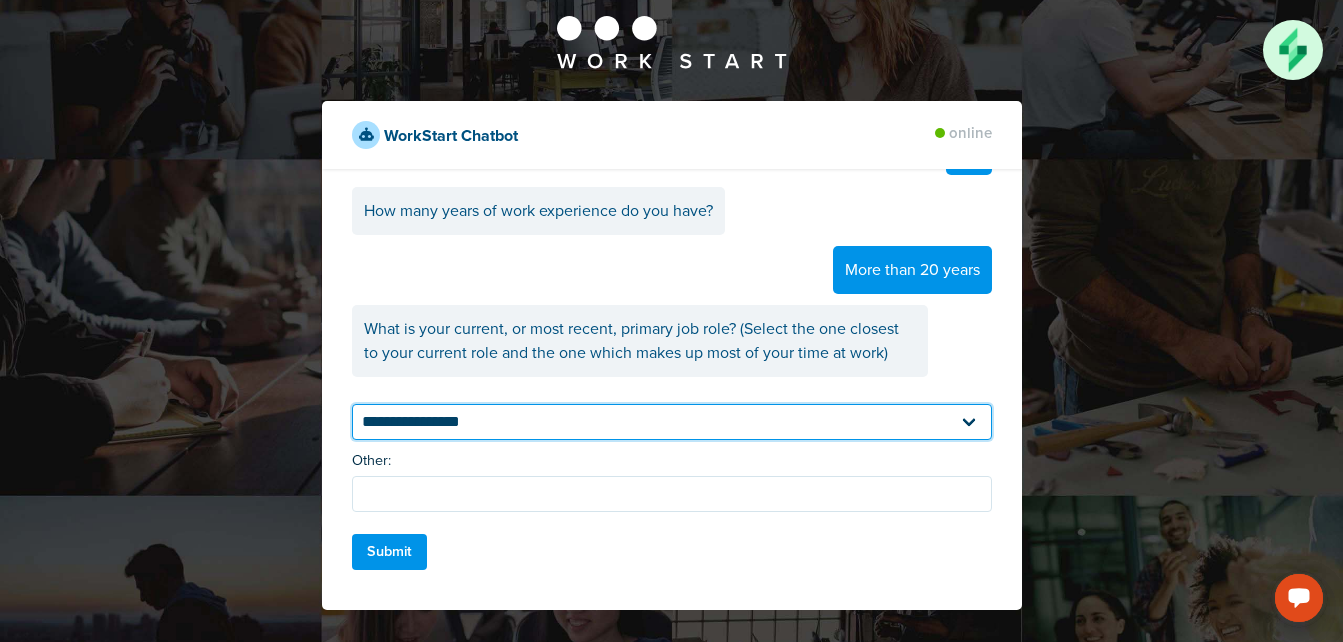 click on "**********" at bounding box center (672, 422) 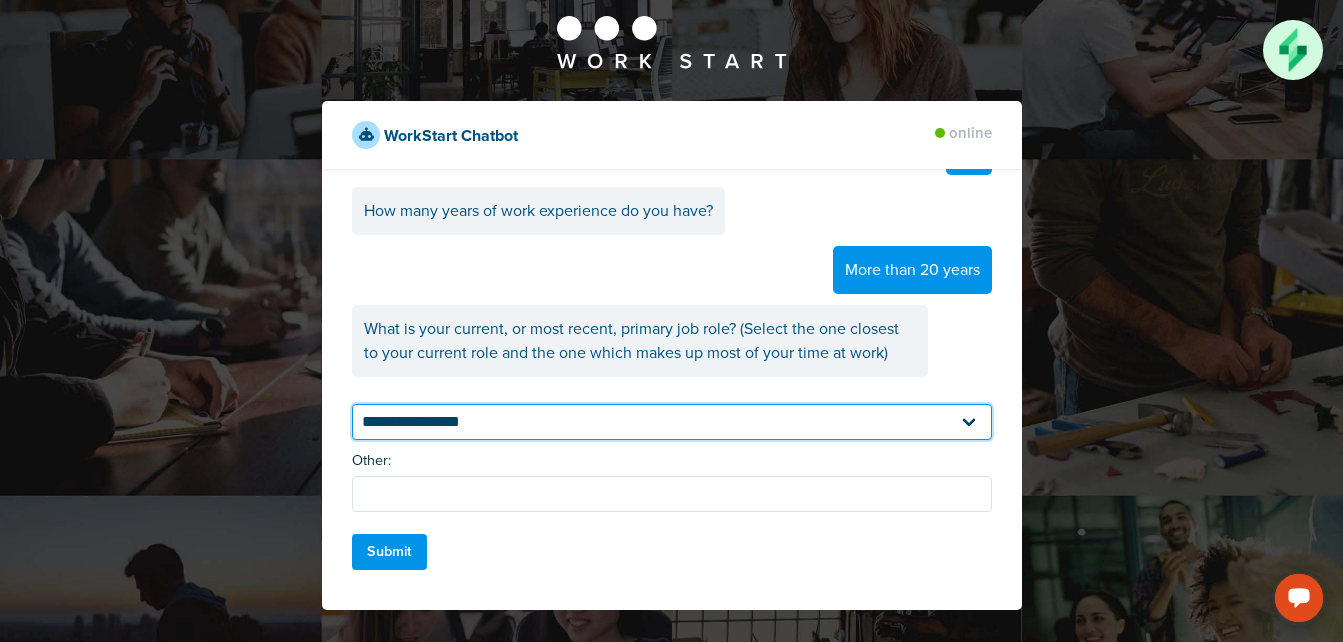 select on "**********" 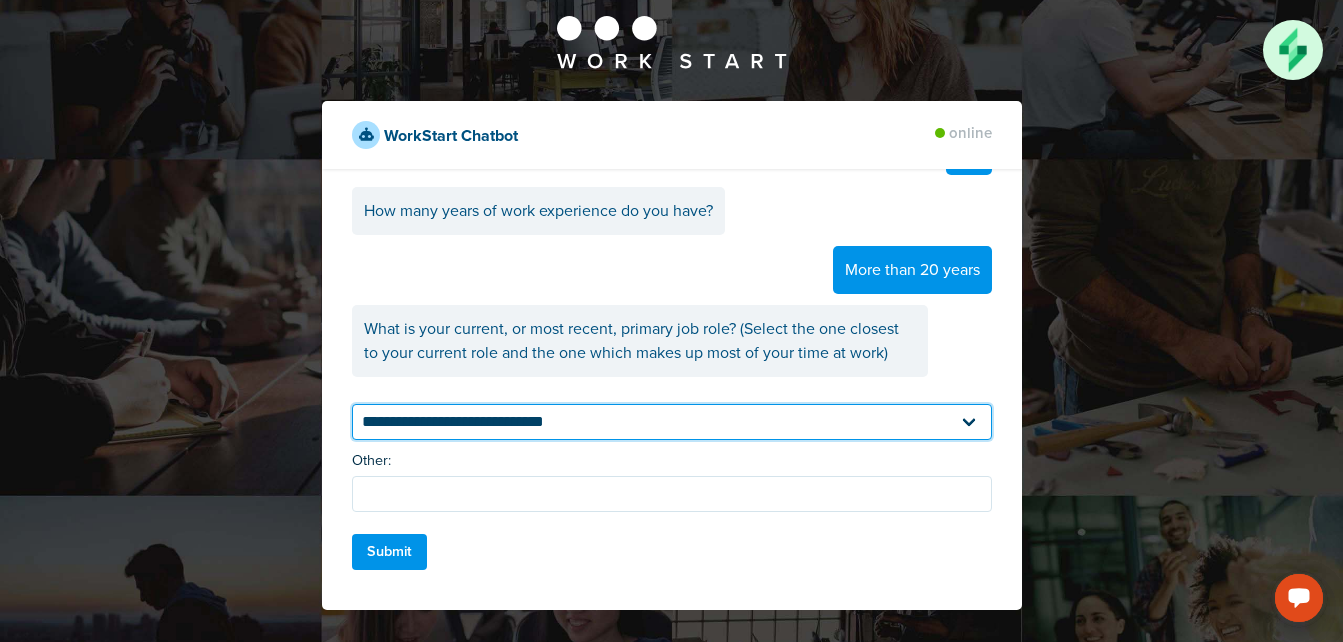 click on "**********" at bounding box center (672, 422) 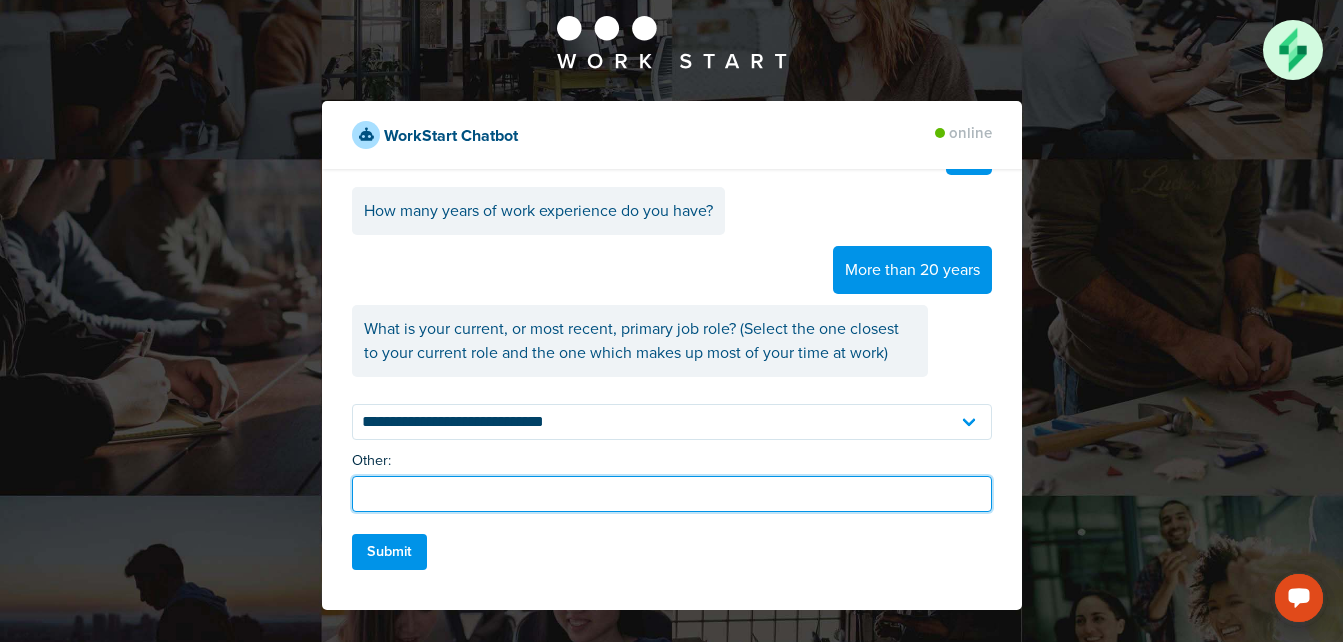 click at bounding box center (672, 494) 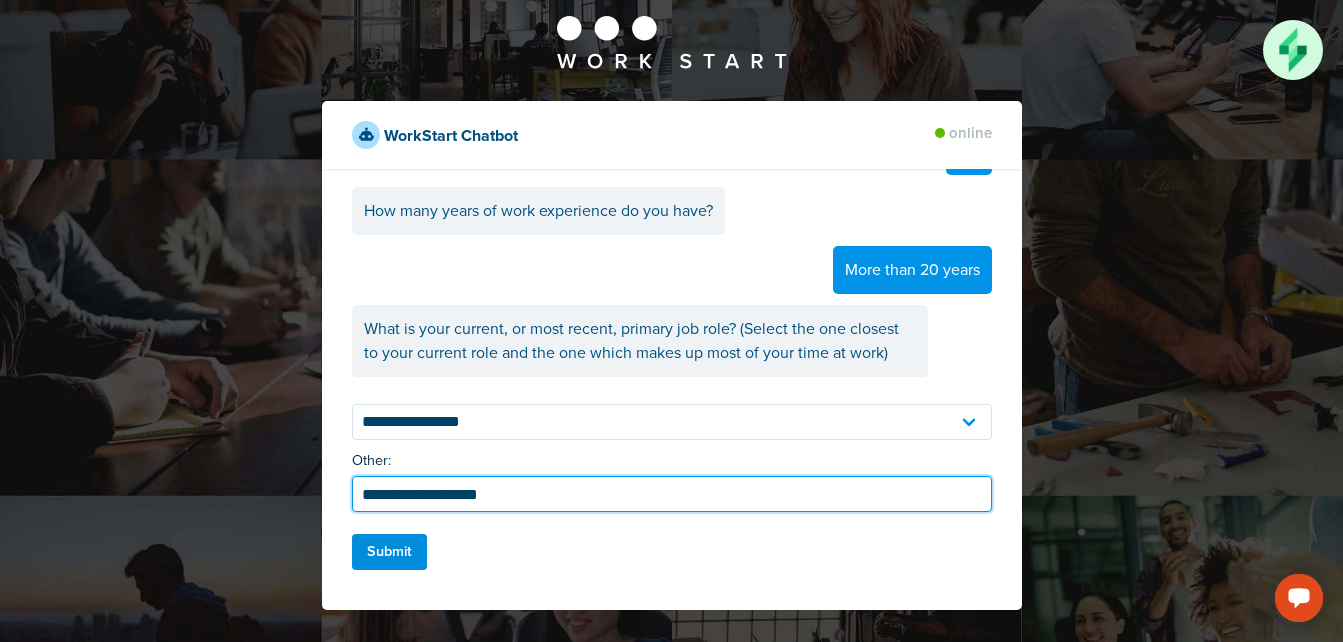 type on "**********" 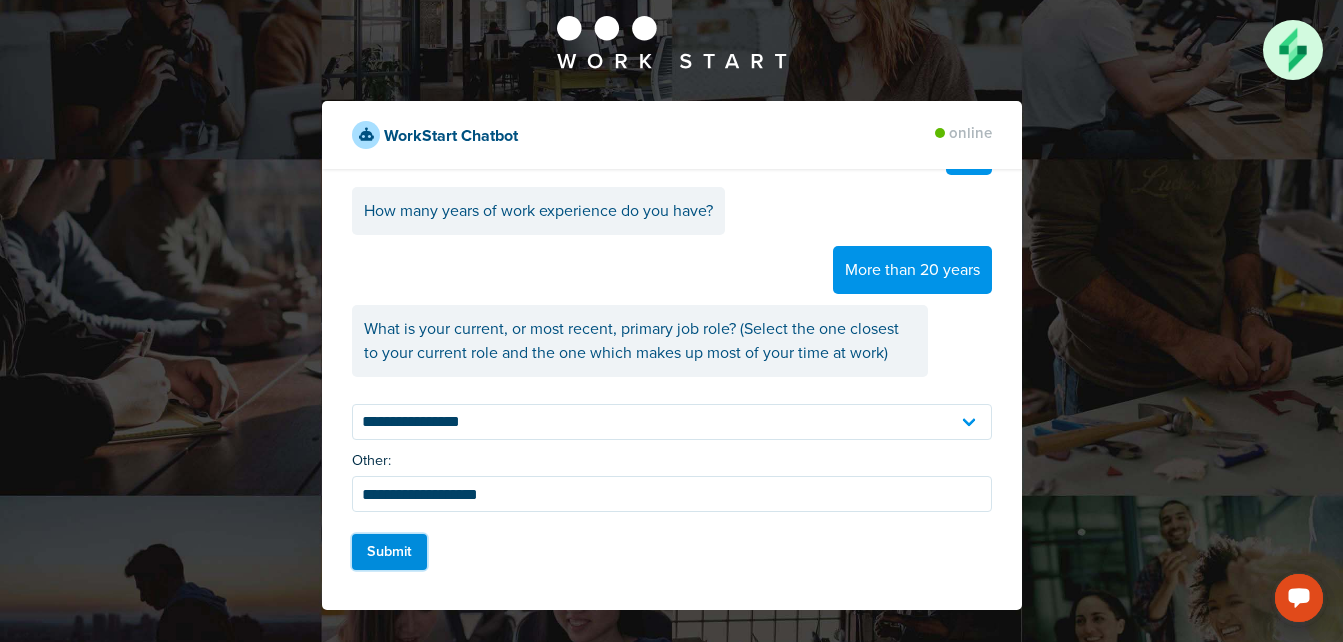 click on "Submit" at bounding box center (390, 552) 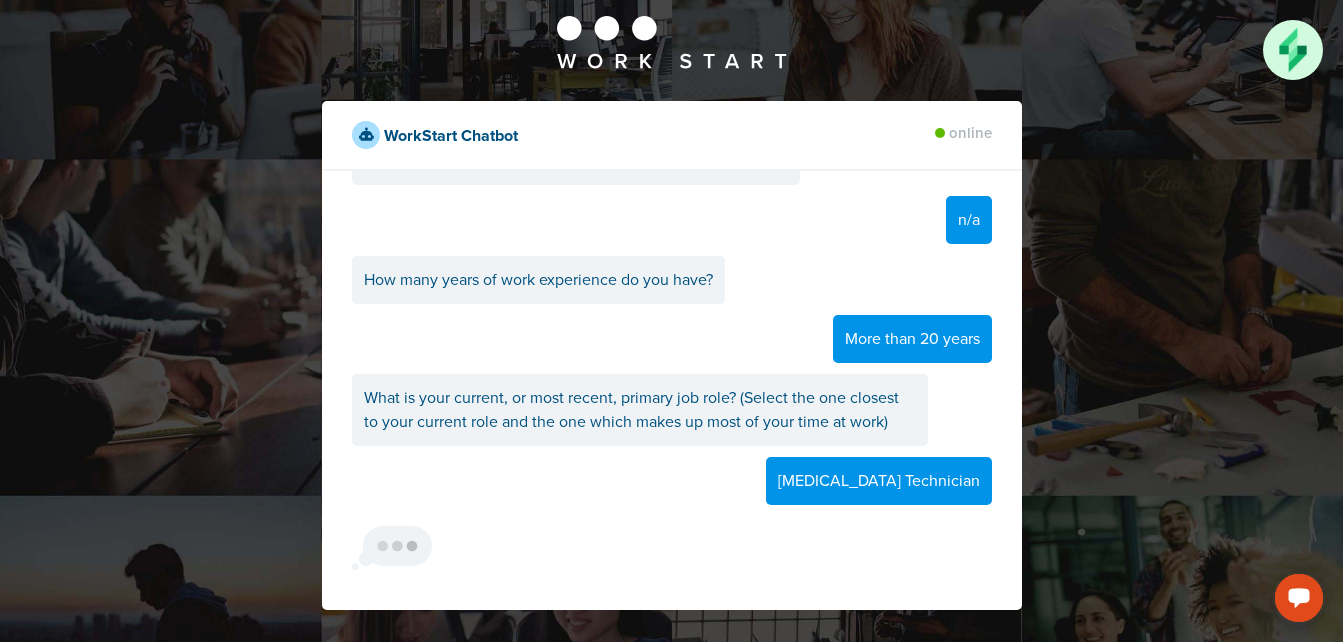 scroll, scrollTop: 660, scrollLeft: 0, axis: vertical 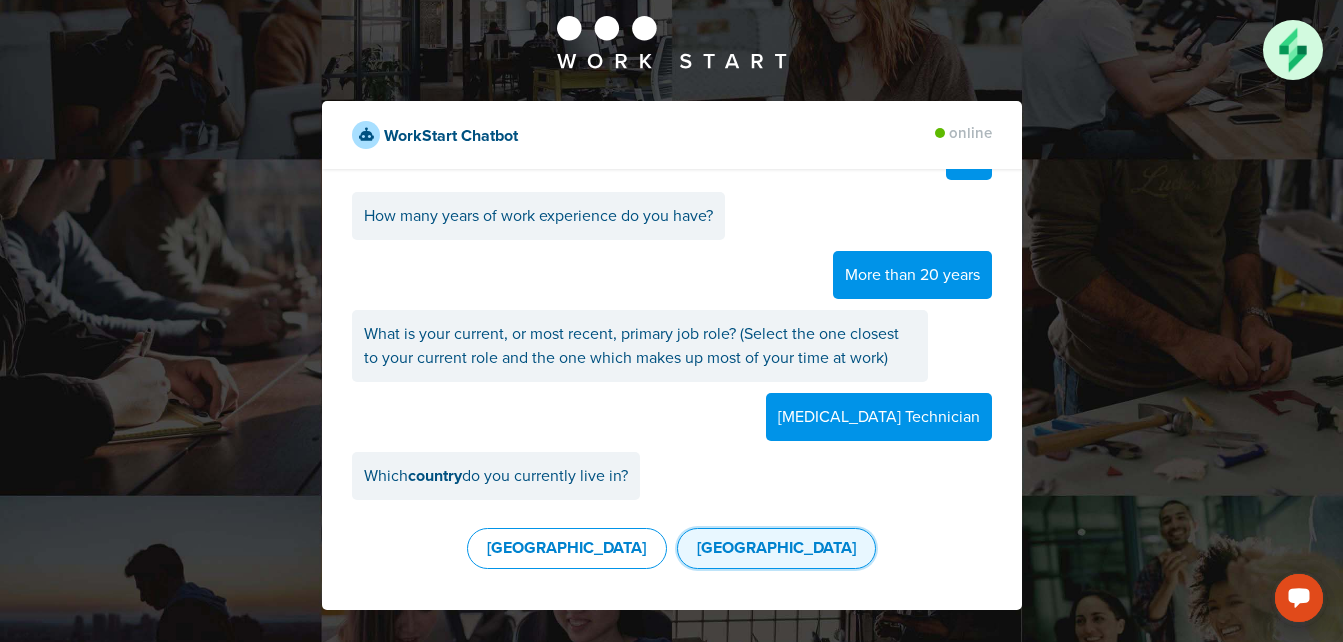 click on "United States" at bounding box center [776, 549] 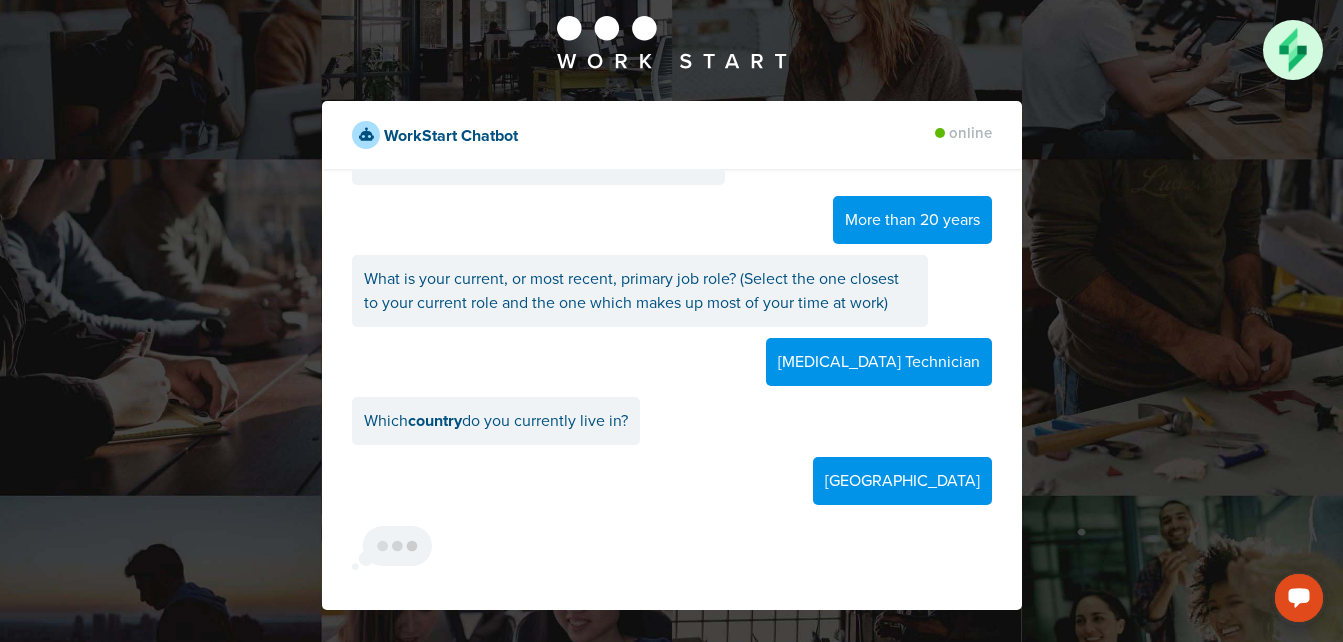 scroll, scrollTop: 791, scrollLeft: 0, axis: vertical 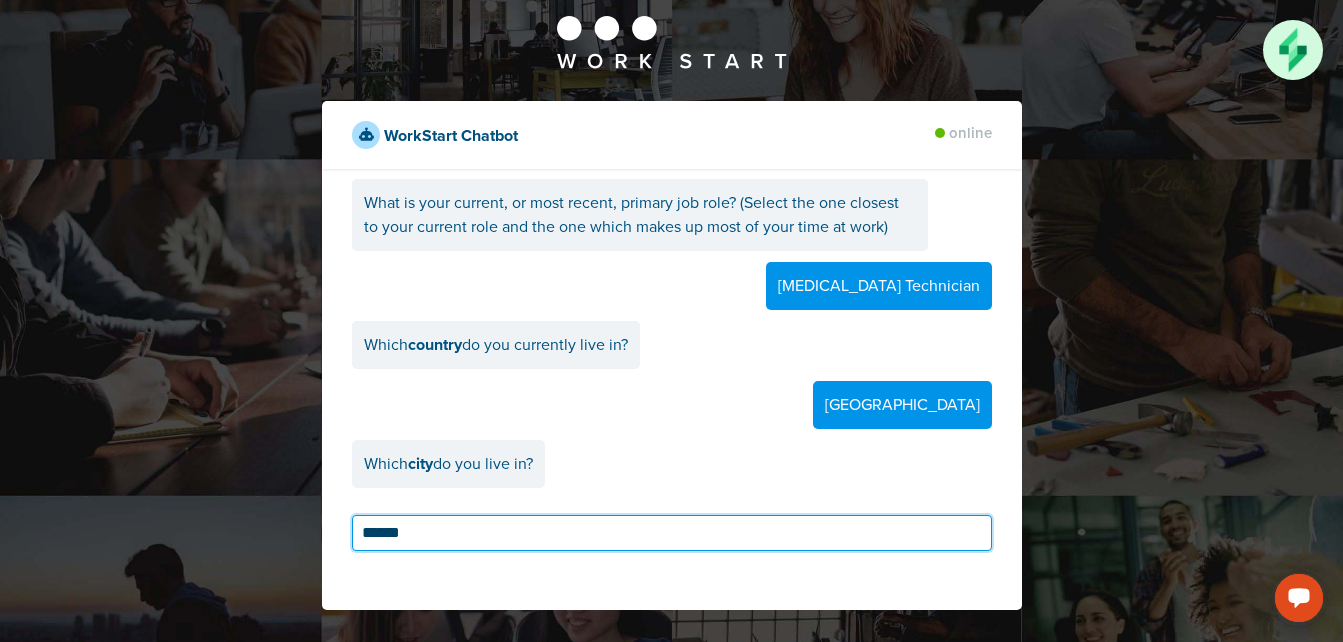 type on "*******" 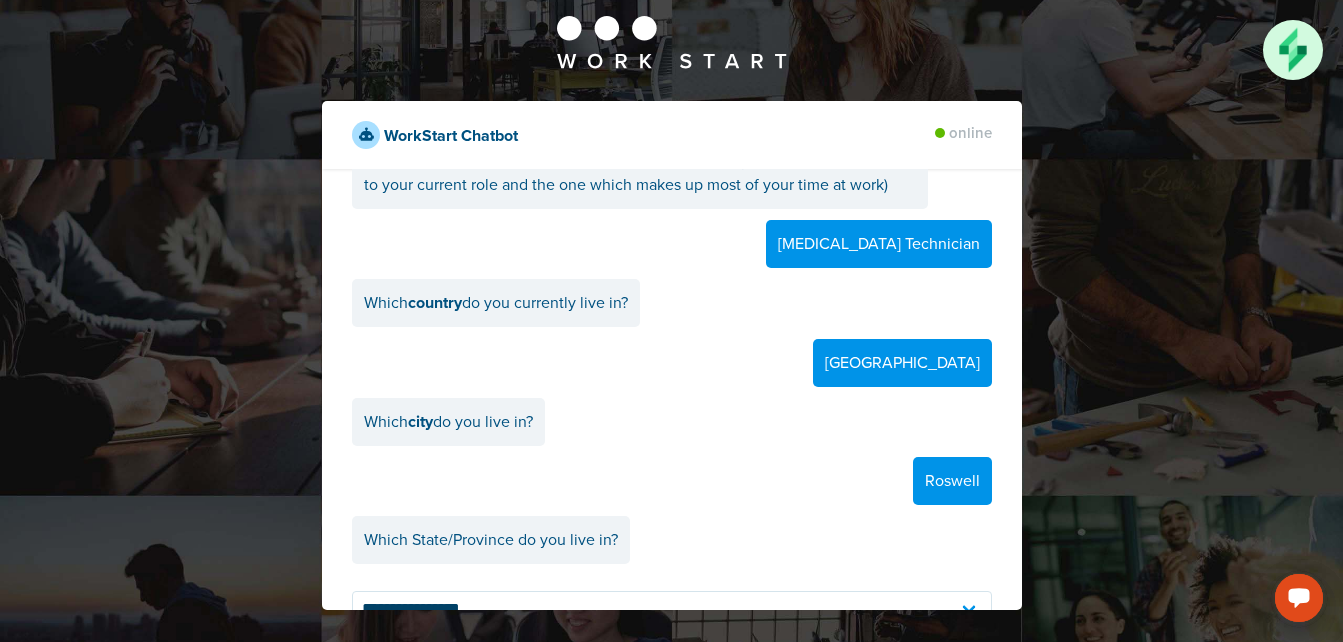 scroll, scrollTop: 936, scrollLeft: 0, axis: vertical 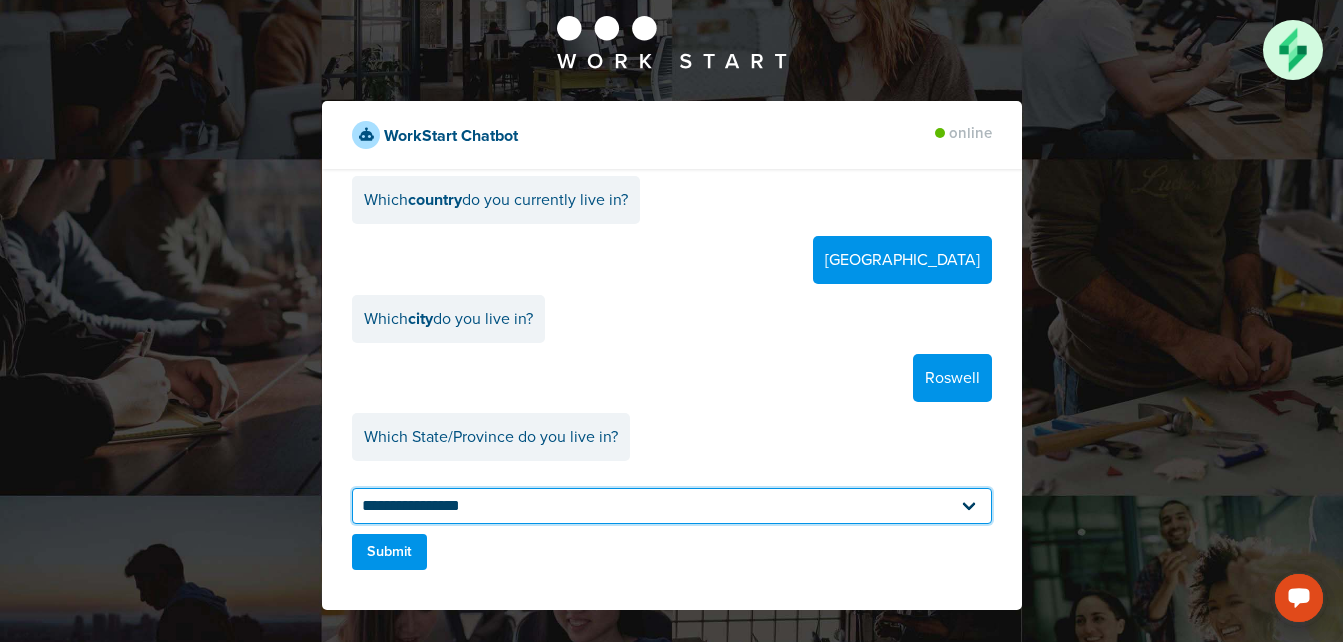 click on "**********" at bounding box center (672, 506) 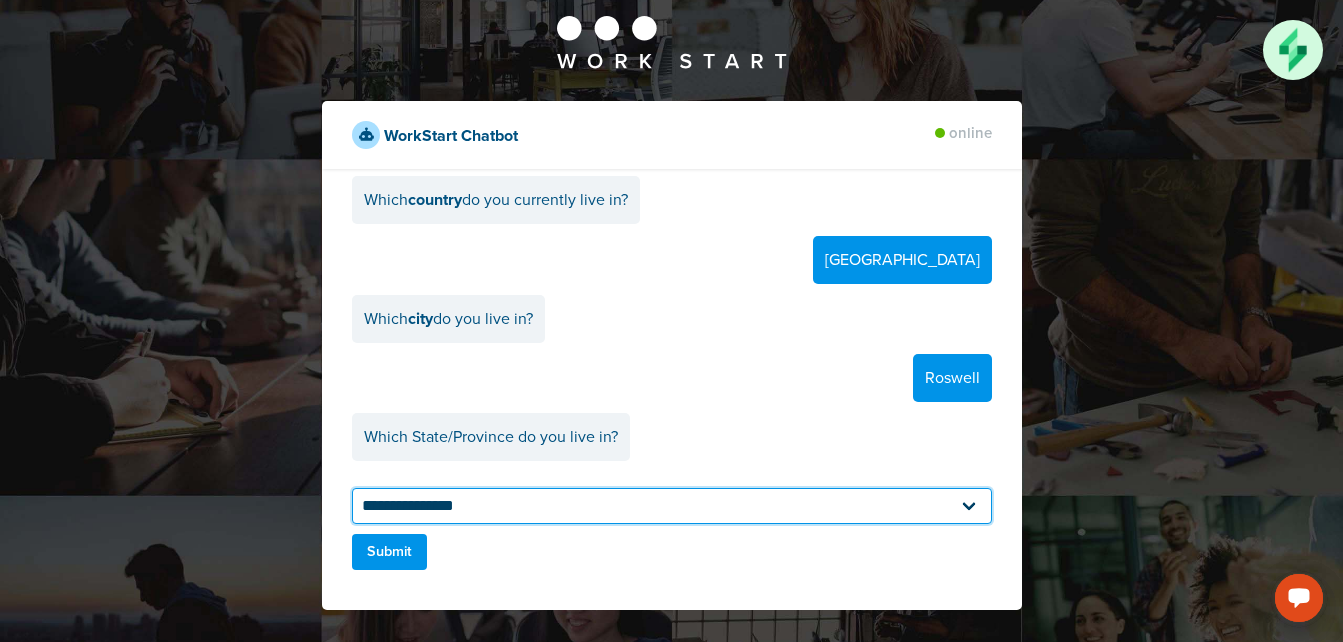 click on "**********" at bounding box center (672, 506) 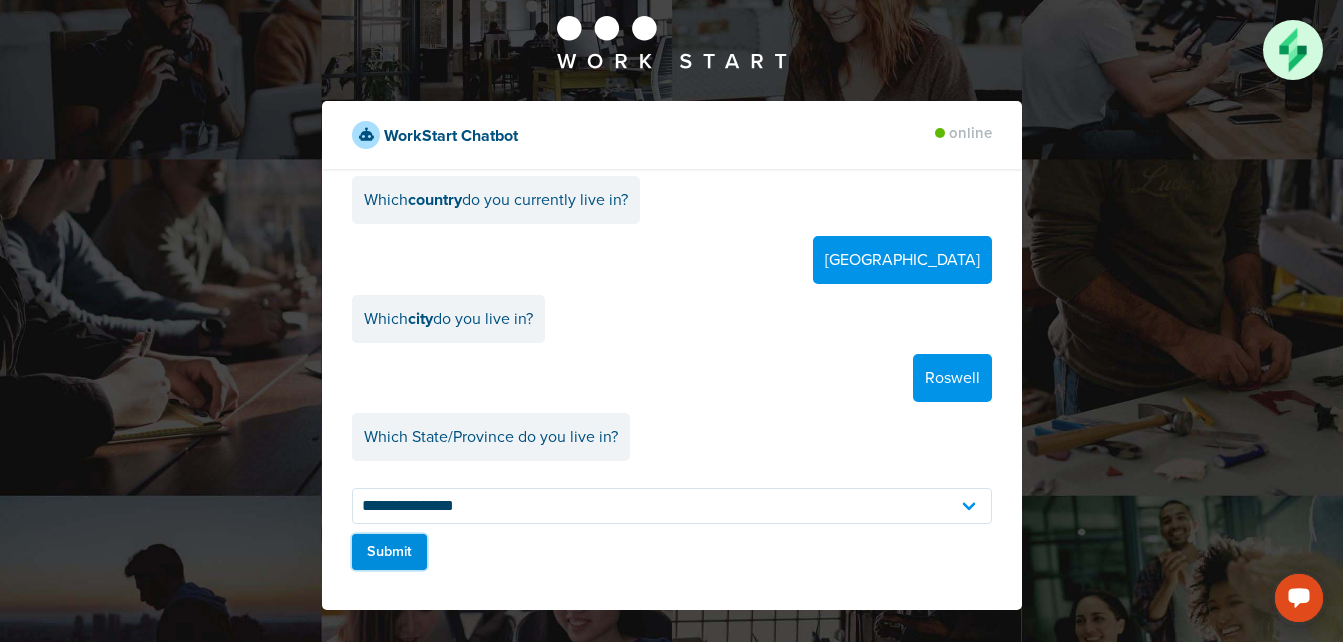 click on "Submit" at bounding box center (390, 552) 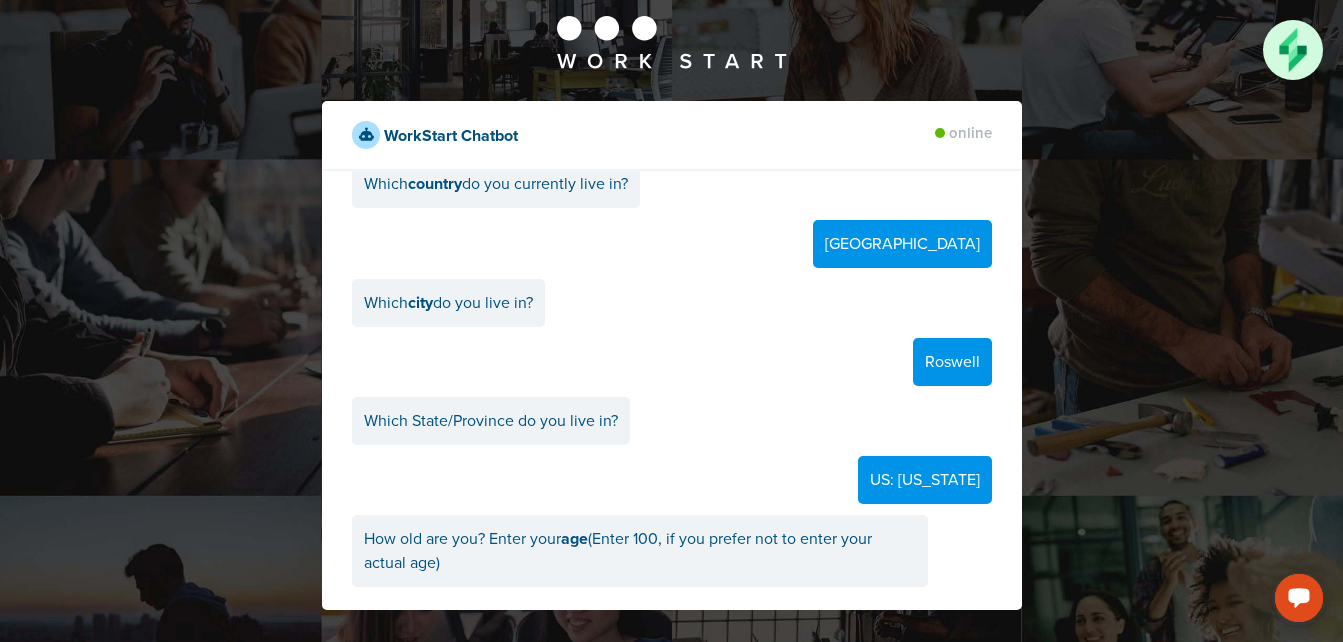 scroll, scrollTop: 1052, scrollLeft: 0, axis: vertical 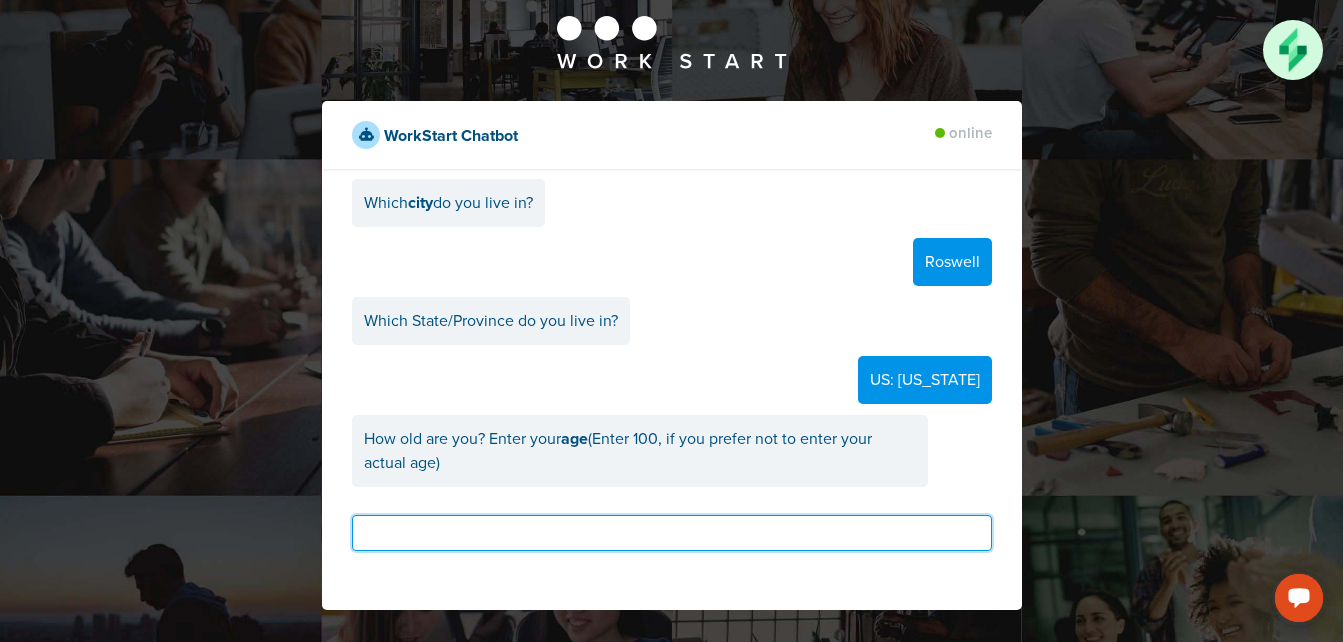 type on "***" 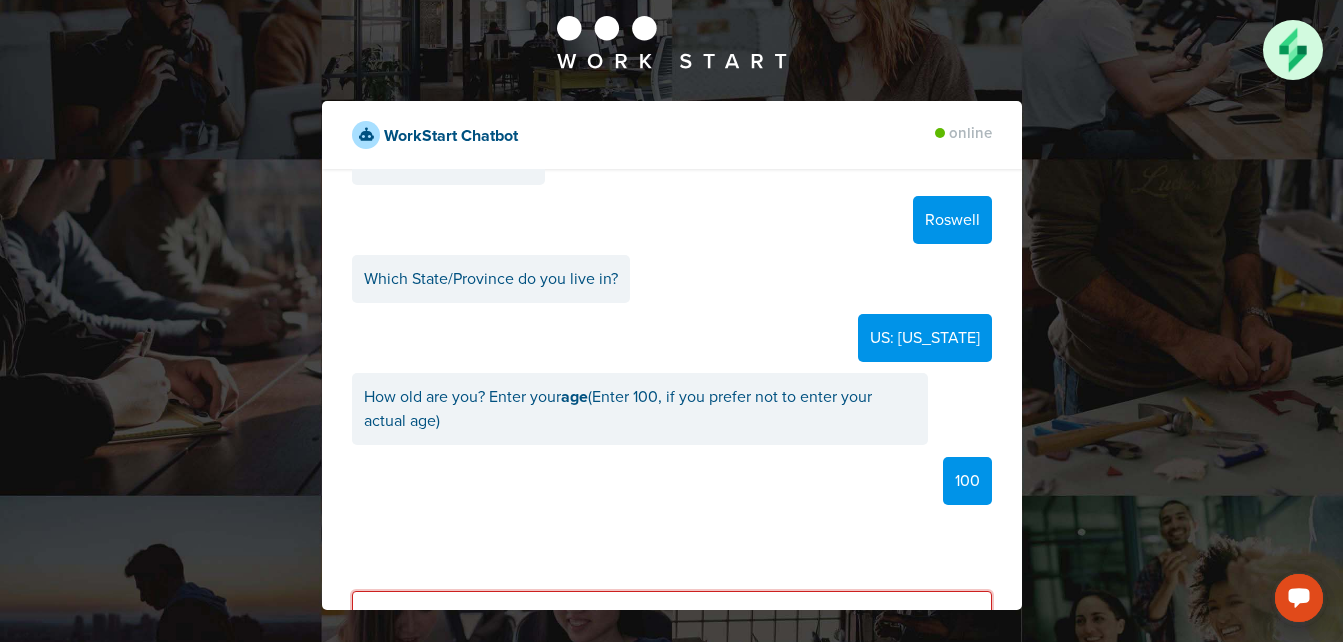 scroll, scrollTop: 1170, scrollLeft: 0, axis: vertical 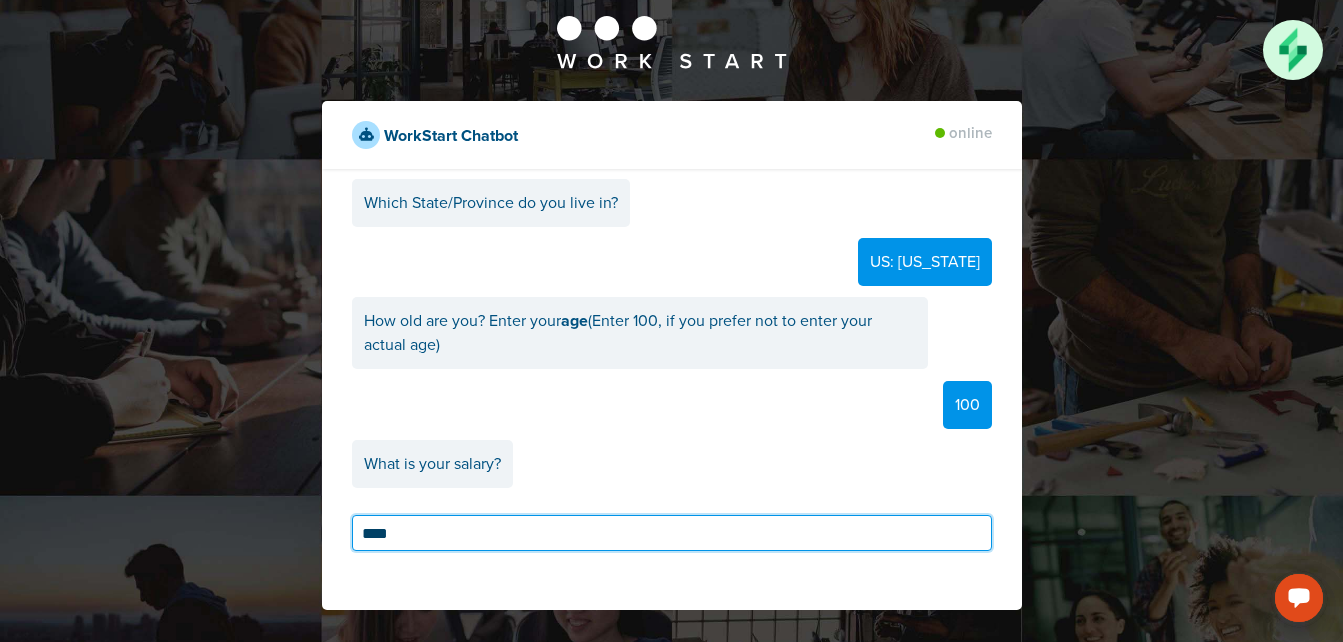 type on "*****" 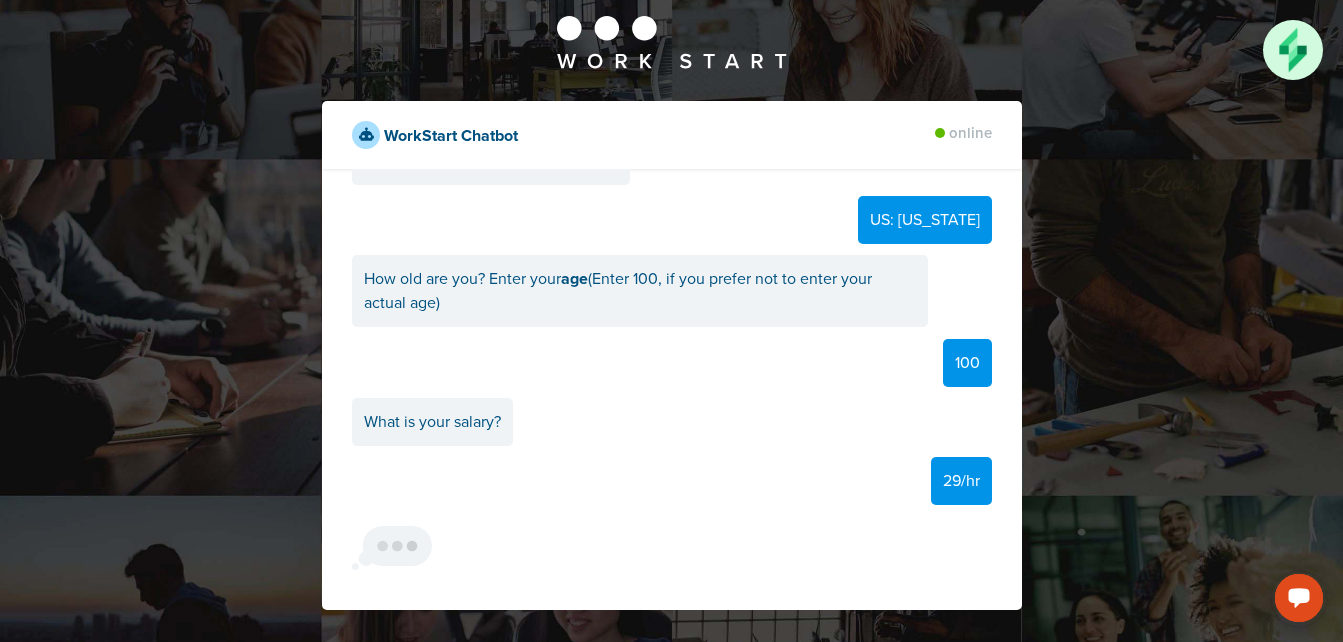 scroll, scrollTop: 1275, scrollLeft: 0, axis: vertical 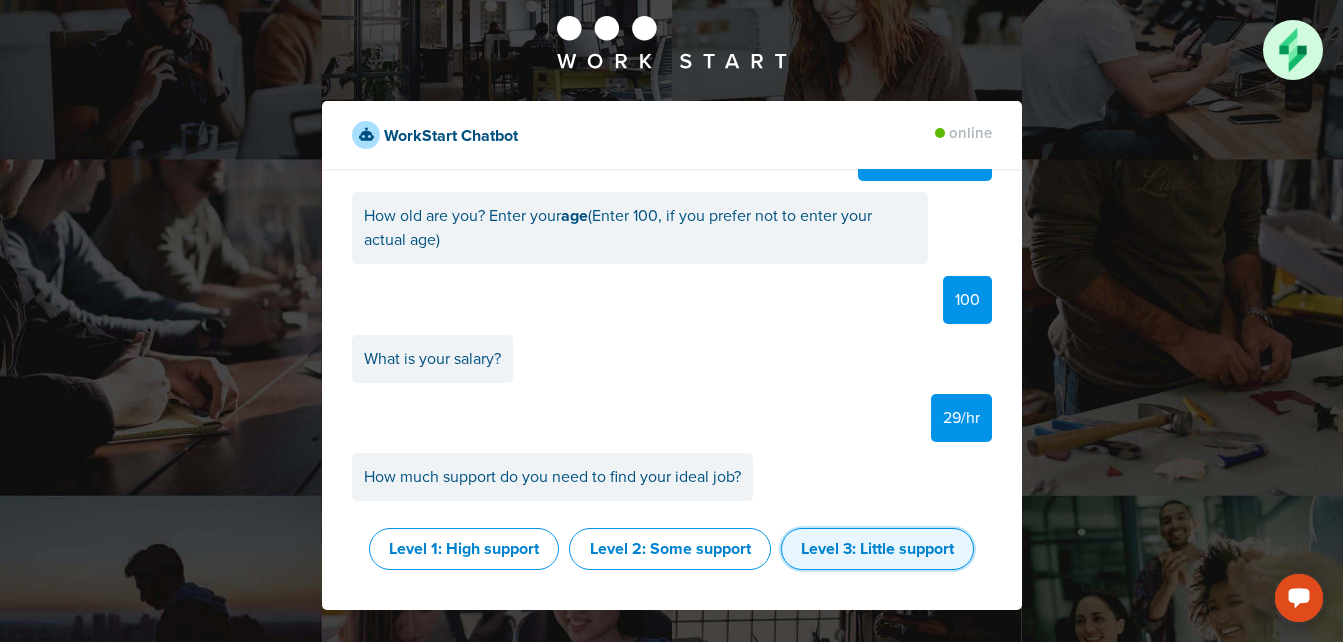click on "Level 3: Little support" at bounding box center [877, 549] 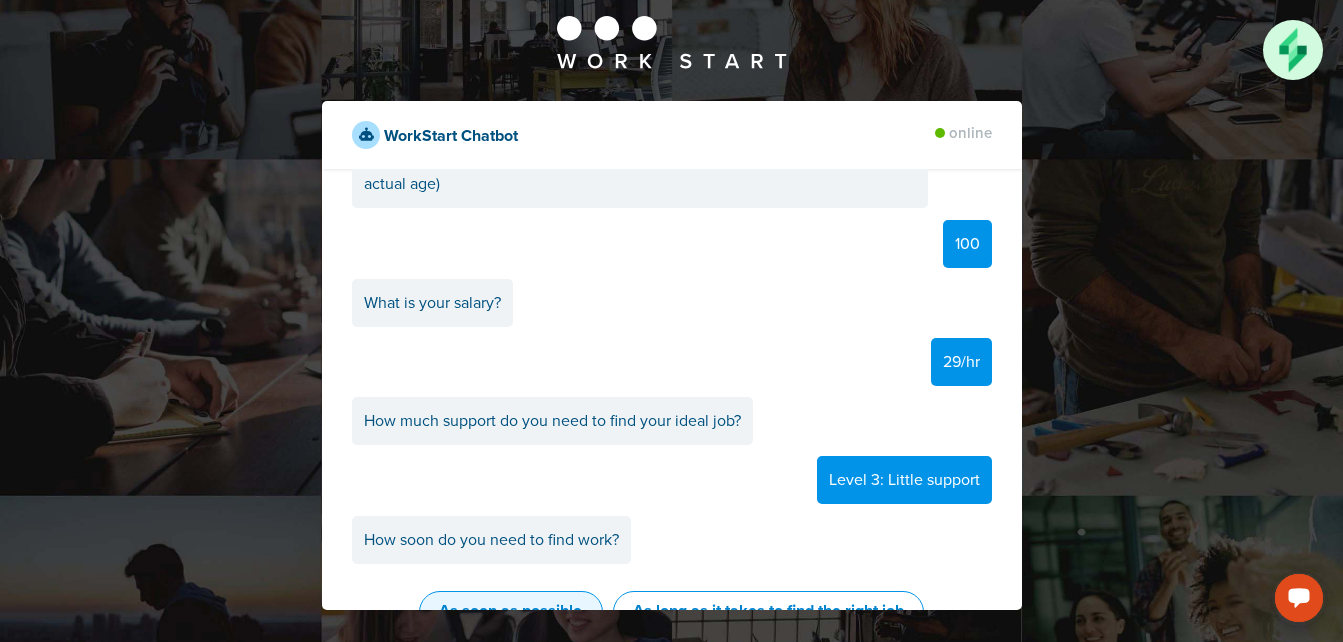 scroll, scrollTop: 1498, scrollLeft: 0, axis: vertical 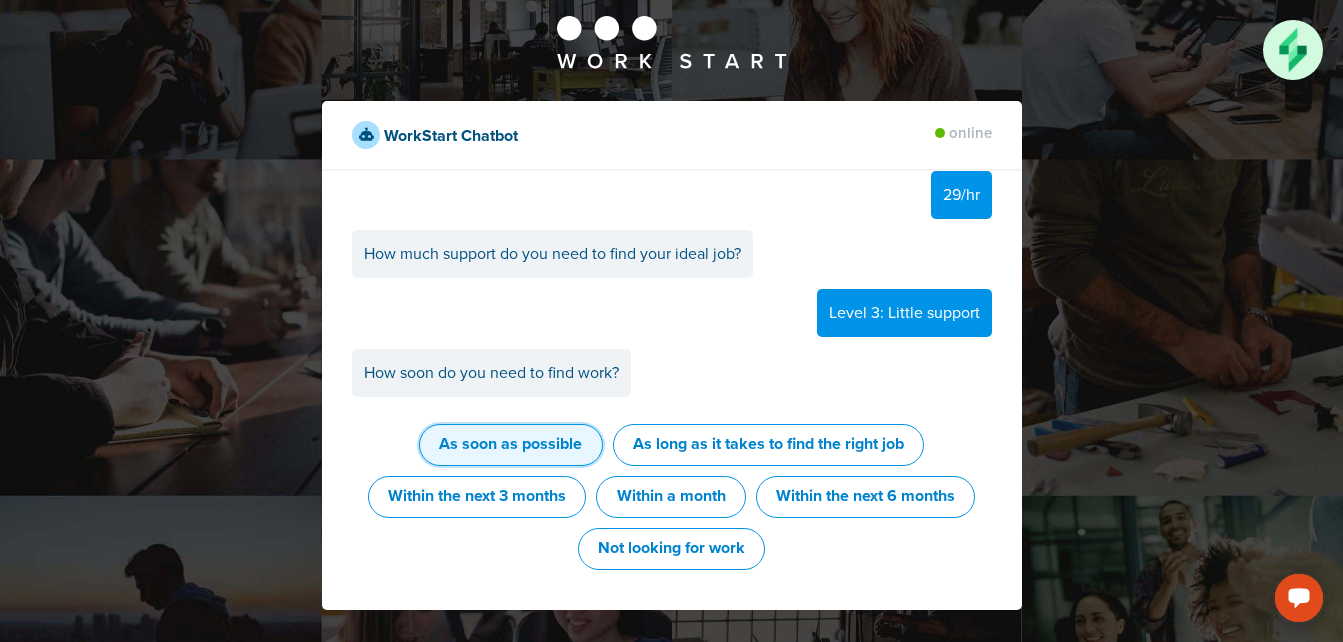 click on "As soon as possible" at bounding box center (510, 445) 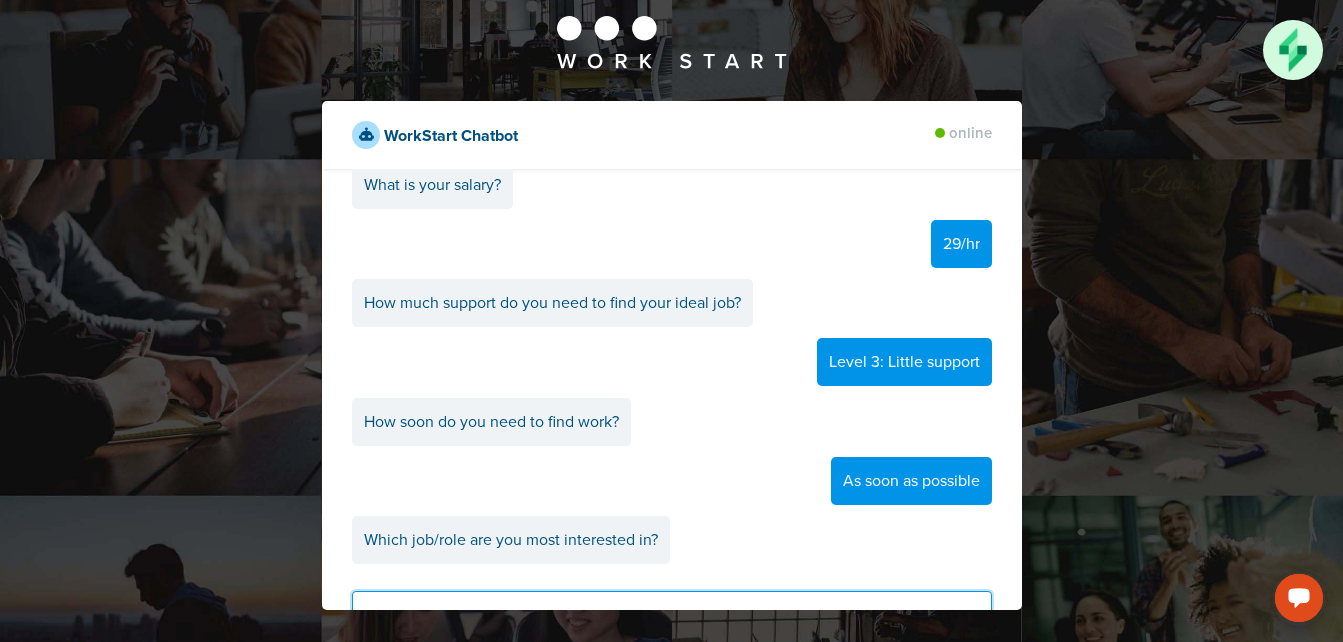 scroll, scrollTop: 1525, scrollLeft: 0, axis: vertical 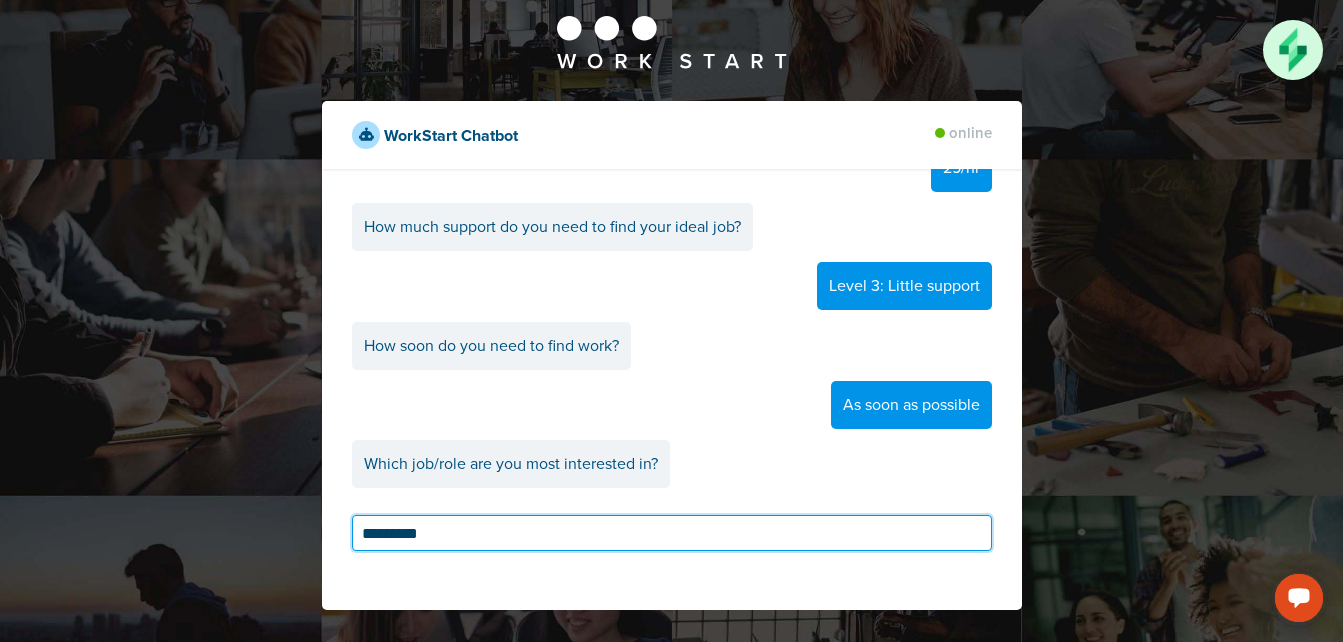 type on "********" 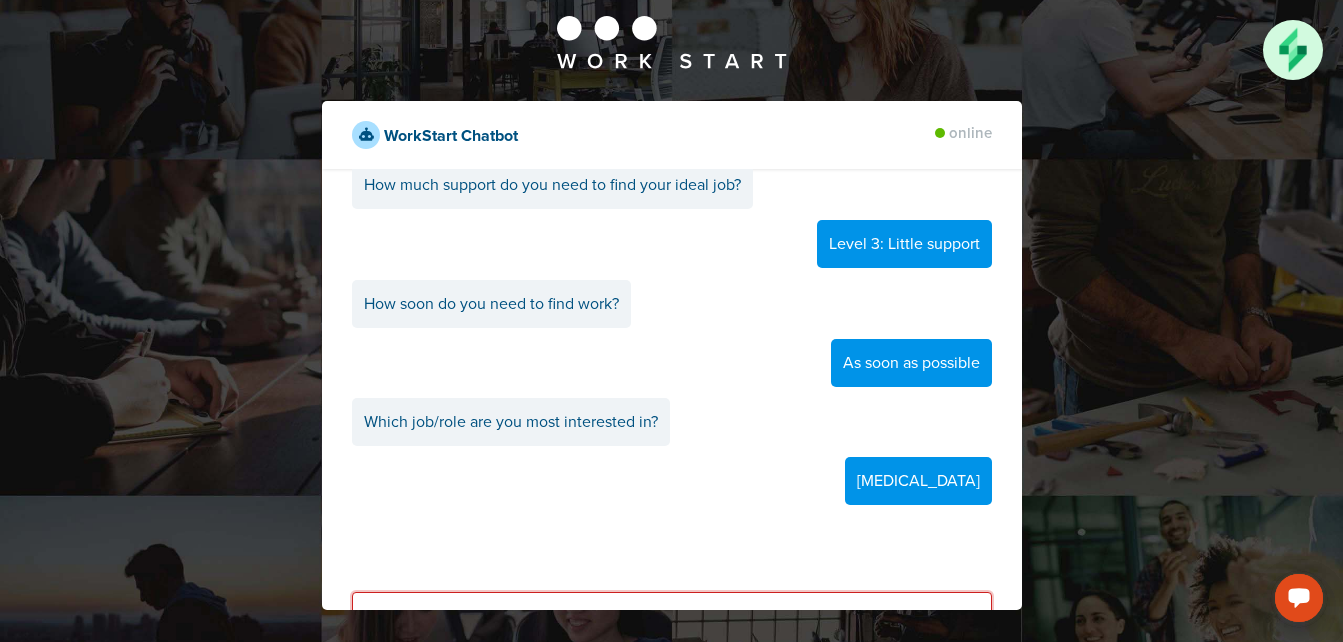 scroll, scrollTop: 1644, scrollLeft: 0, axis: vertical 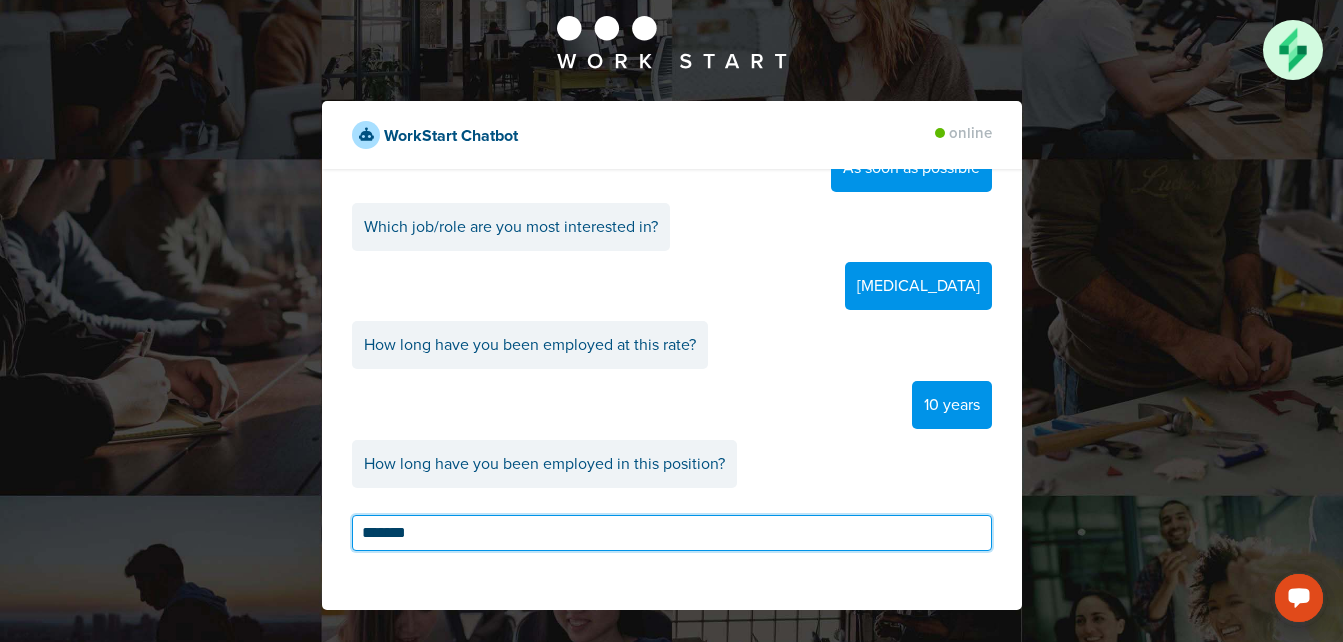 type on "********" 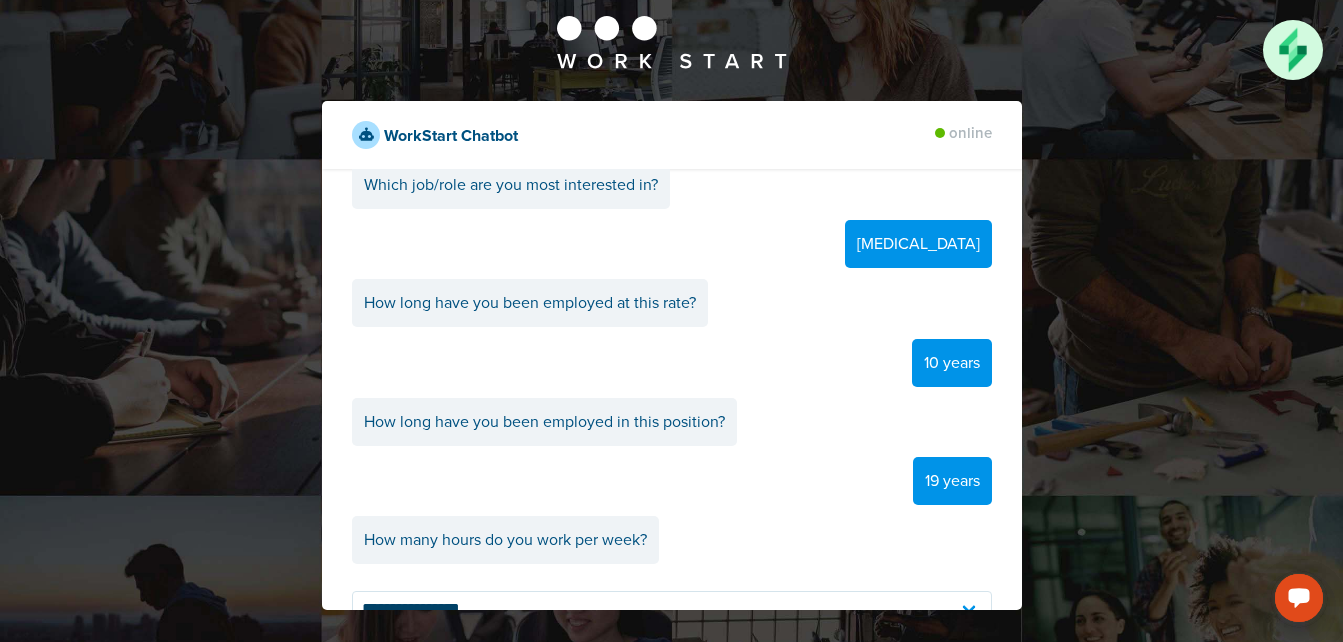 scroll, scrollTop: 1991, scrollLeft: 0, axis: vertical 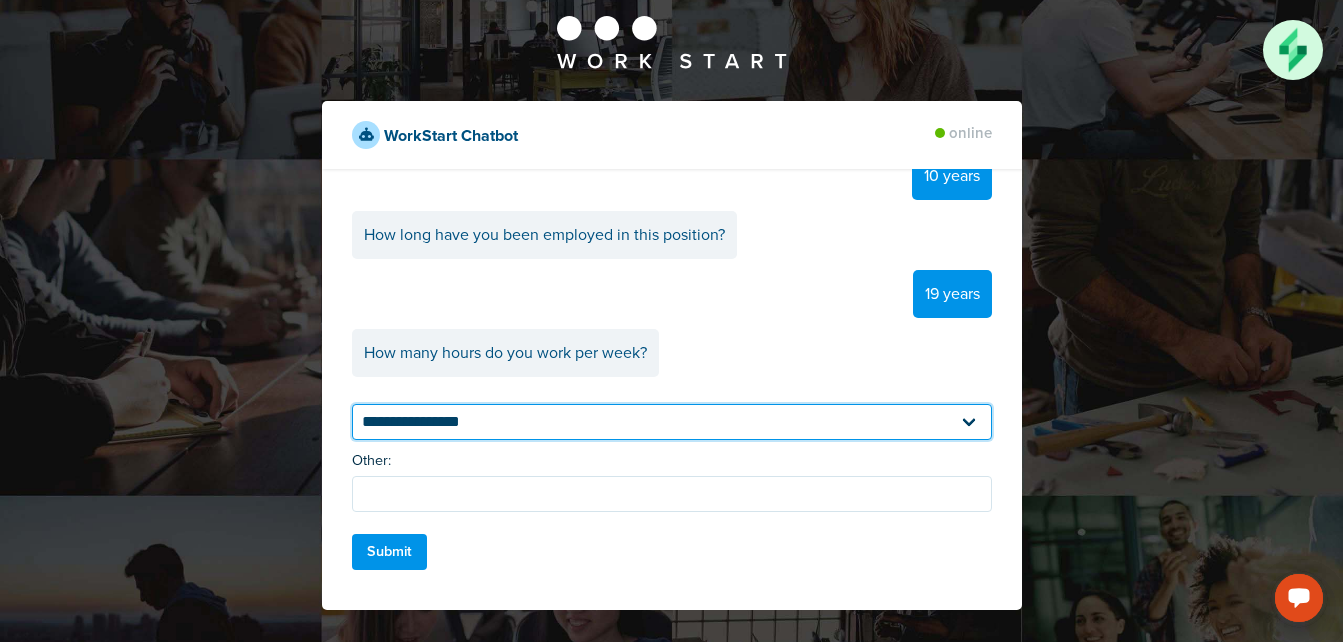 click on "**********" at bounding box center [672, 422] 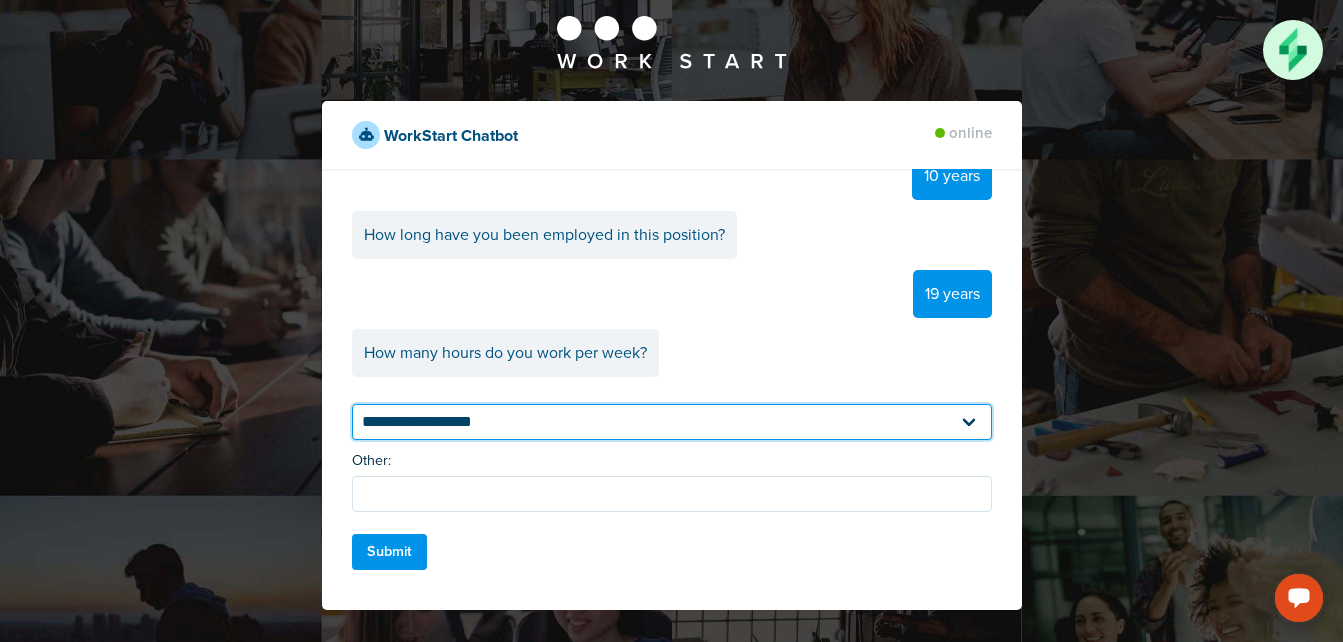 click on "**********" at bounding box center (672, 422) 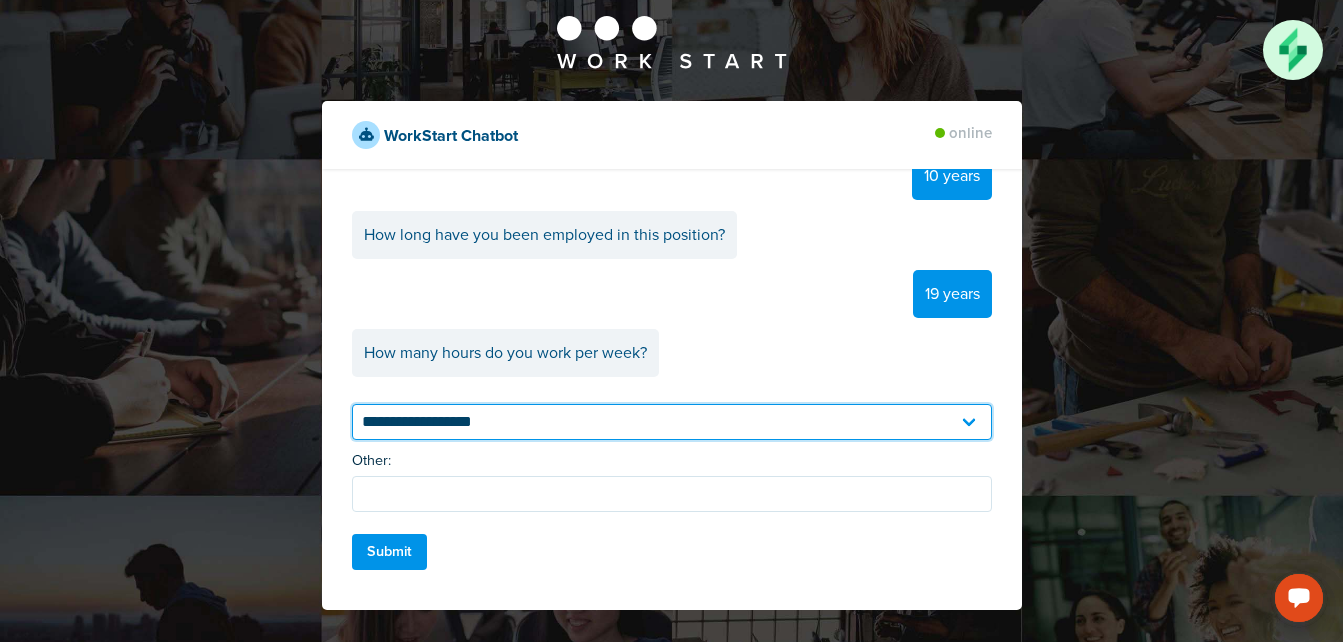 click on "**********" at bounding box center [672, 422] 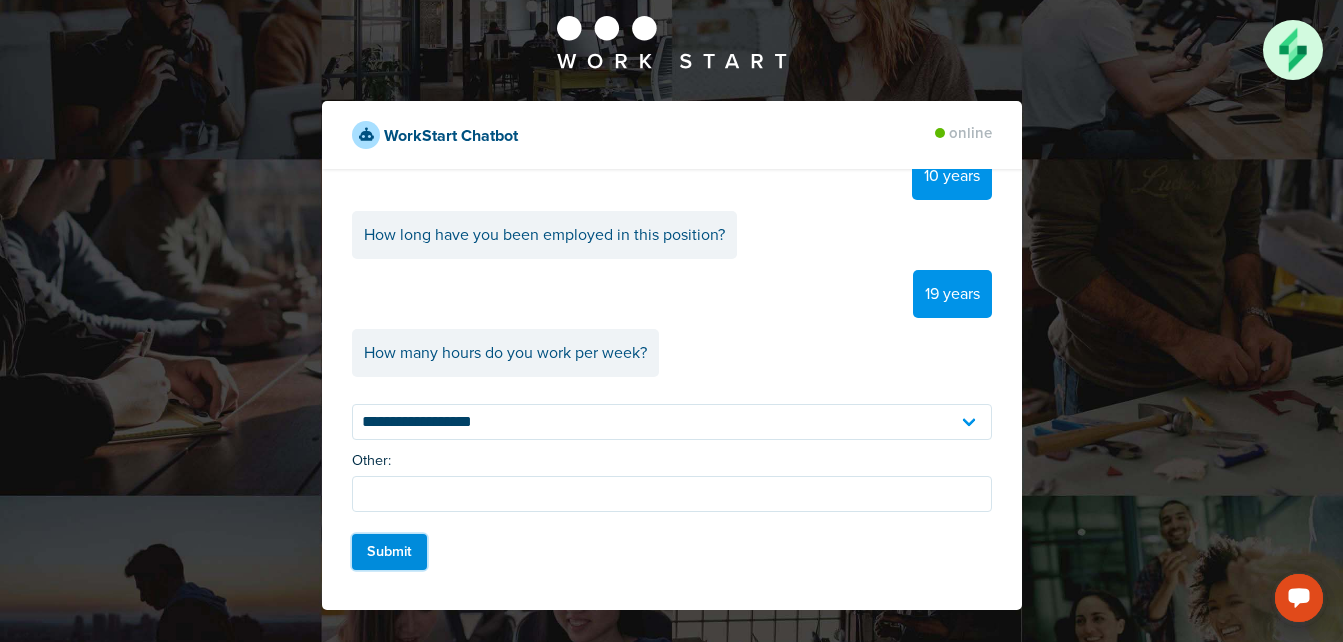 click on "Submit" at bounding box center (390, 552) 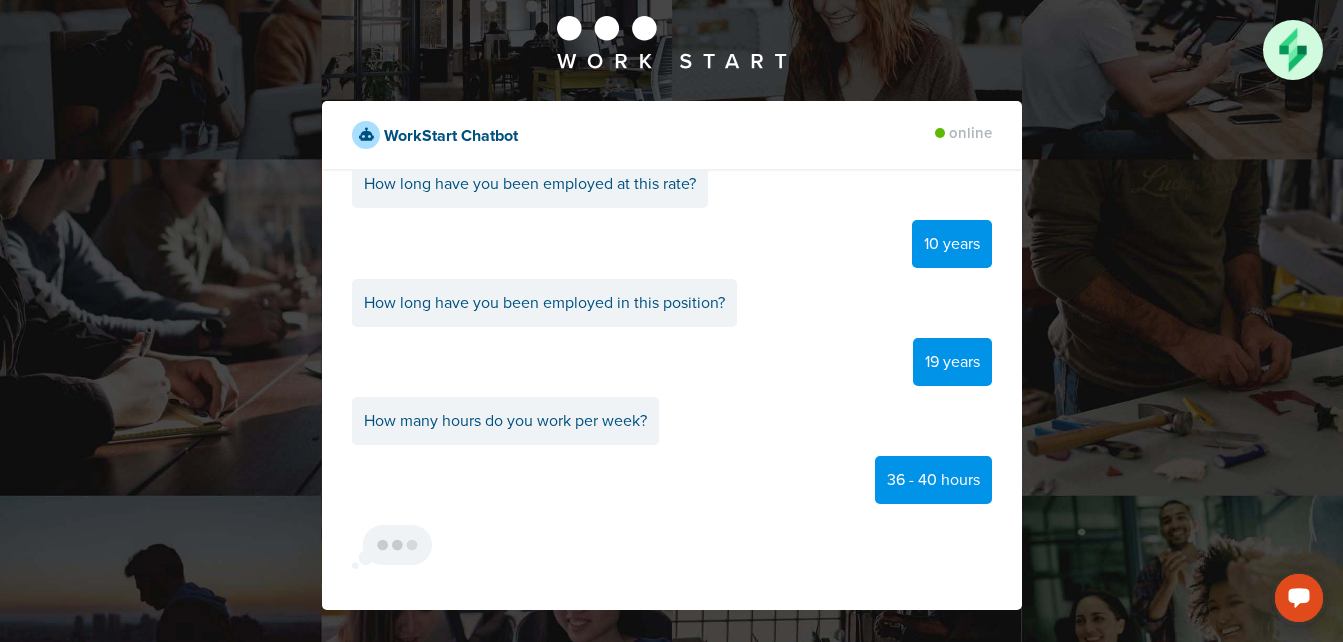 scroll, scrollTop: 2110, scrollLeft: 0, axis: vertical 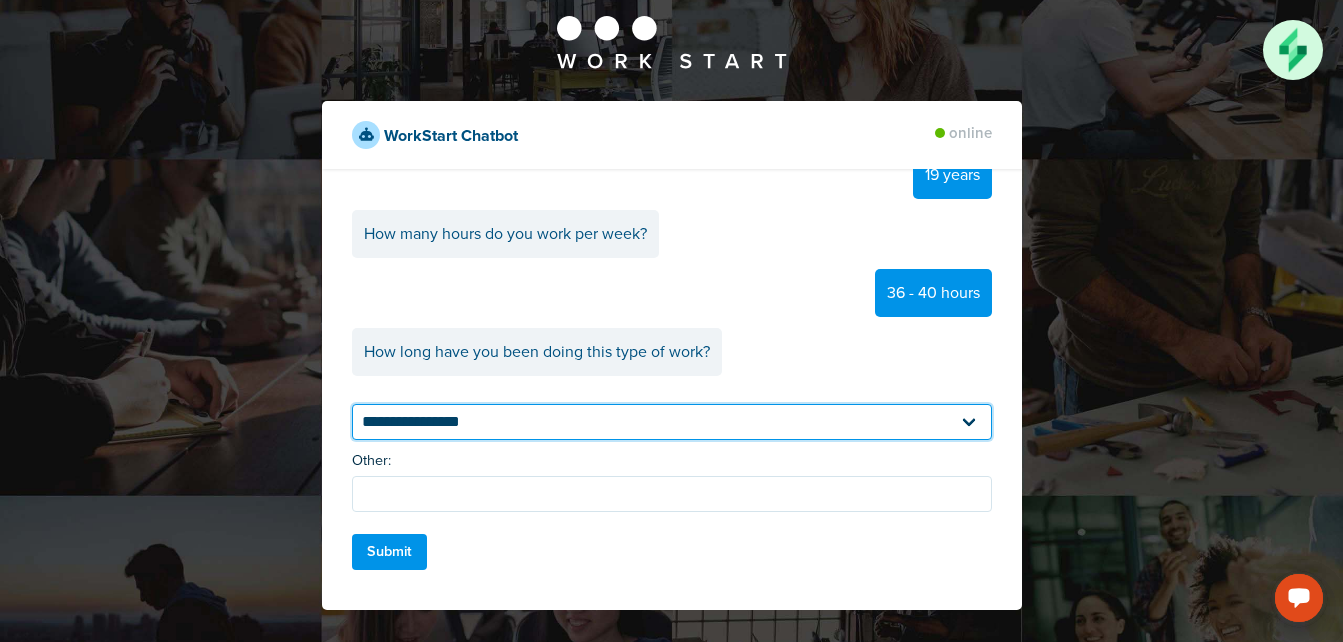 click on "**********" at bounding box center [672, 422] 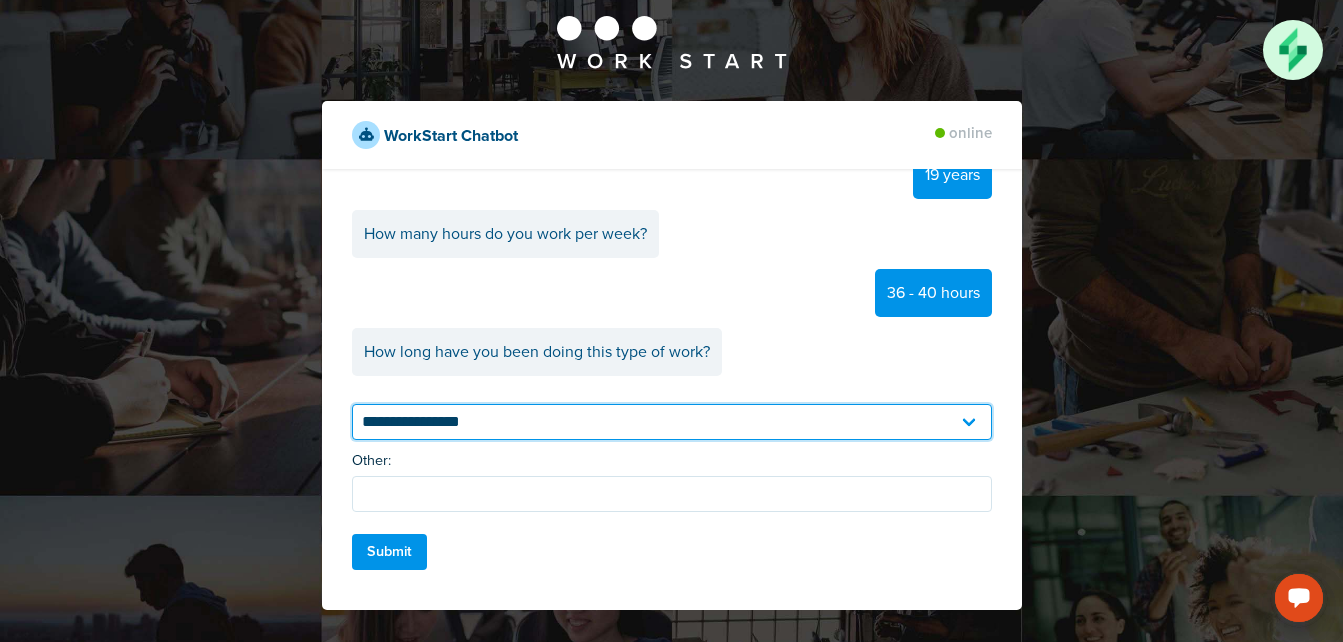 click on "**********" at bounding box center (672, 422) 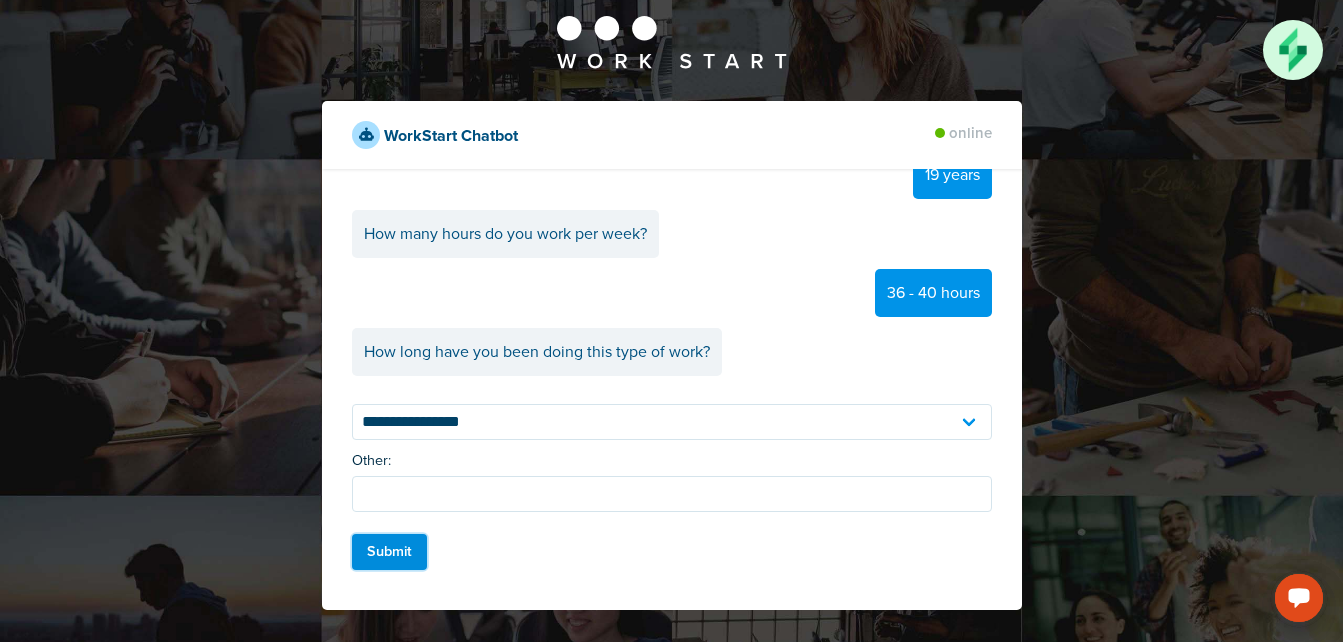 click on "Submit" at bounding box center (390, 552) 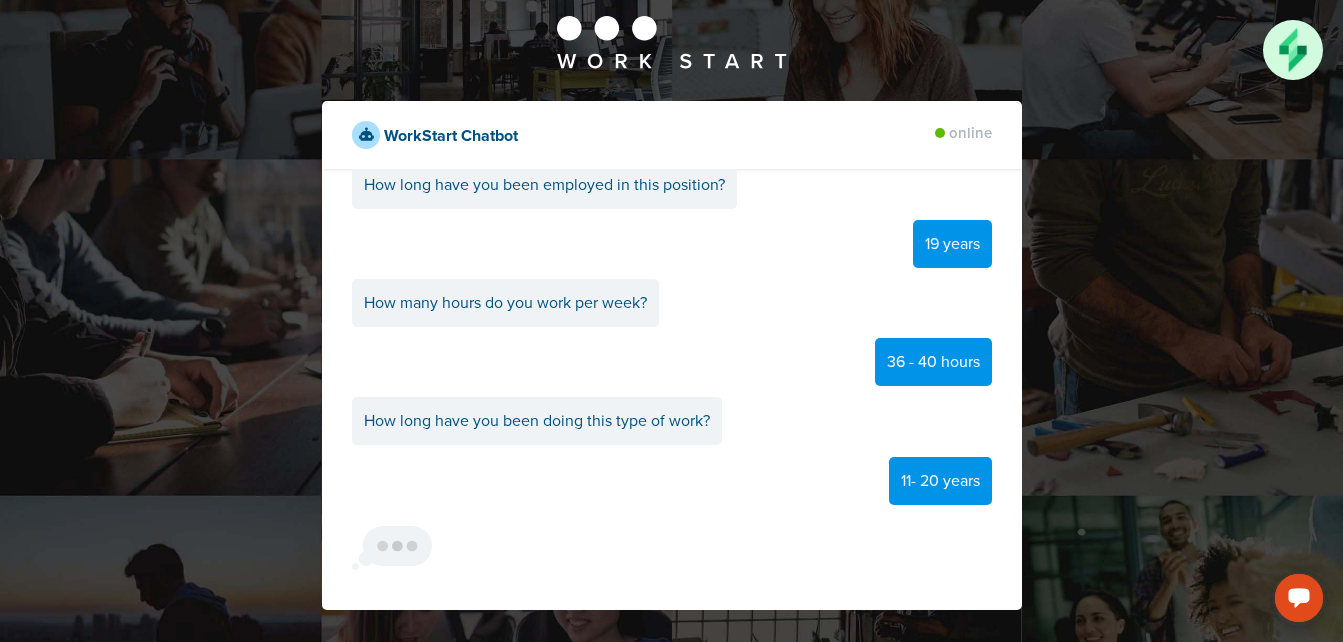 scroll, scrollTop: 2144, scrollLeft: 0, axis: vertical 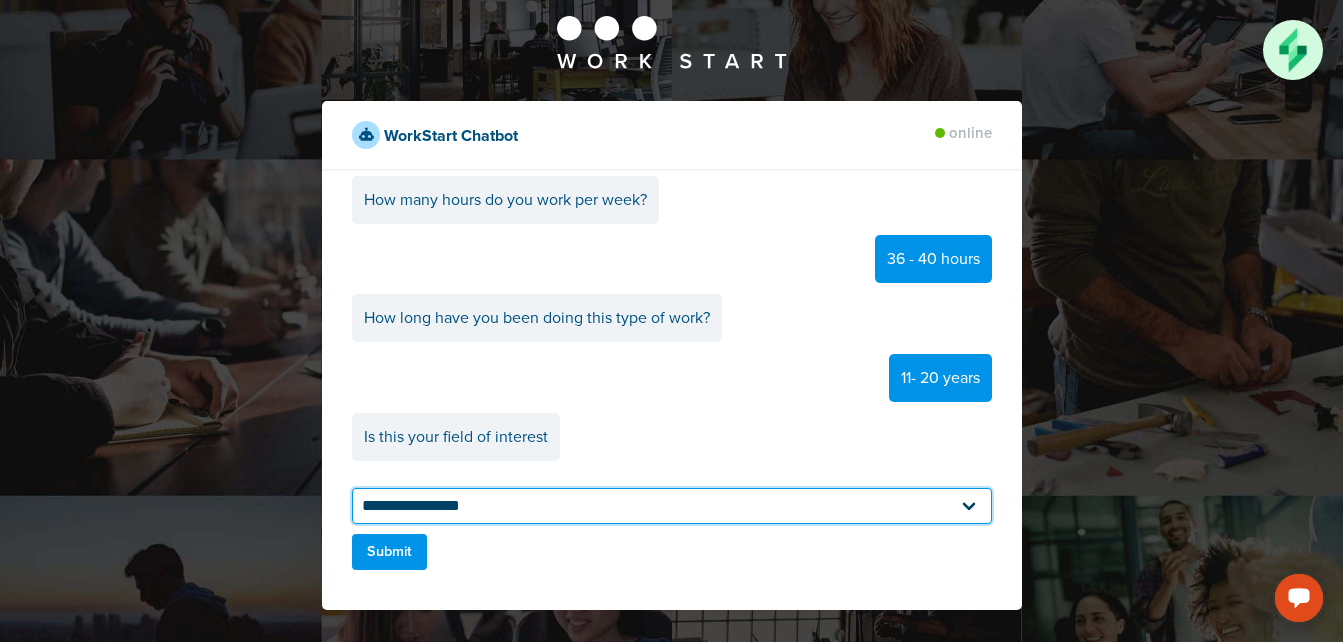 click on "**********" at bounding box center [672, 506] 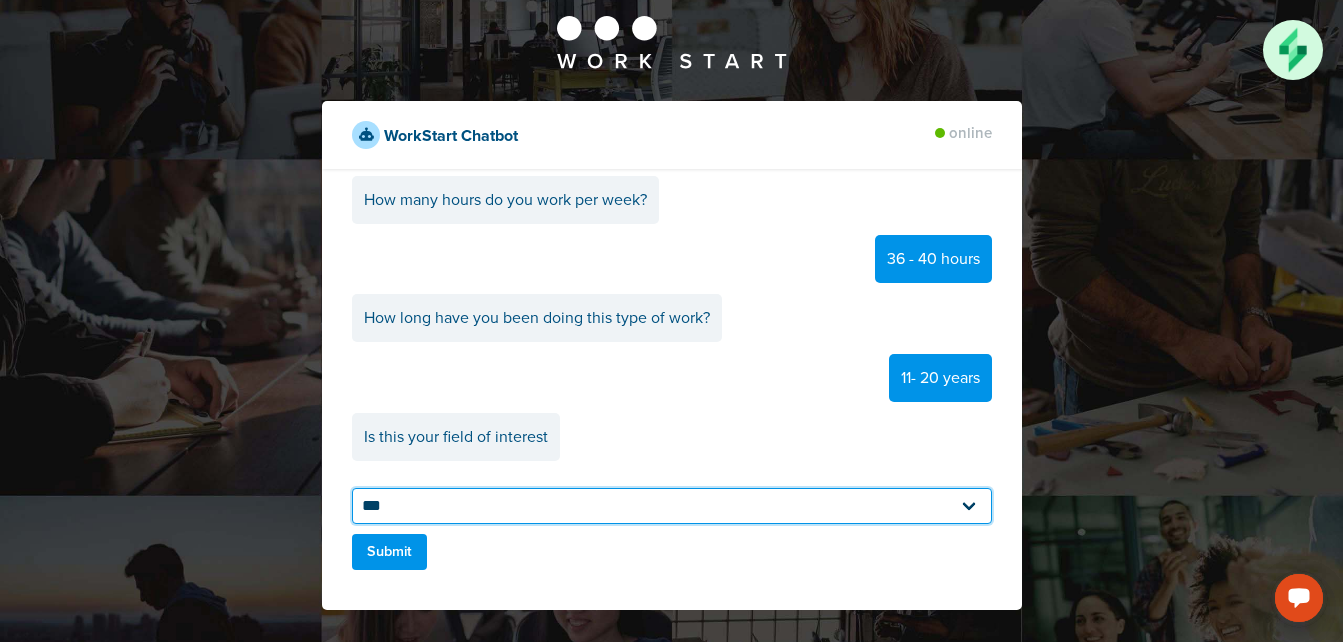 click on "**********" at bounding box center [672, 506] 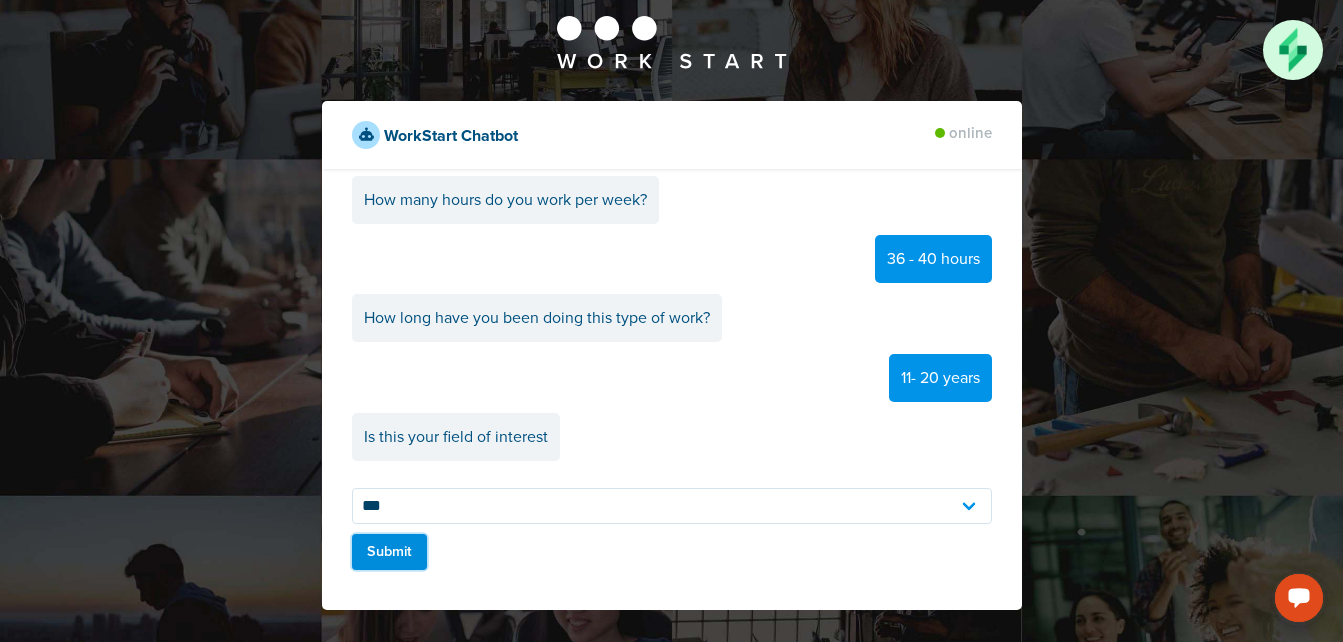 click on "Submit" at bounding box center [390, 552] 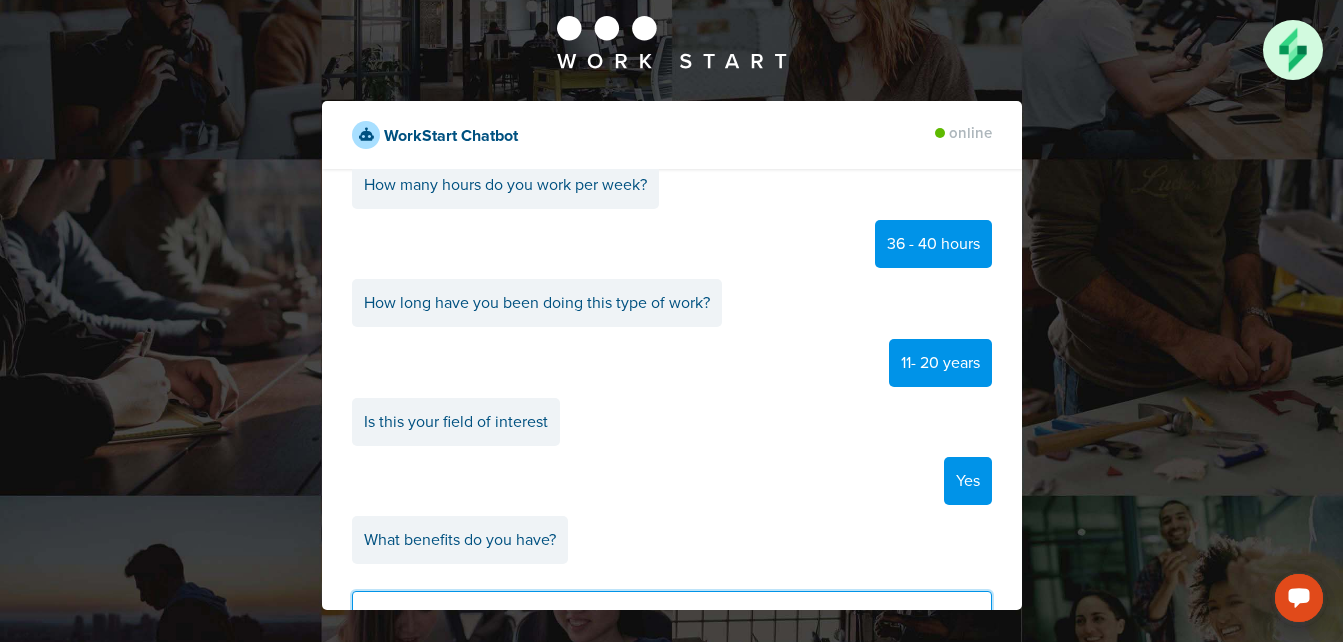scroll, scrollTop: 2335, scrollLeft: 0, axis: vertical 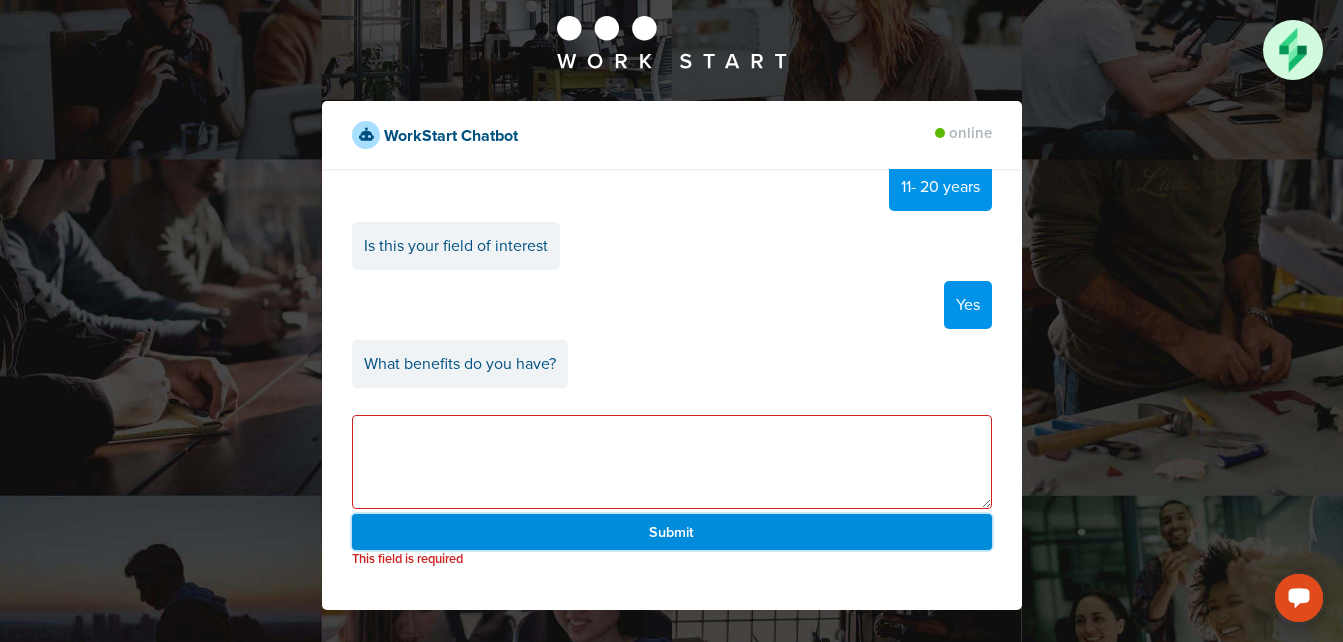 click on "Submit" at bounding box center [672, 532] 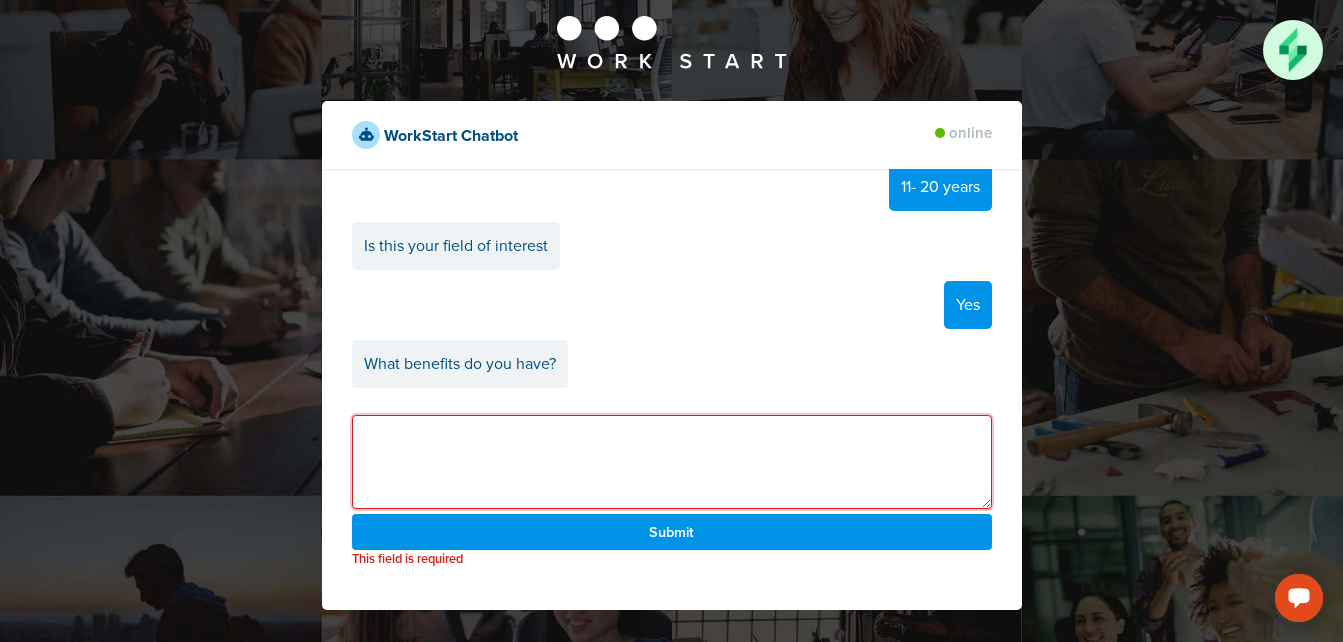 click at bounding box center [672, 462] 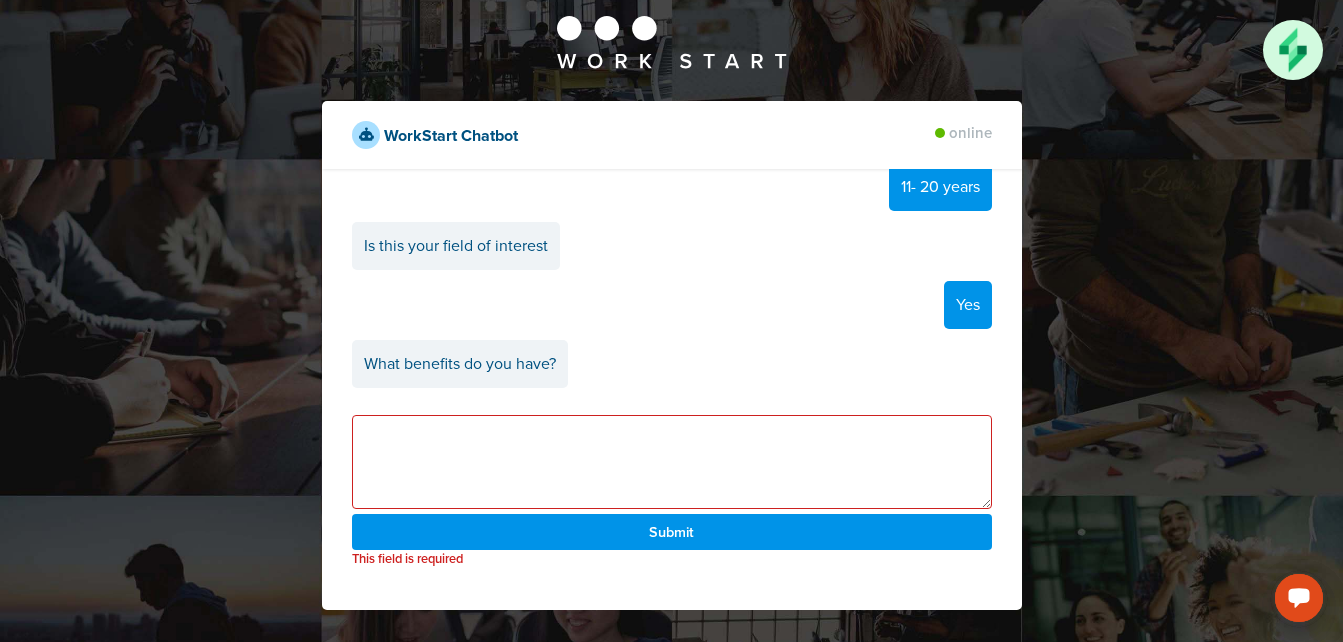 click on "What benefits do you have?" at bounding box center [460, 364] 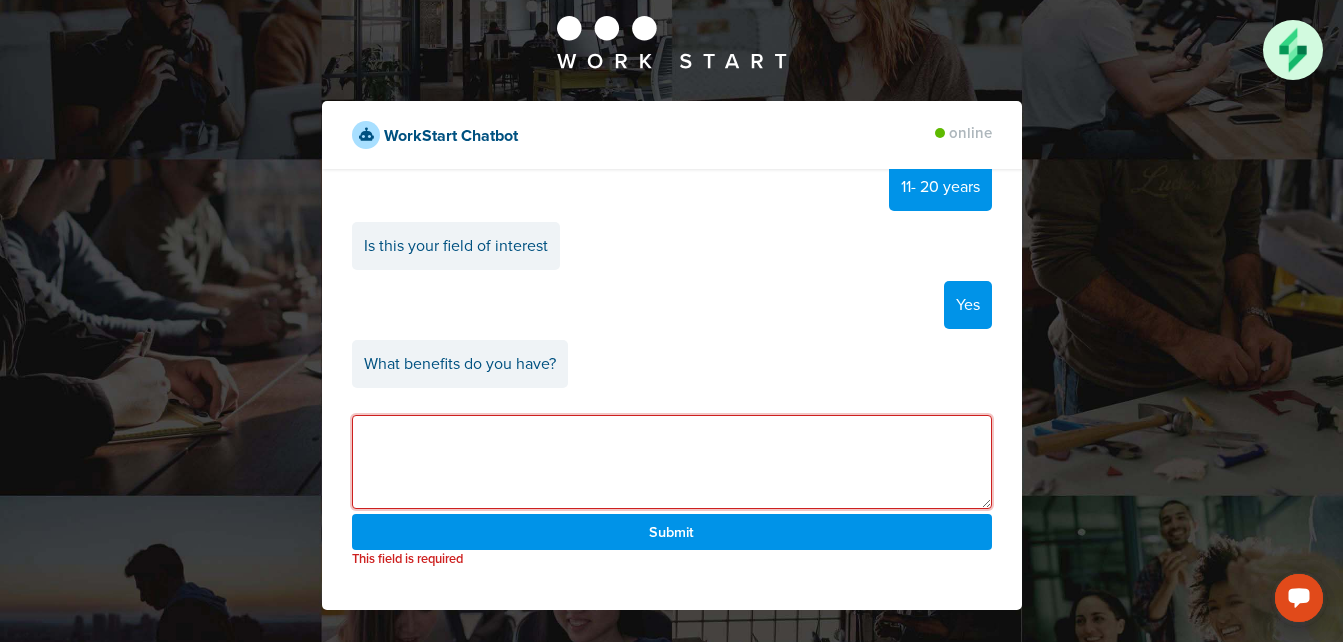 click at bounding box center [672, 462] 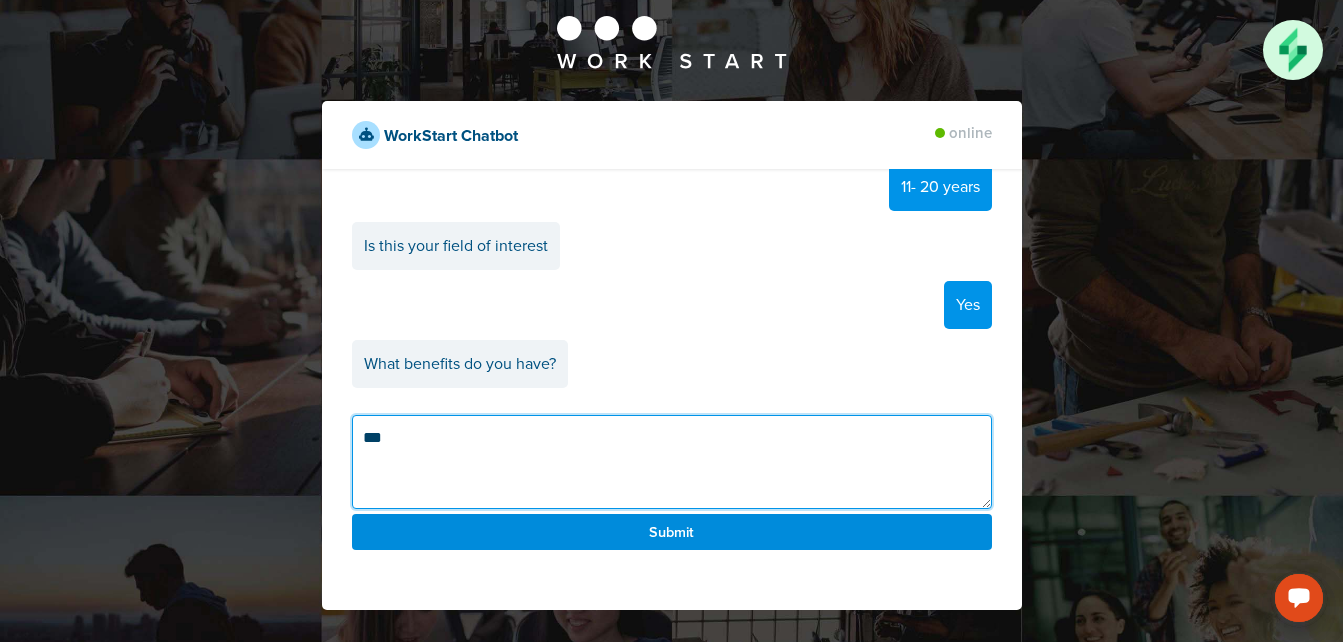 type on "***" 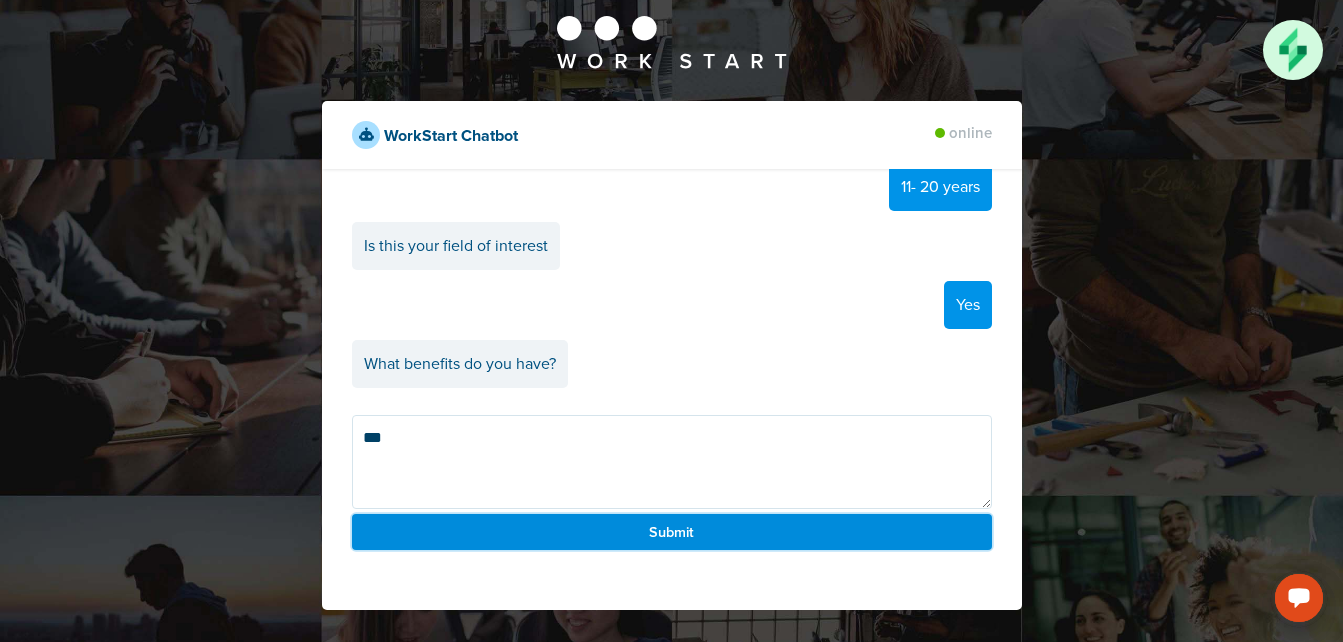 click on "Submit" at bounding box center (672, 532) 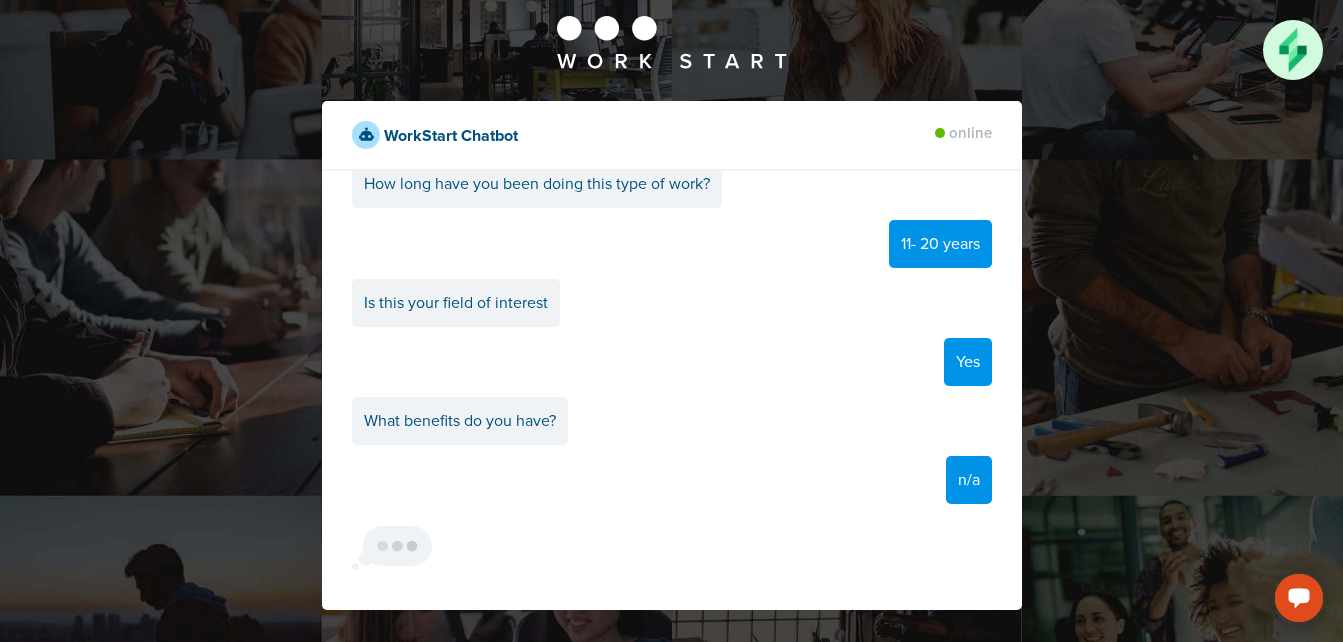 scroll, scrollTop: 2465, scrollLeft: 0, axis: vertical 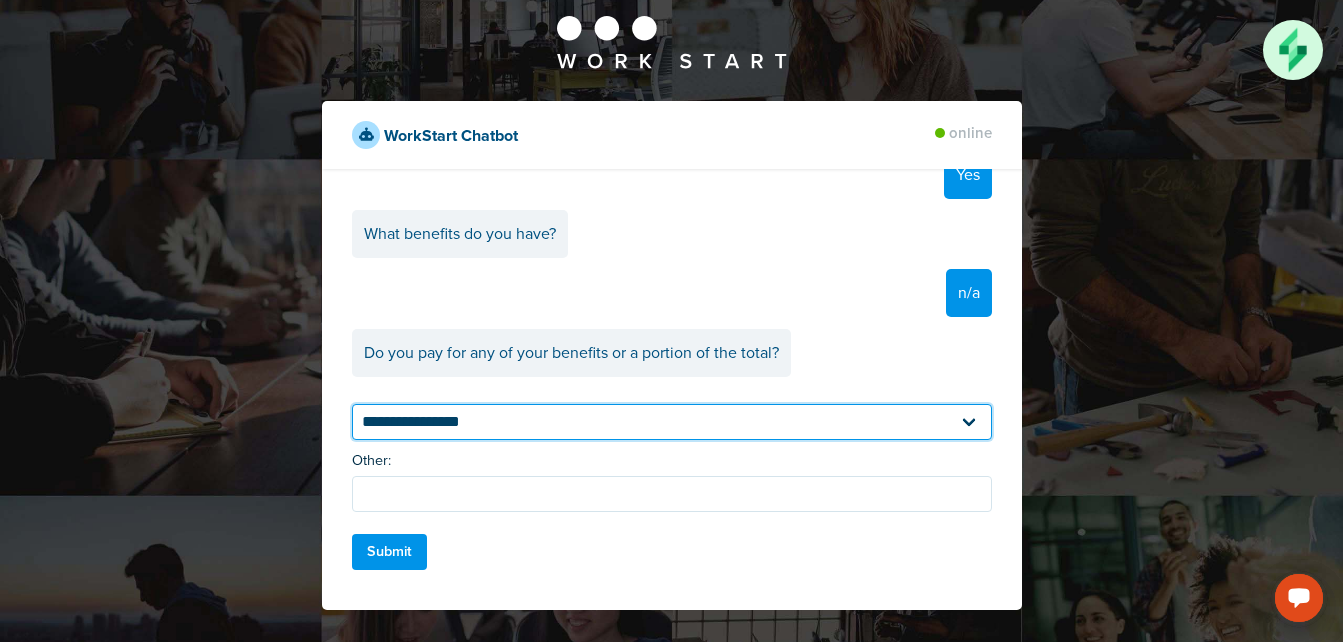 click on "**********" at bounding box center (672, 422) 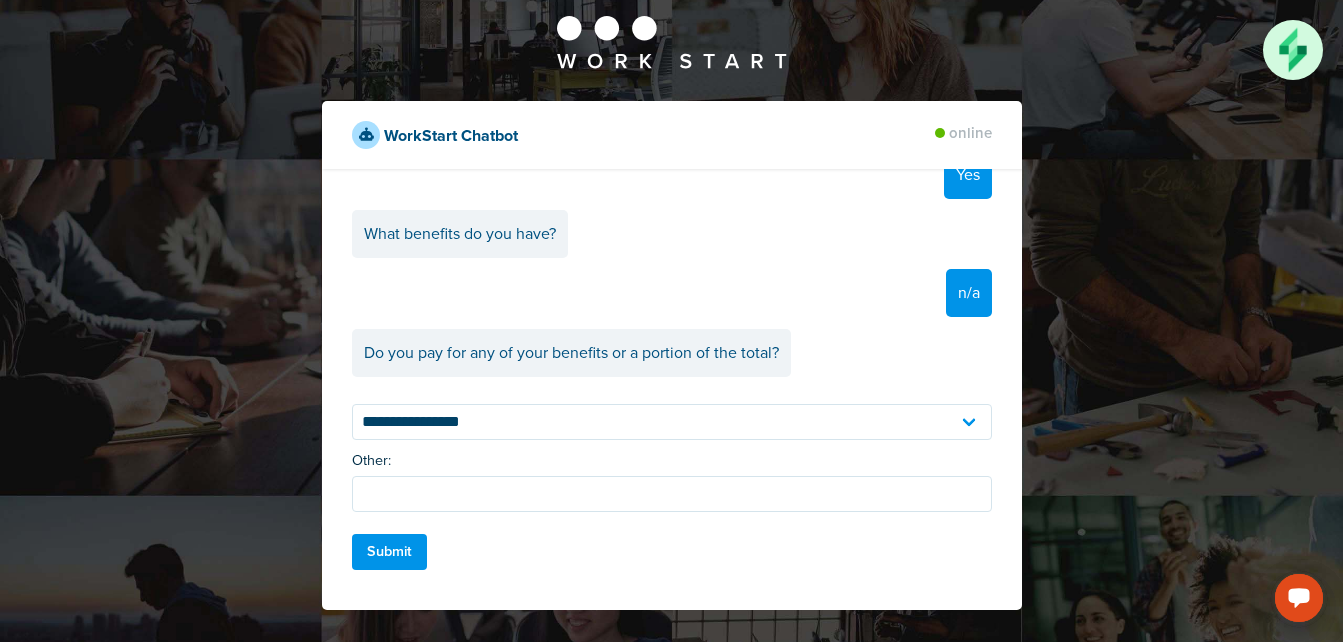 click on "**********" at bounding box center [672, 487] 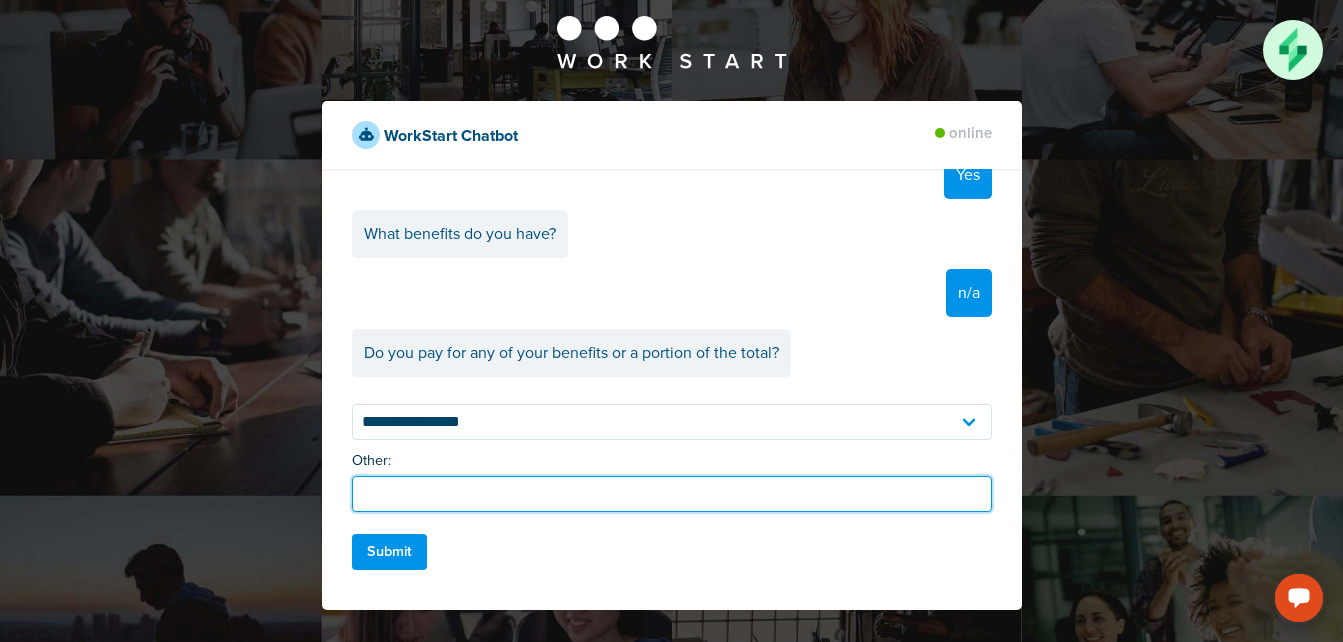 click at bounding box center [672, 494] 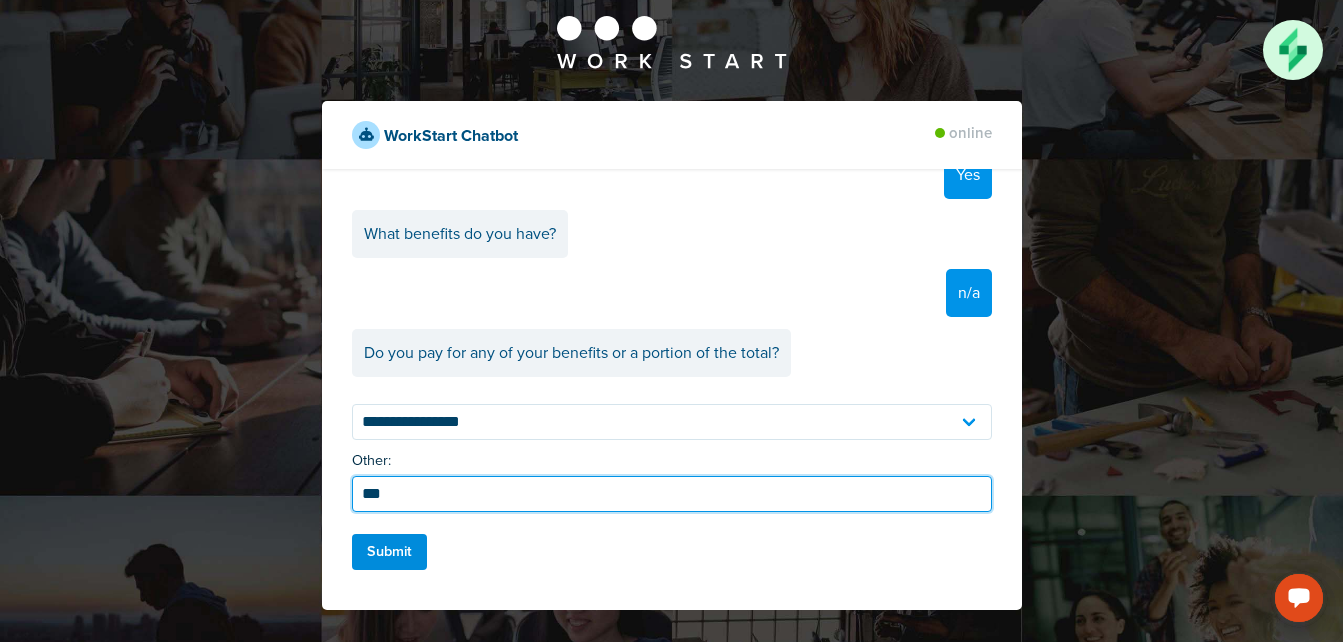 type on "***" 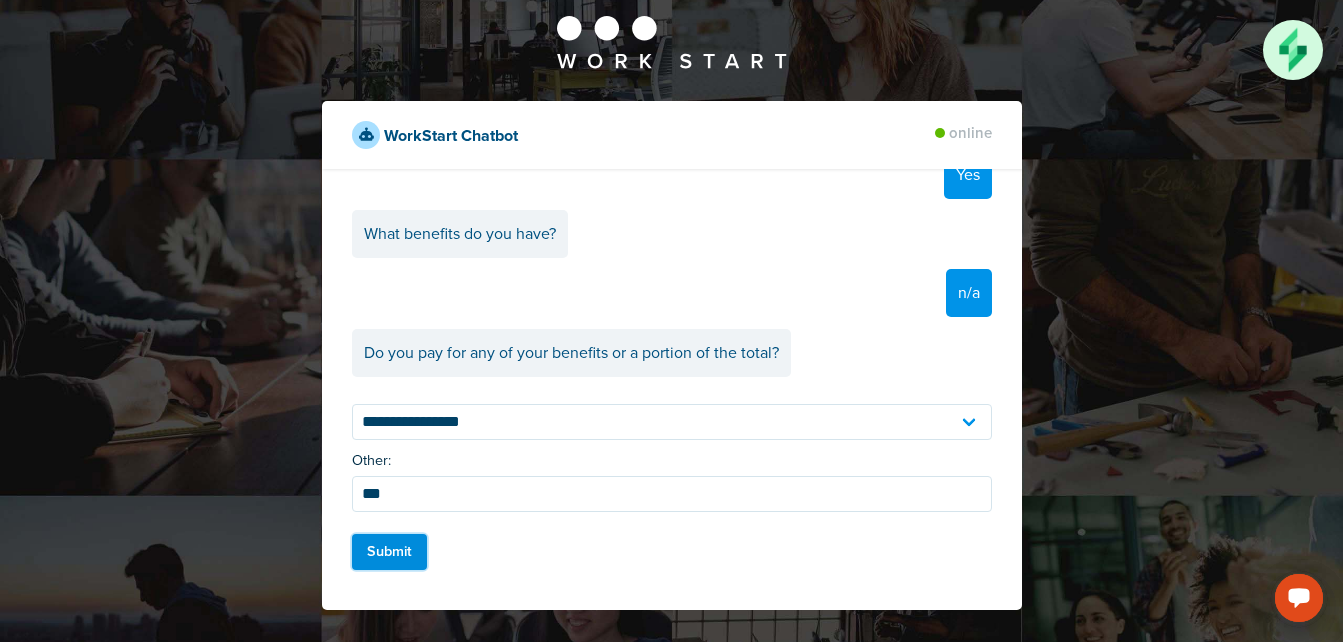 click on "Submit" at bounding box center [390, 552] 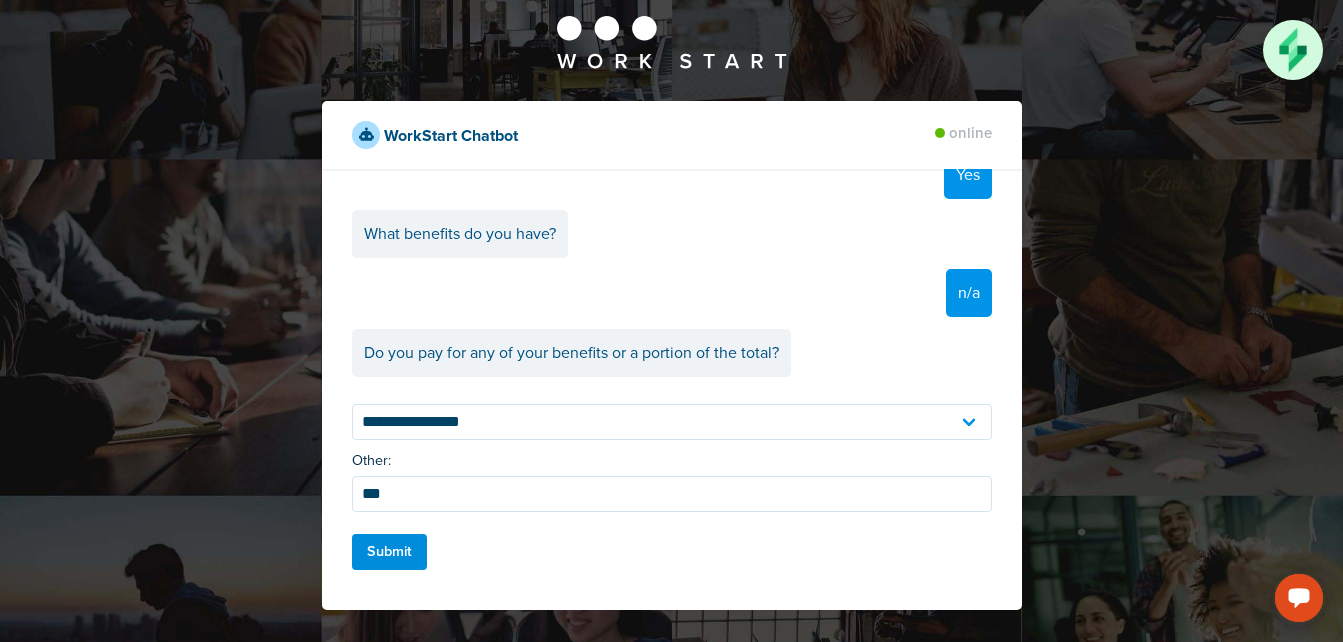 type 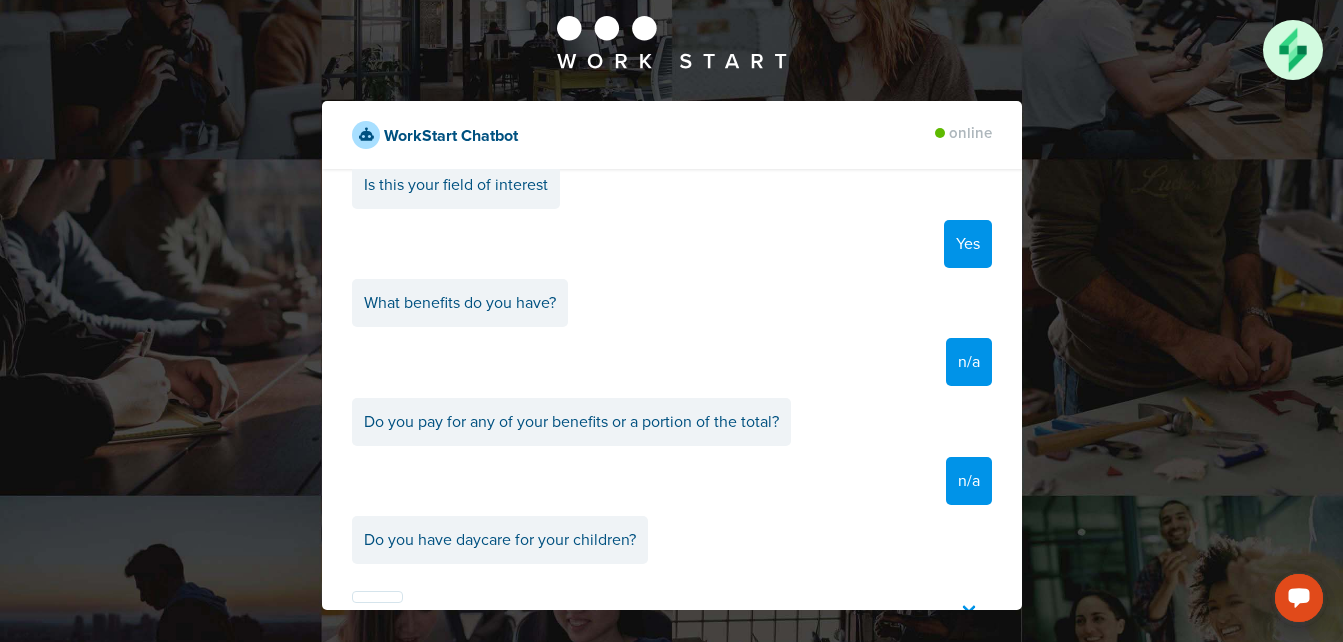 scroll, scrollTop: 2583, scrollLeft: 0, axis: vertical 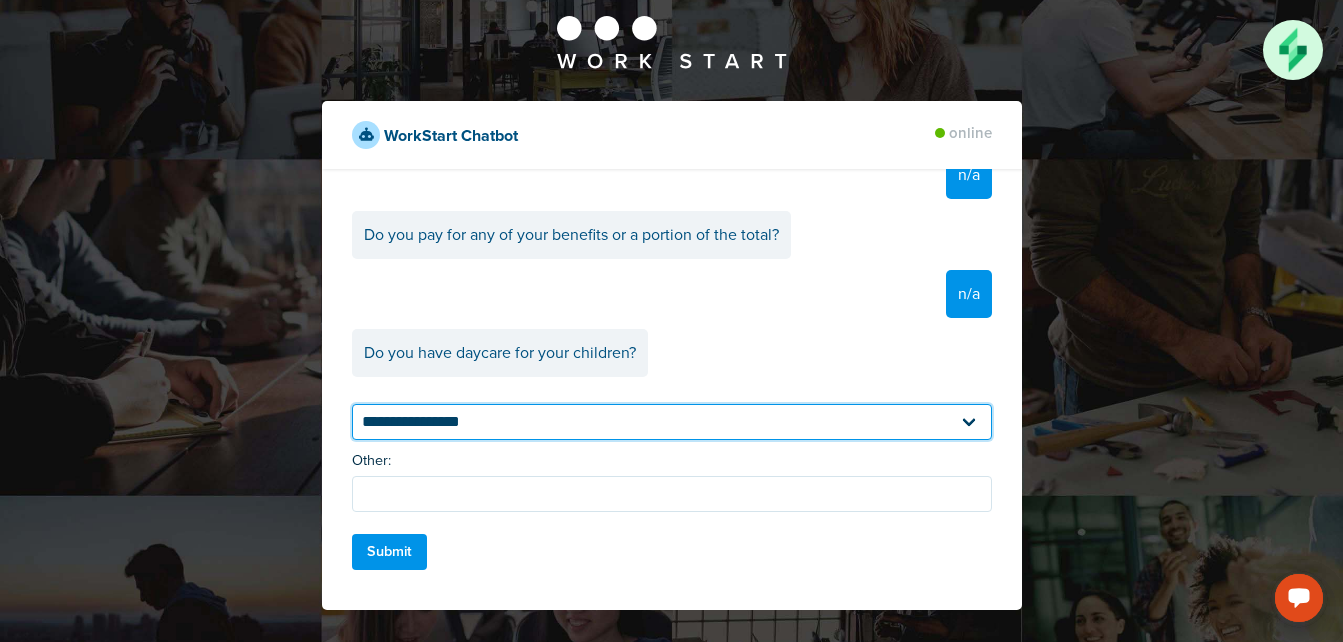 click on "**********" at bounding box center (672, 422) 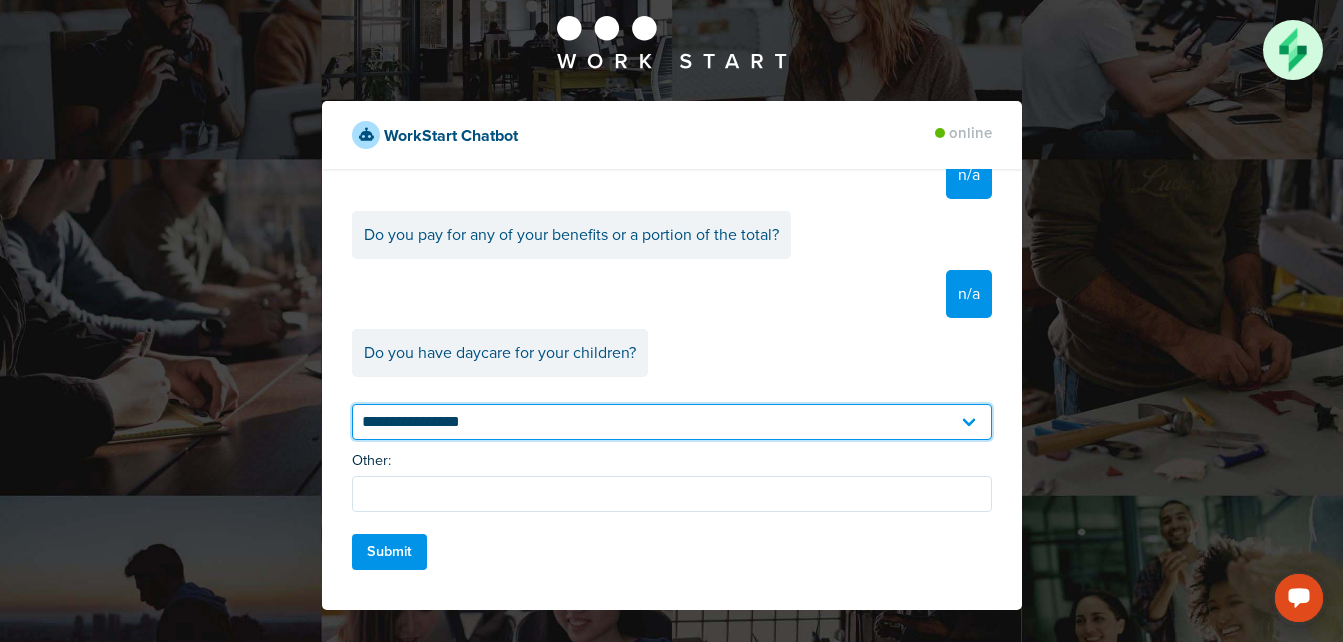 select on "**********" 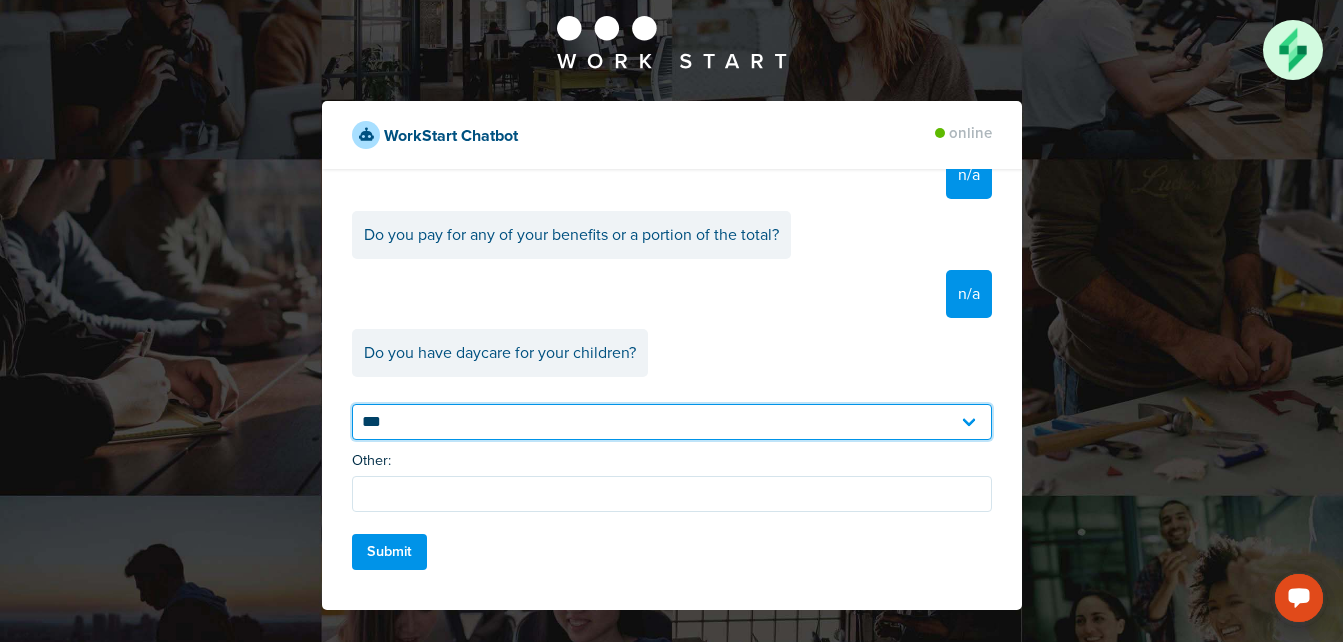 click on "**********" at bounding box center (672, 422) 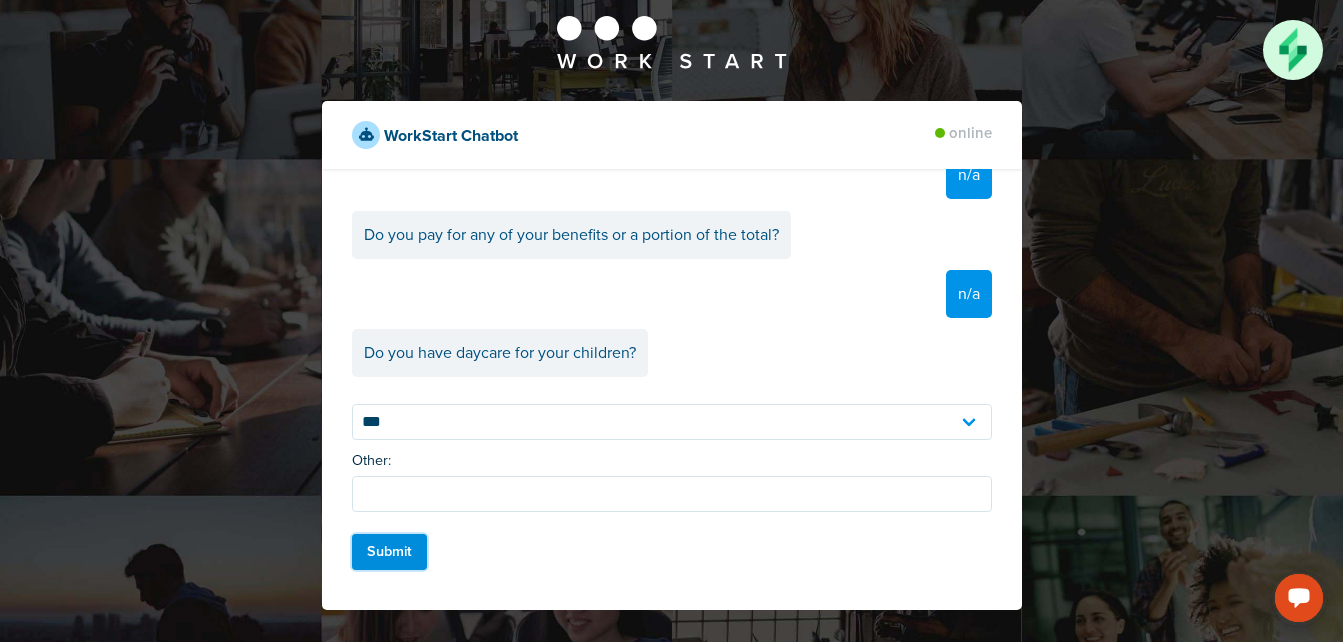 click on "Submit" at bounding box center [390, 552] 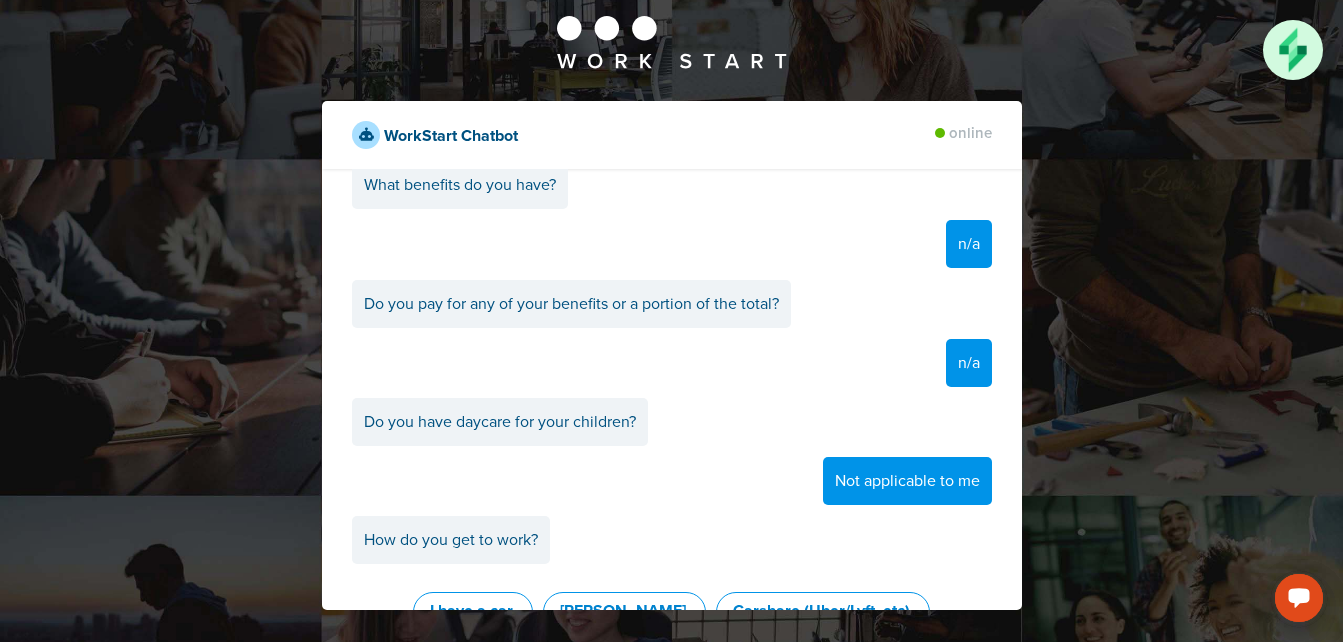 scroll, scrollTop: 2708, scrollLeft: 0, axis: vertical 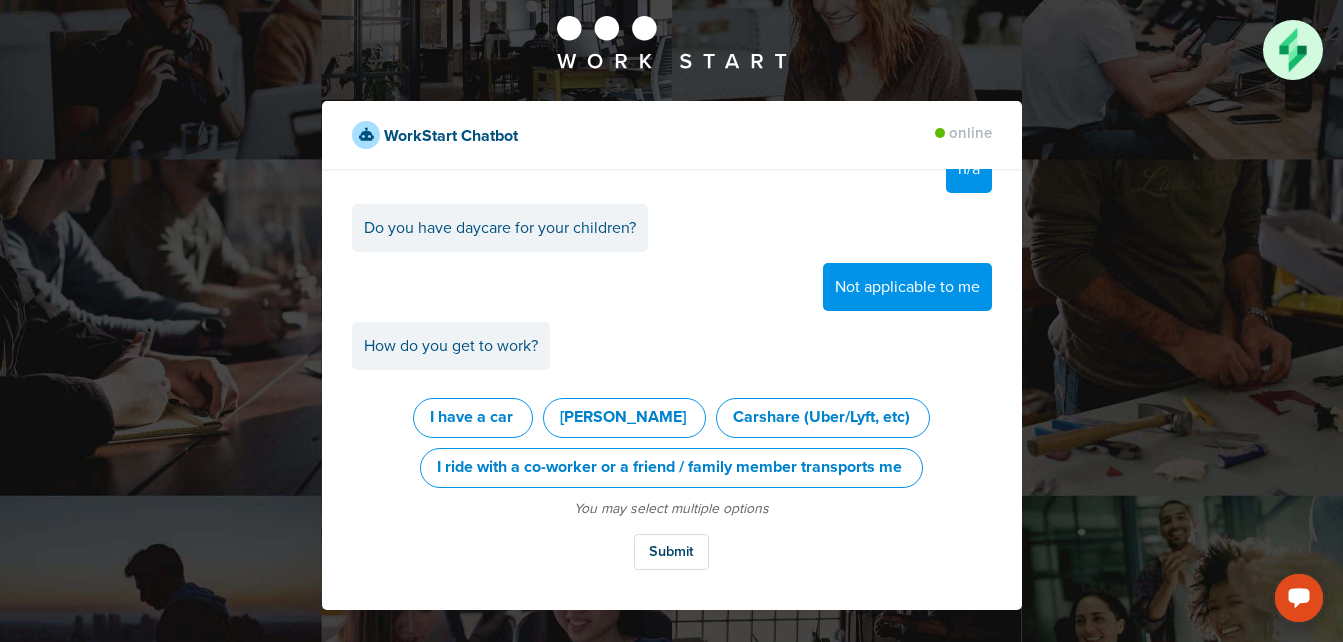click on "Carshare (Uber/Lyft, etc)" at bounding box center [821, 418] 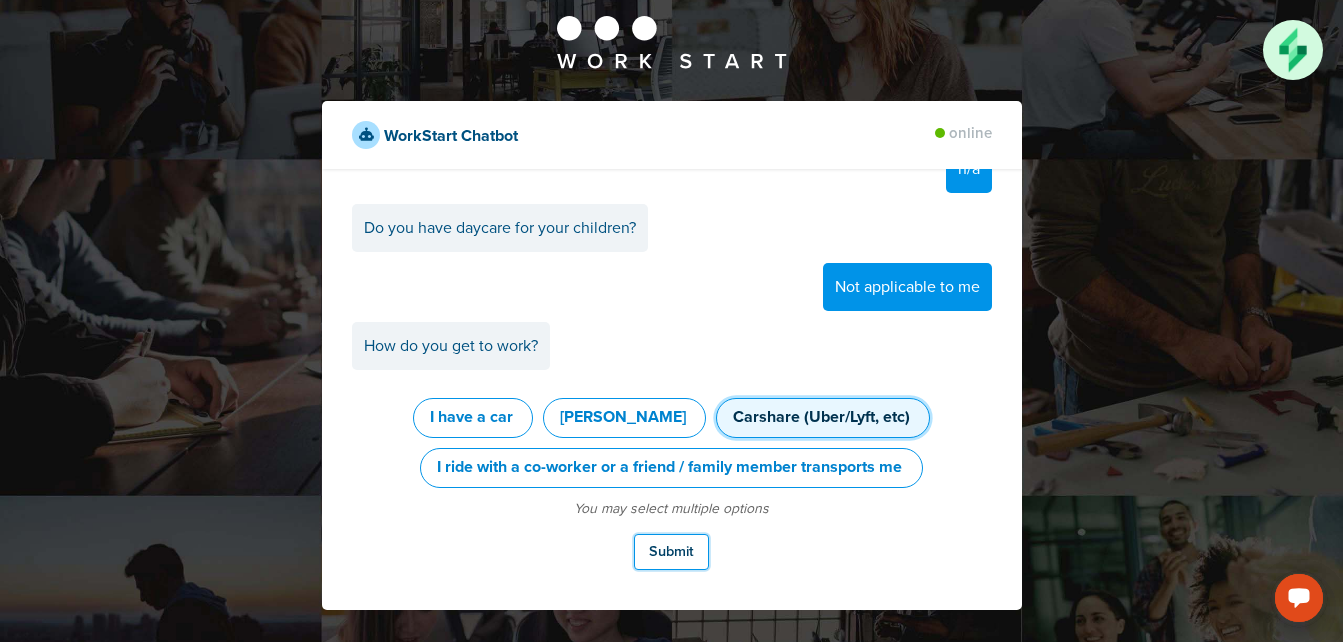 click on "Submit" at bounding box center (672, 552) 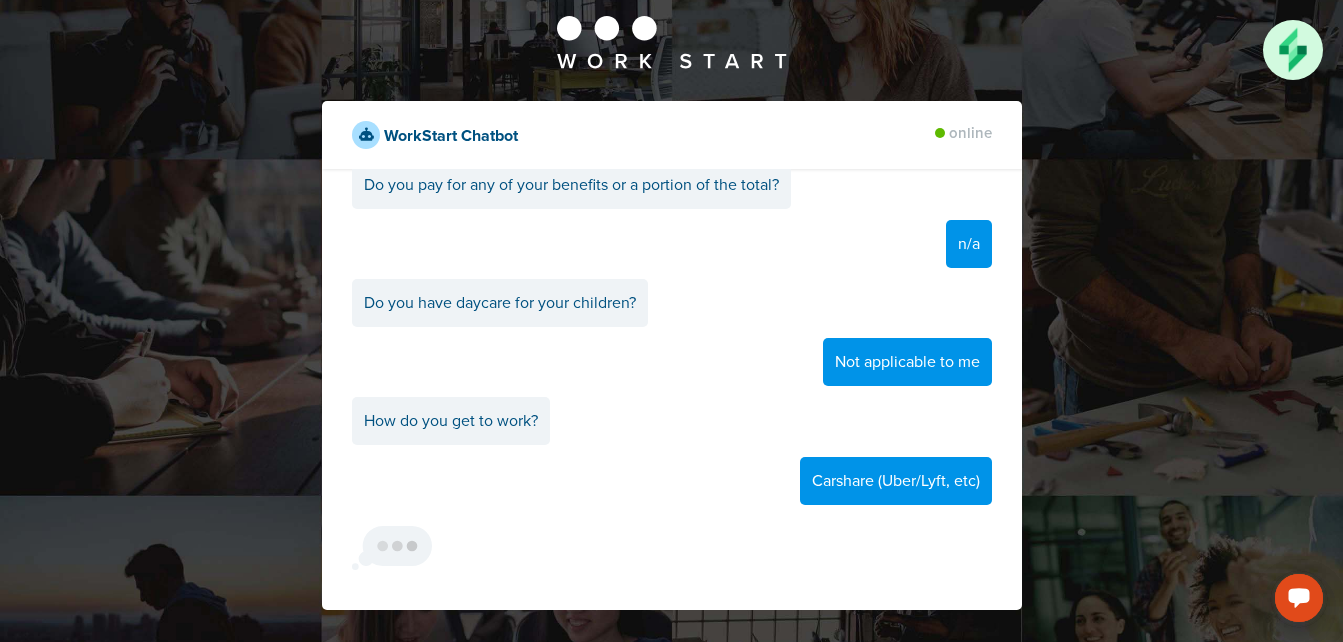 scroll, scrollTop: 2832, scrollLeft: 0, axis: vertical 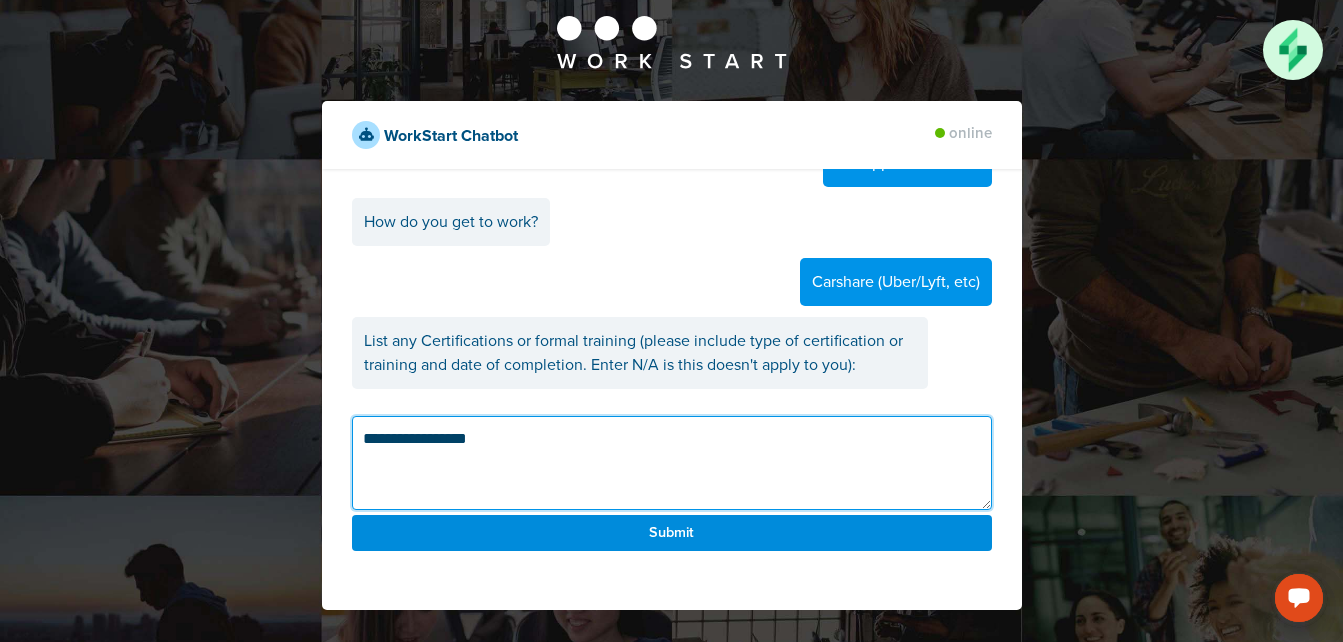 type on "**********" 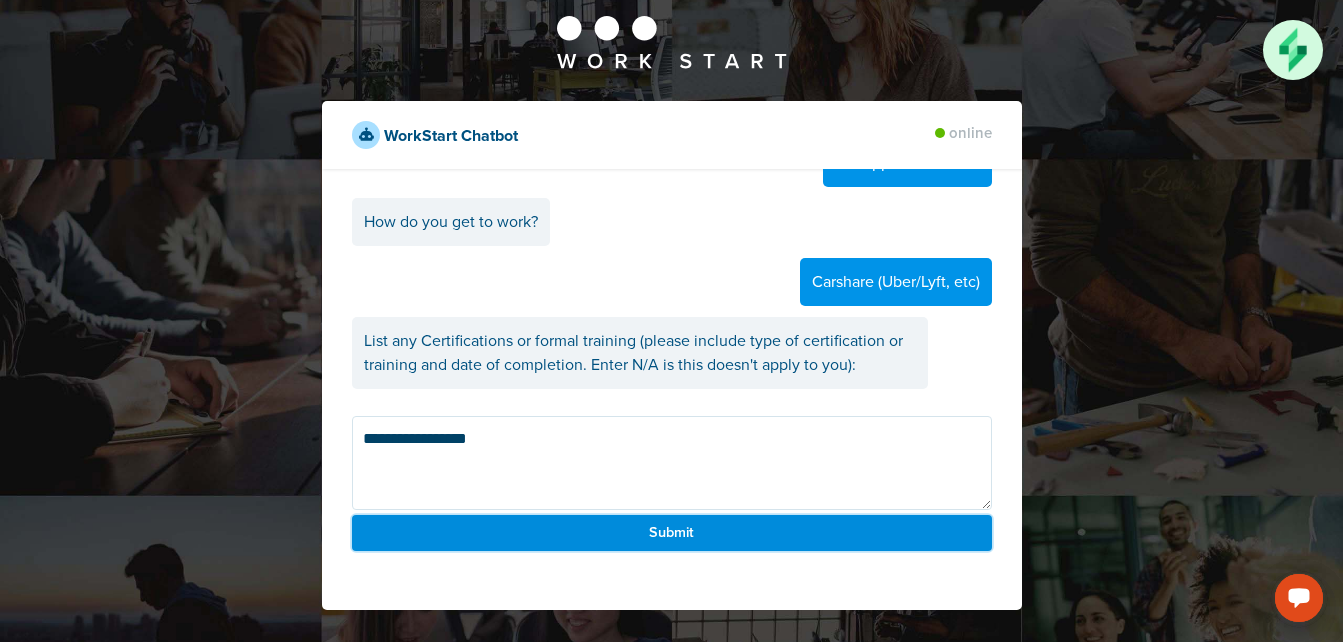 click on "Submit" at bounding box center [672, 533] 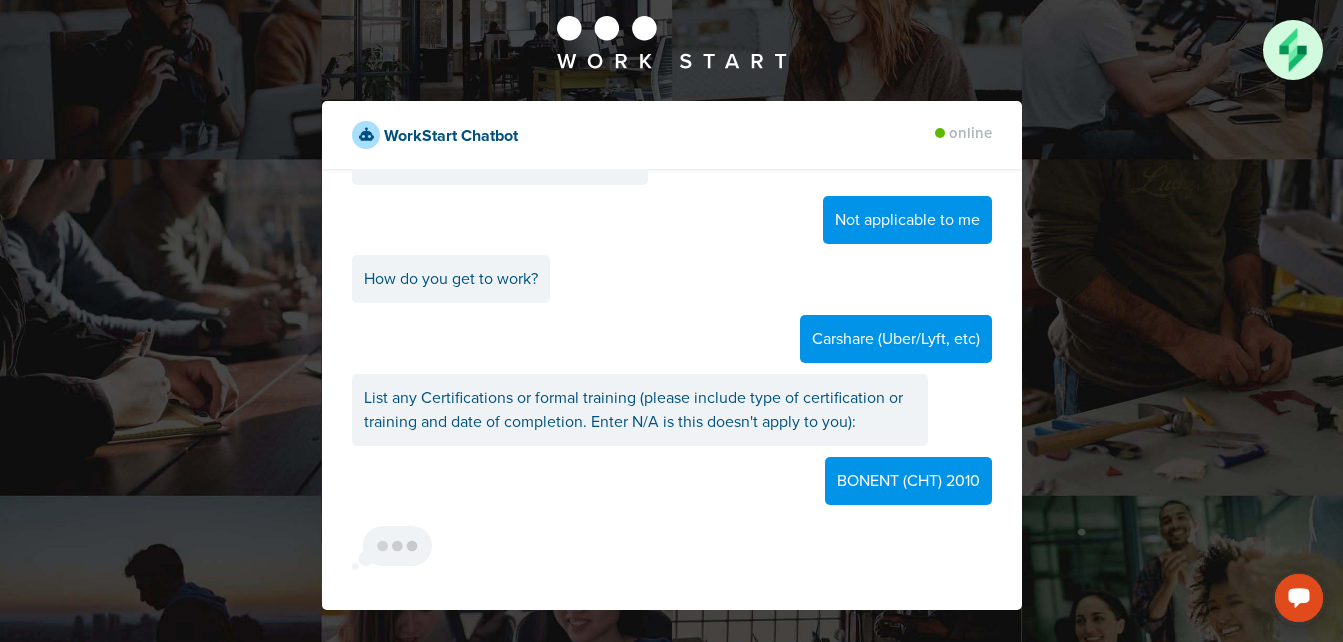 scroll, scrollTop: 2975, scrollLeft: 0, axis: vertical 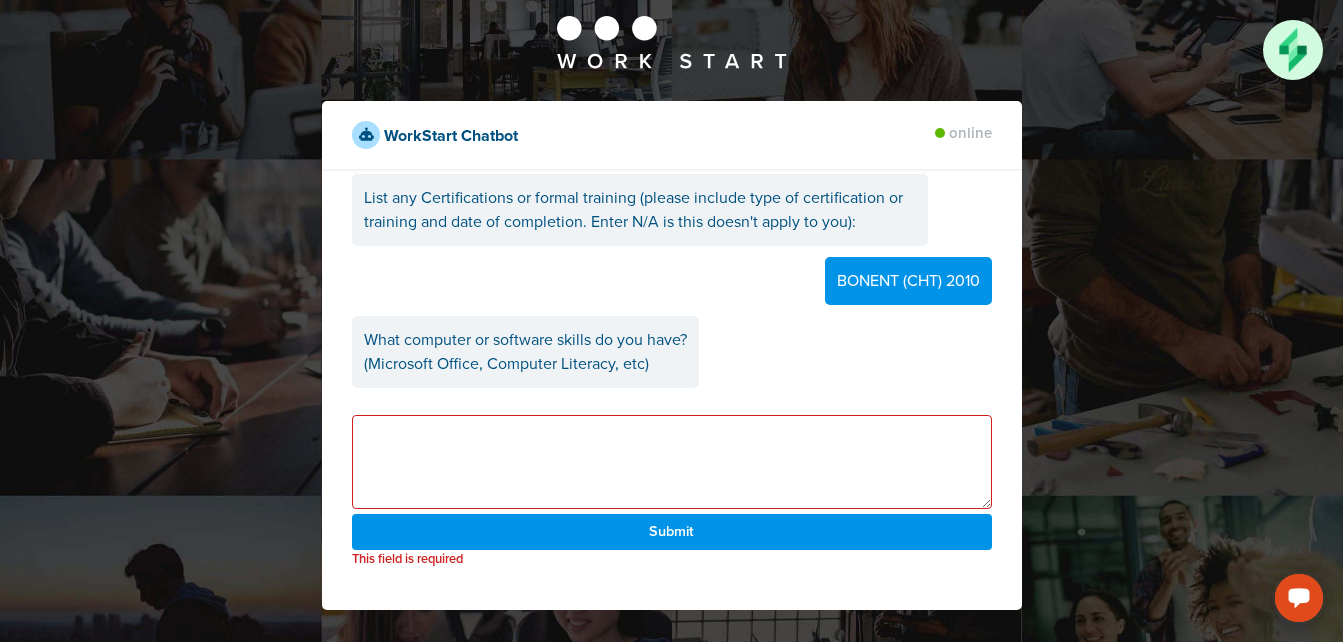 click on "Submit
This field is required" at bounding box center [672, 484] 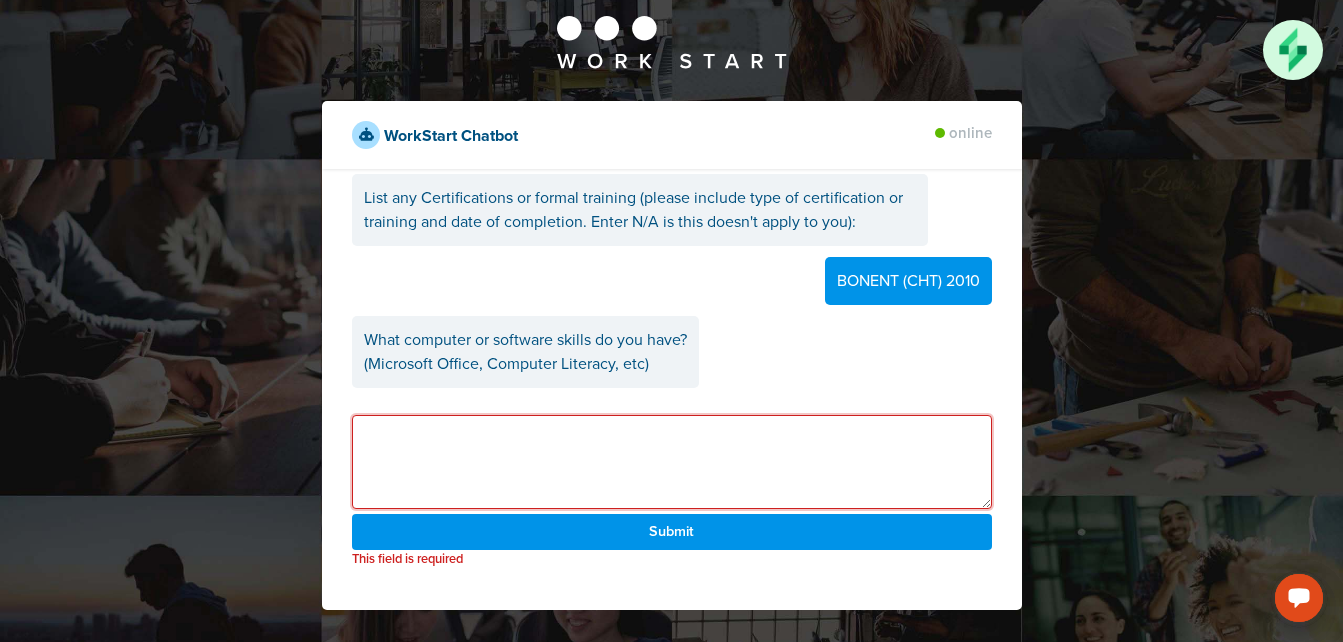 click at bounding box center (672, 462) 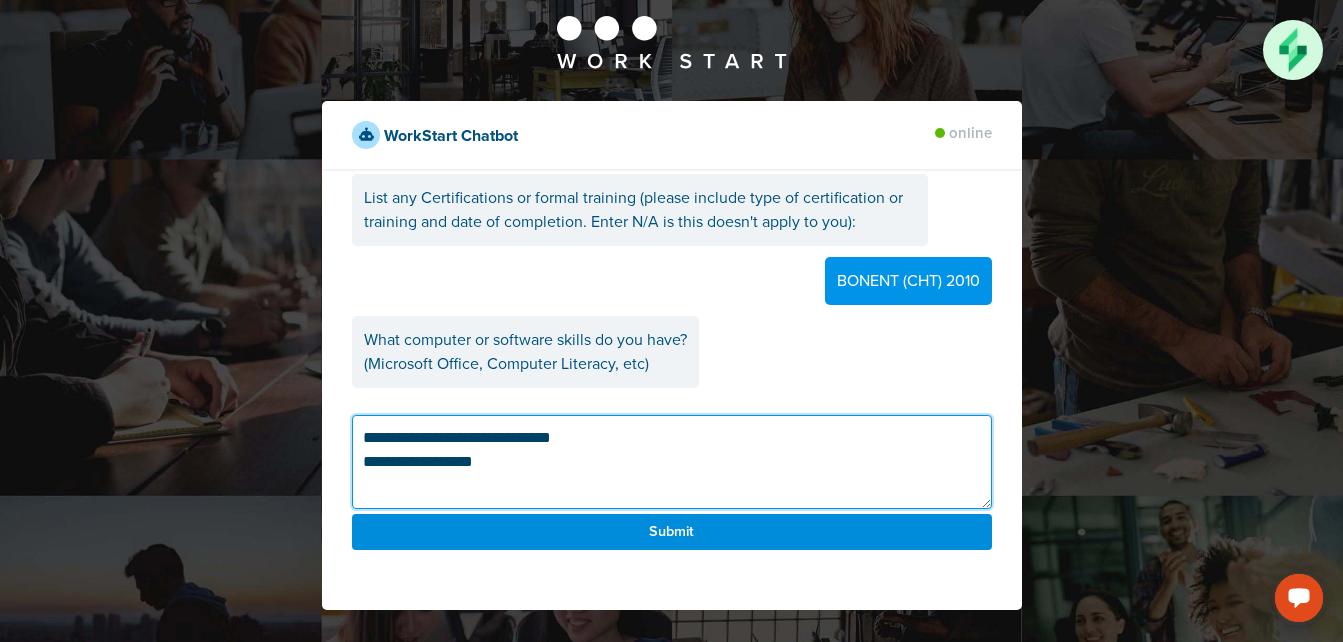 type on "**********" 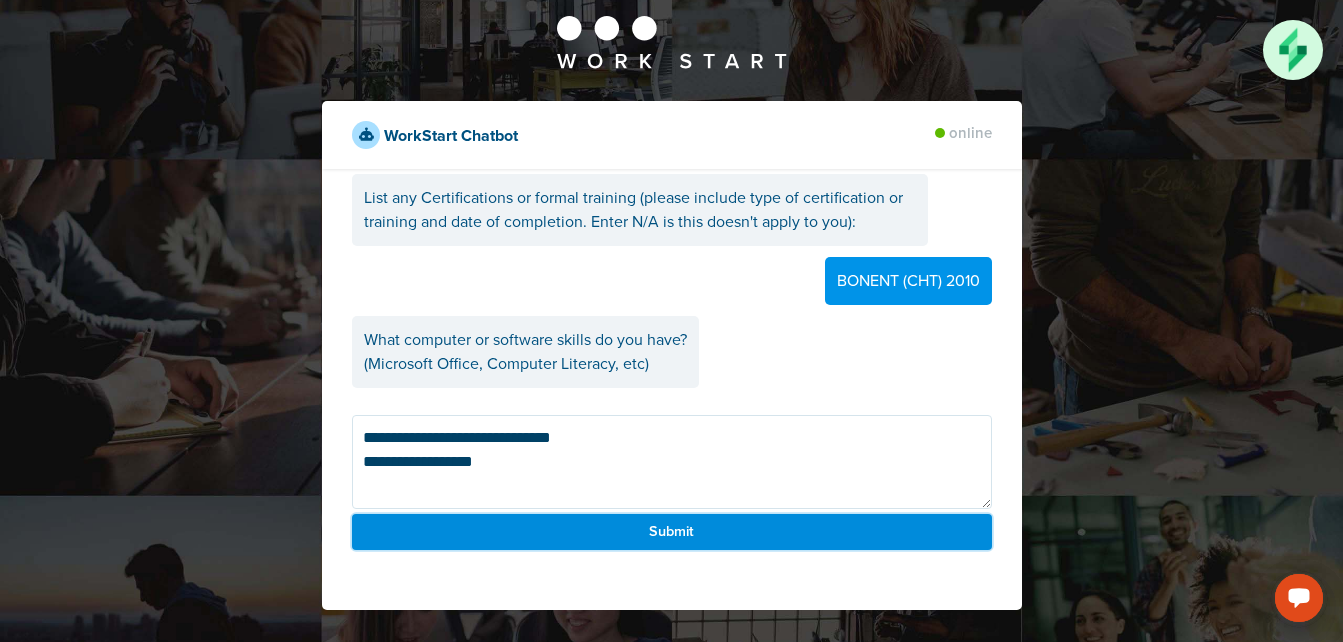 click on "Submit" at bounding box center (672, 532) 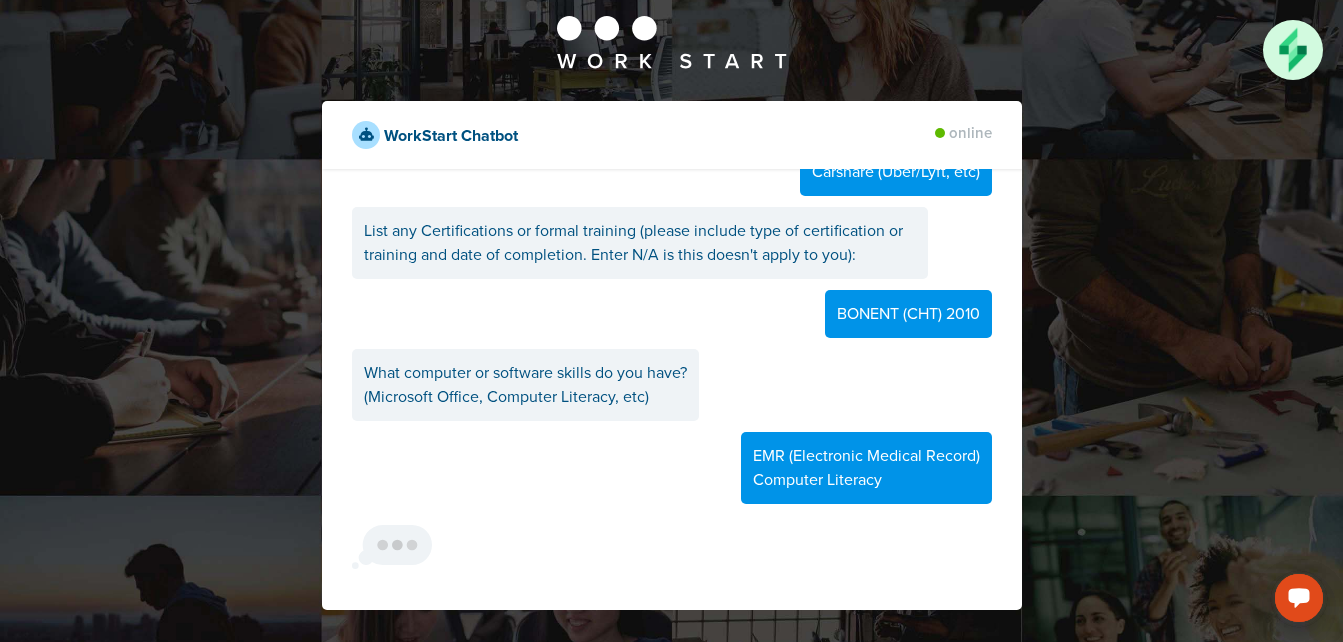 scroll, scrollTop: 3141, scrollLeft: 0, axis: vertical 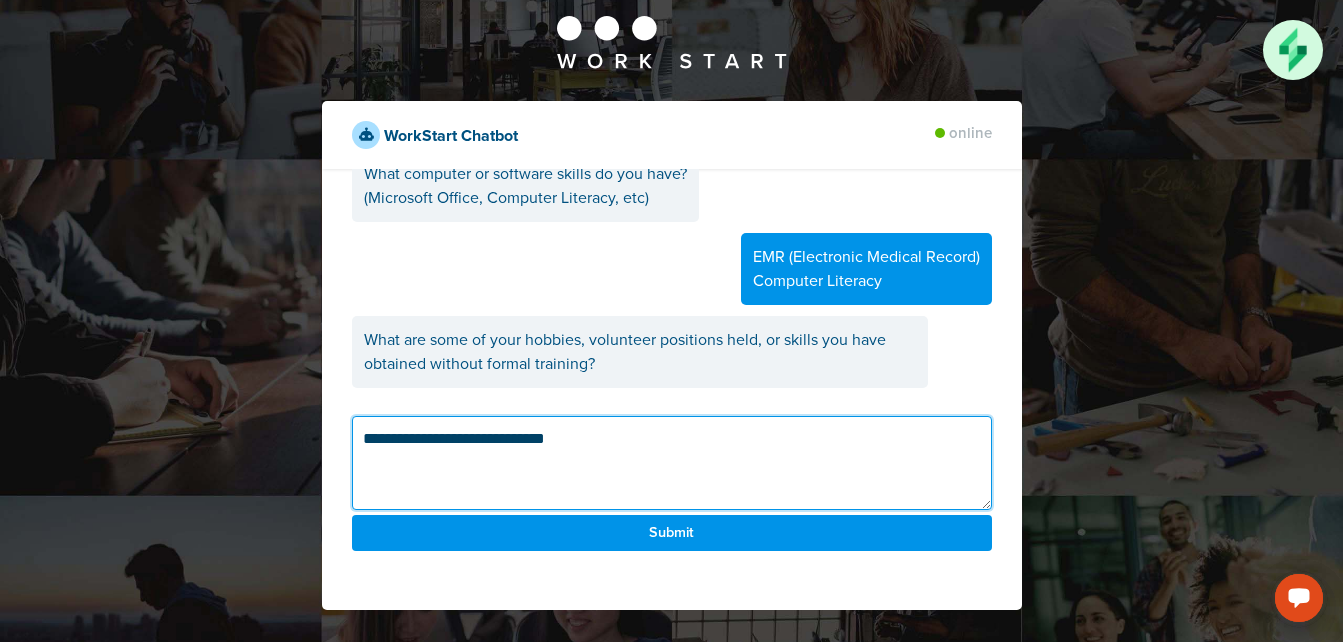 click on "**********" at bounding box center [672, 463] 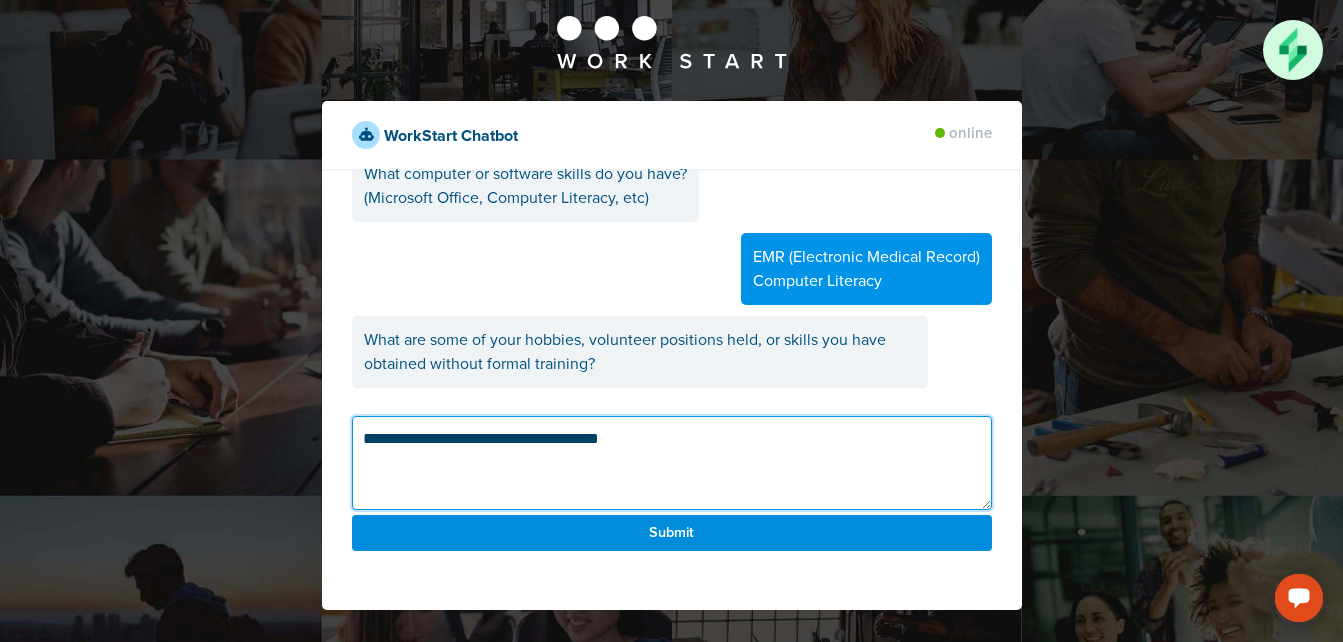 type on "**********" 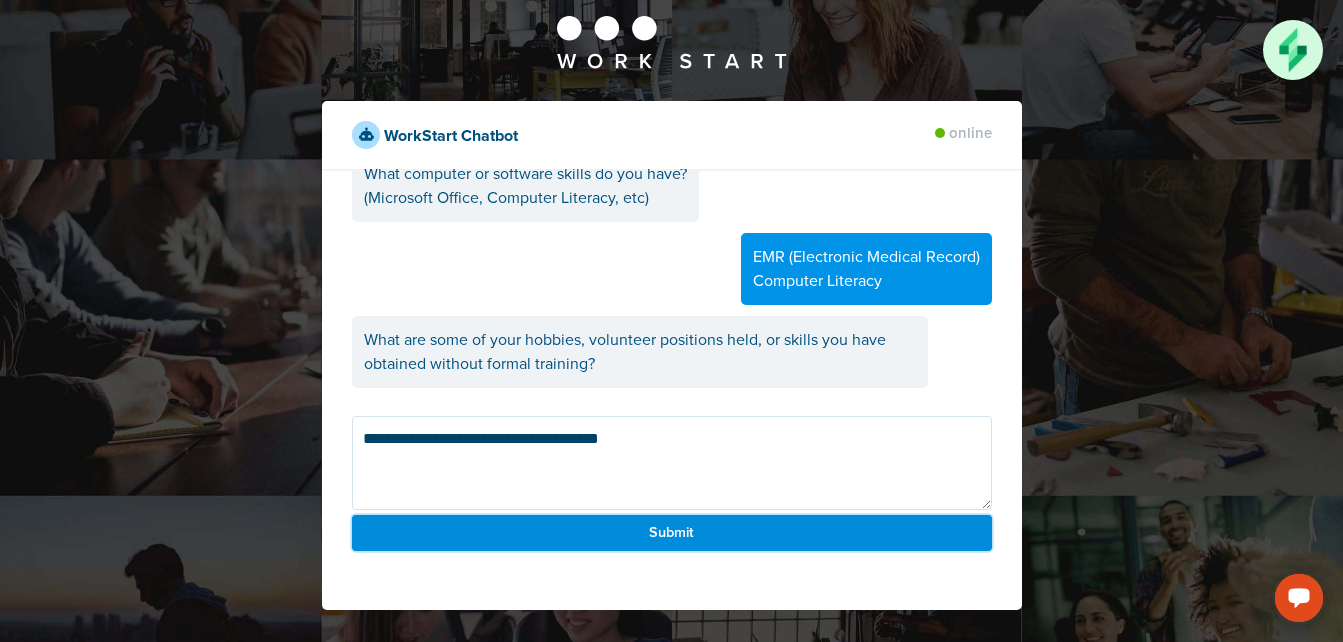 click on "Submit" at bounding box center [672, 533] 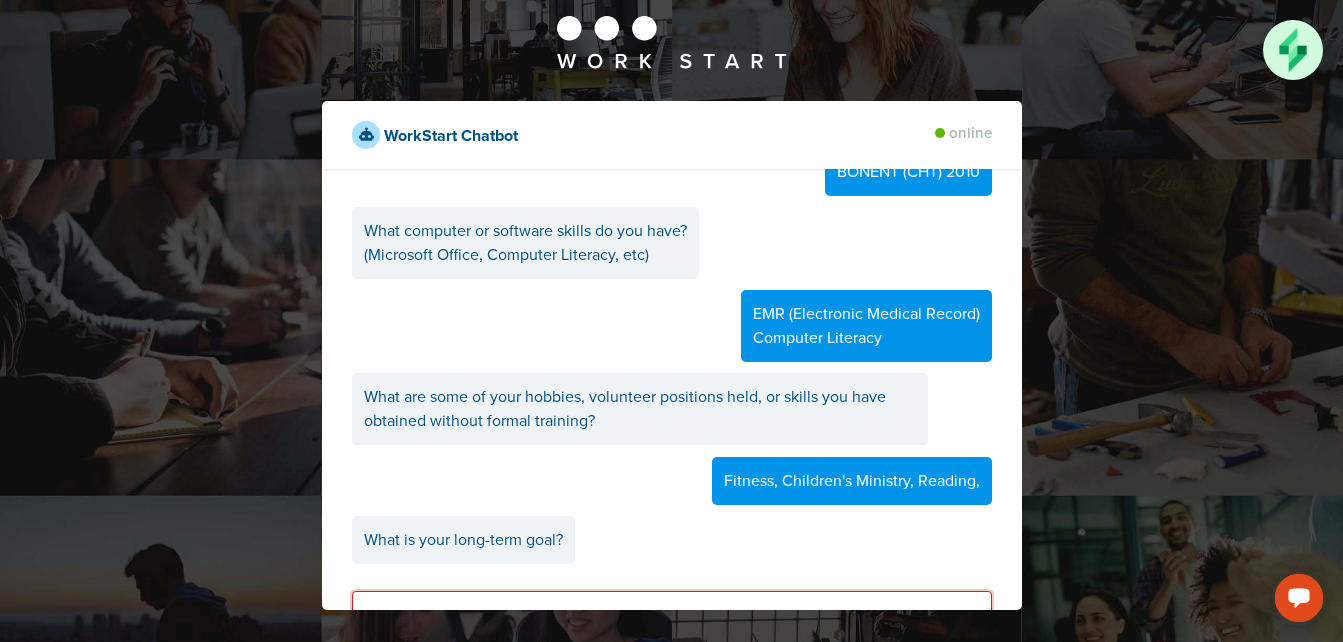 scroll, scrollTop: 3259, scrollLeft: 0, axis: vertical 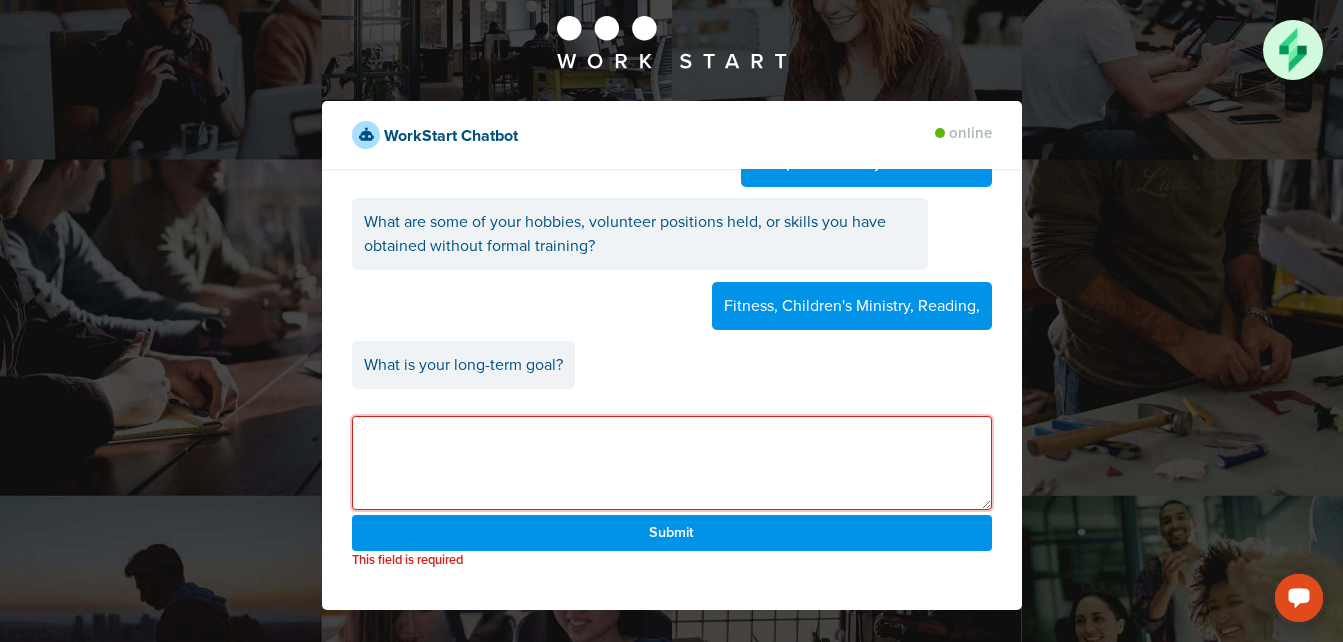 click at bounding box center [672, 463] 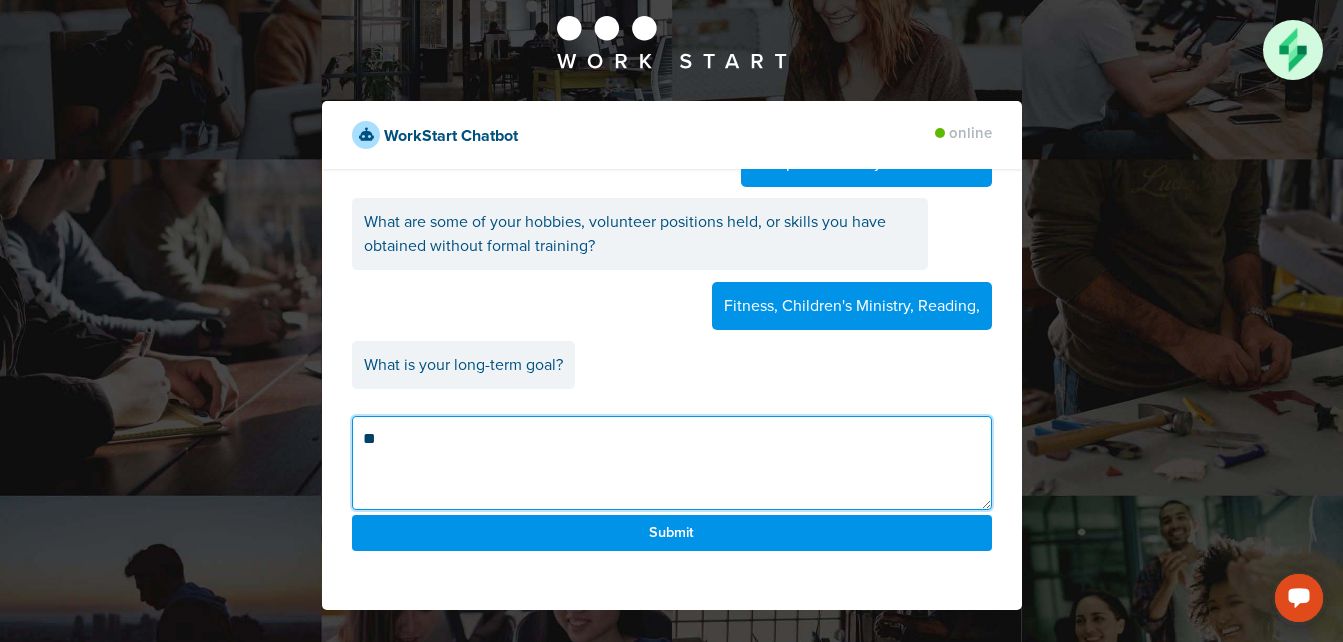 type on "*" 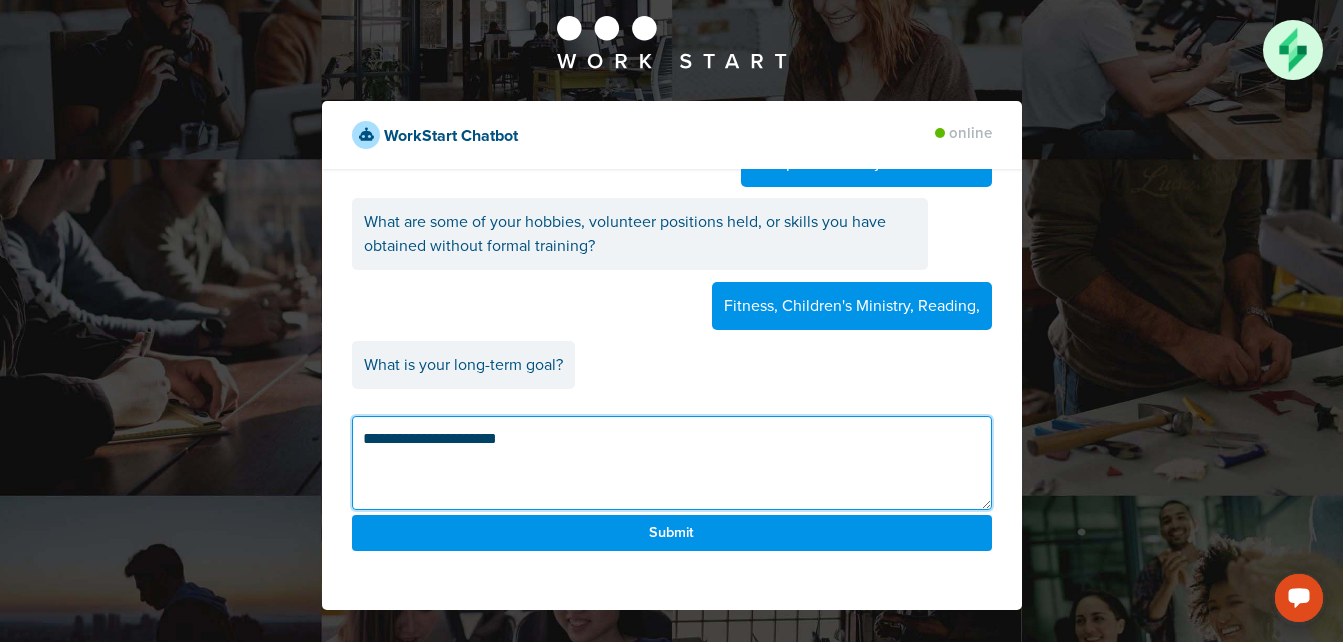 click on "**********" at bounding box center [672, 463] 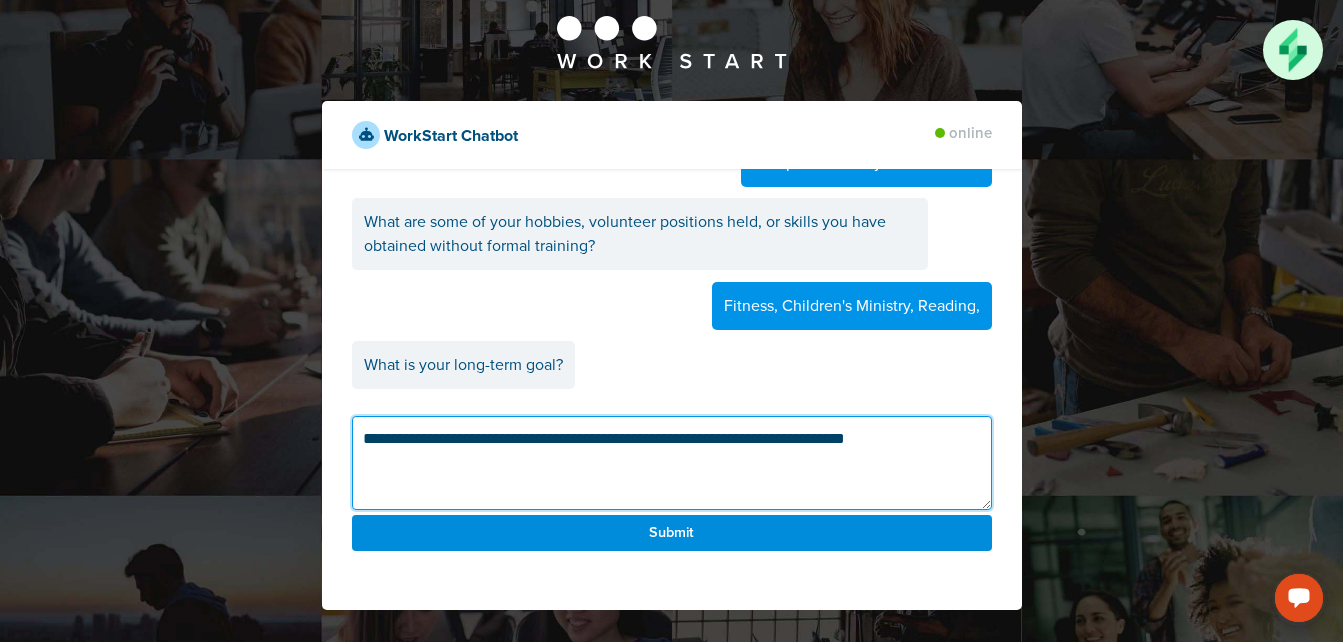 type on "**********" 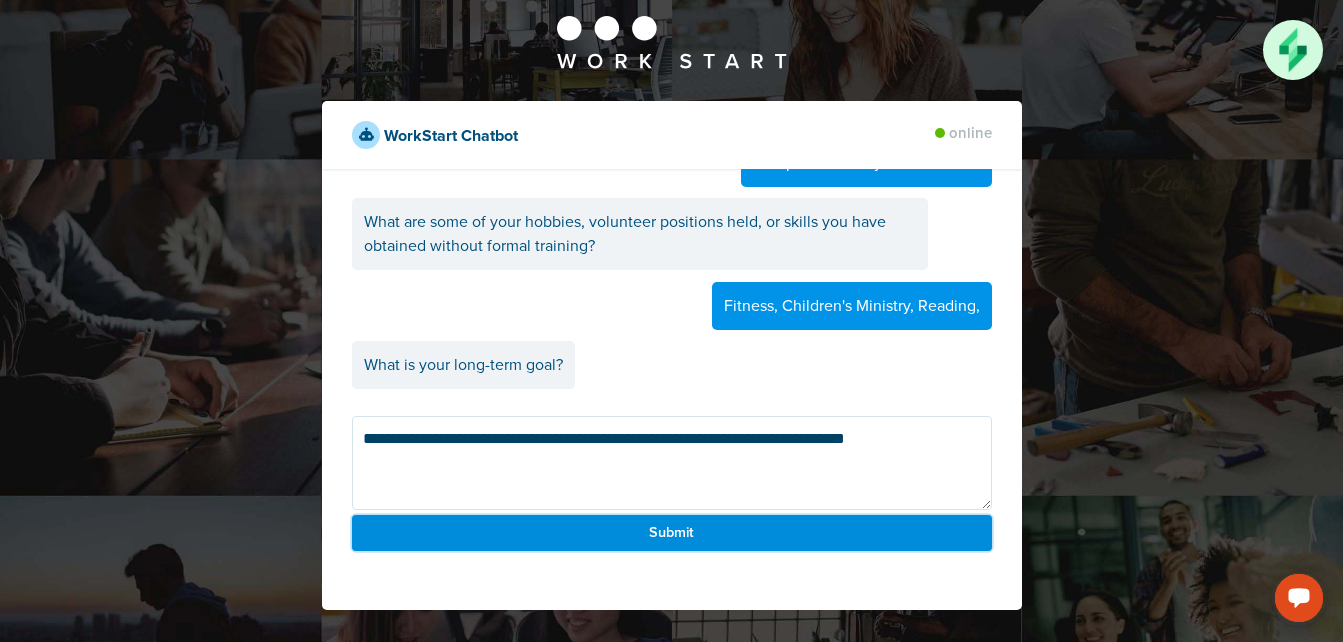 click on "Submit" at bounding box center [672, 533] 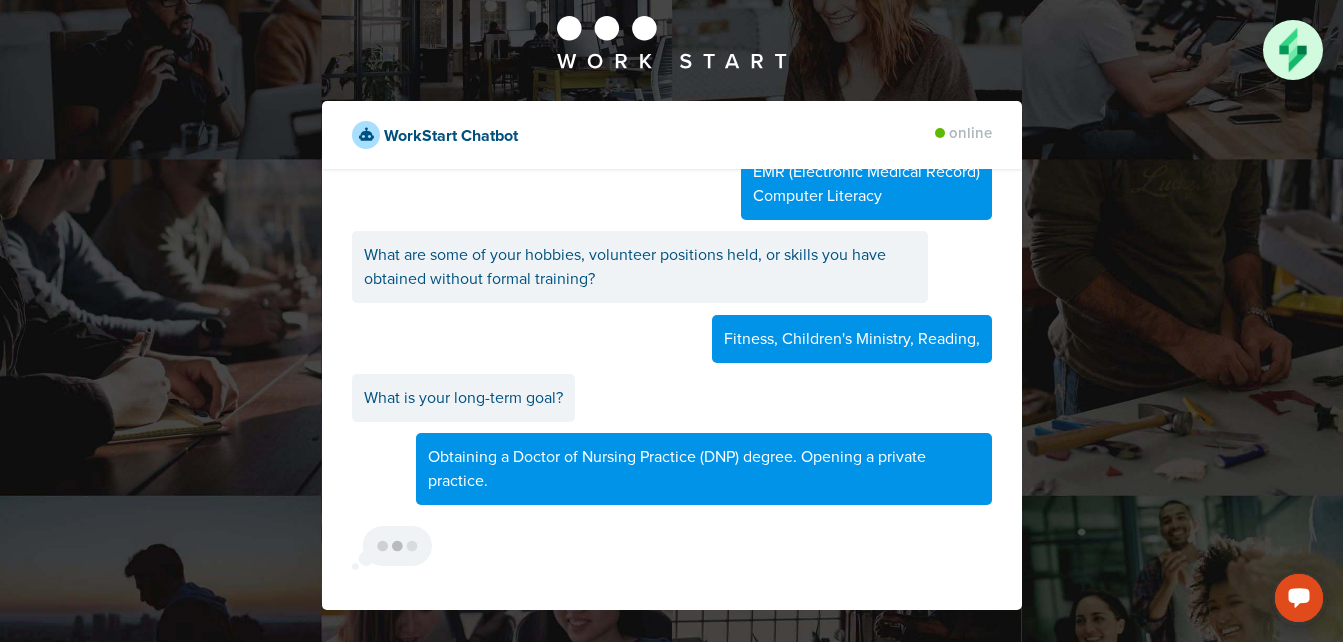 scroll, scrollTop: 3289, scrollLeft: 0, axis: vertical 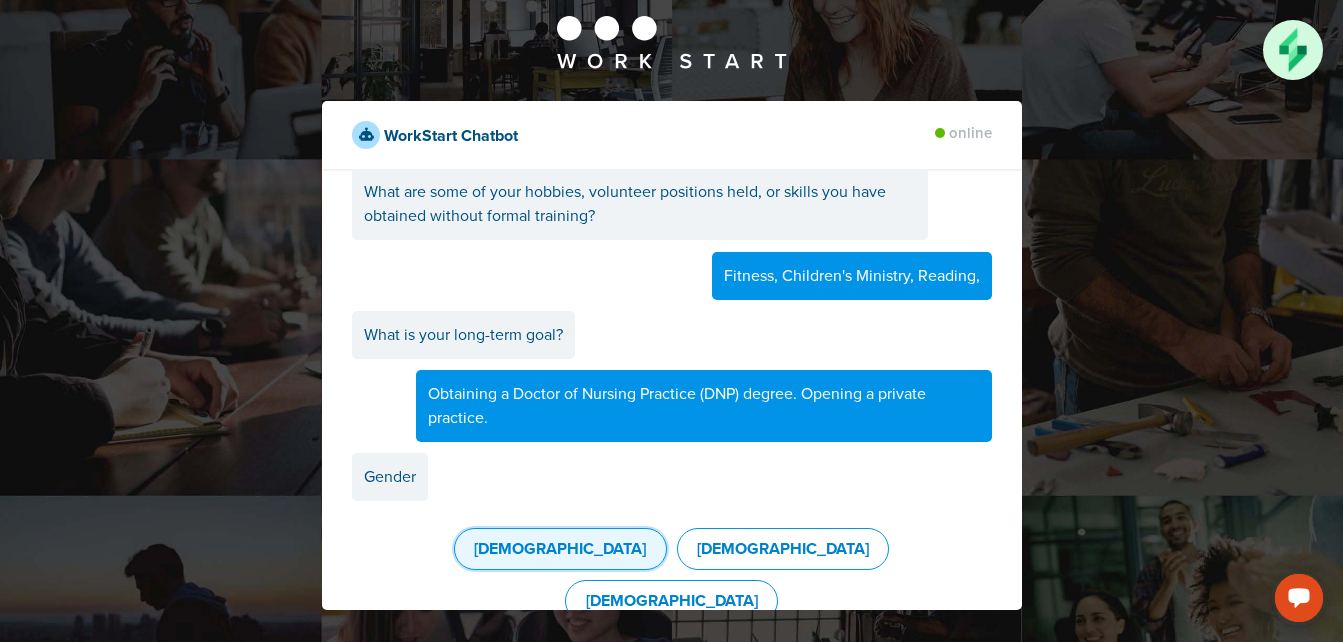 click on "Female" at bounding box center (560, 549) 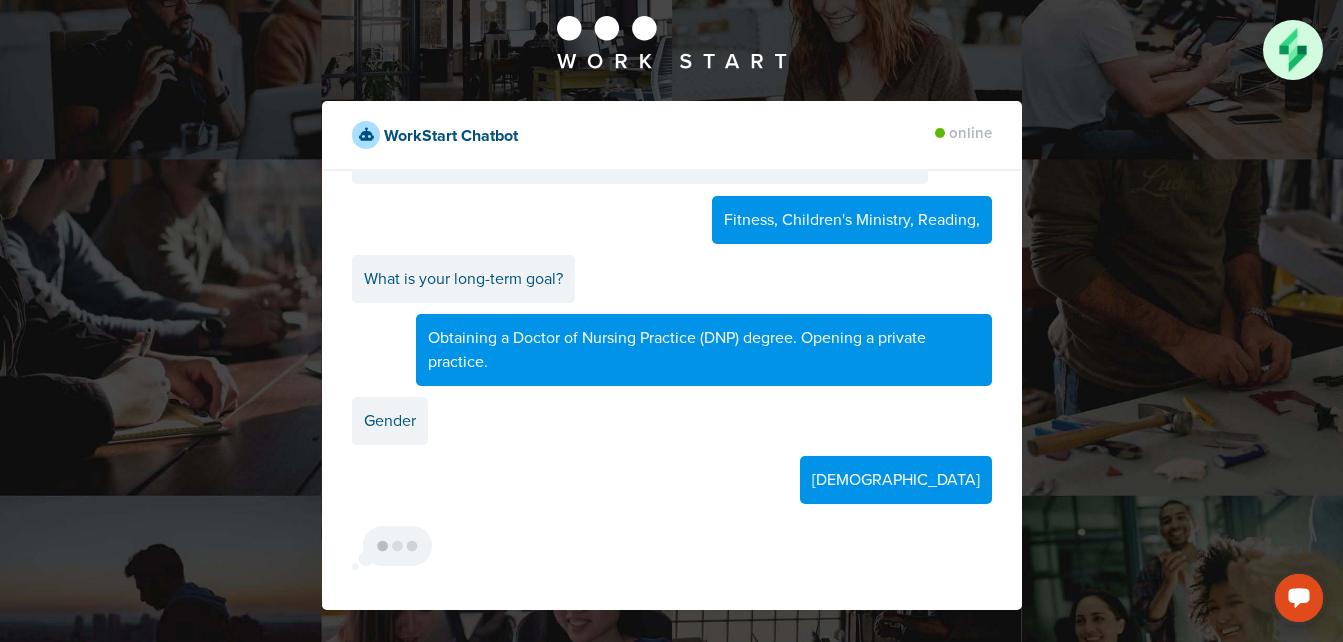 scroll, scrollTop: 3421, scrollLeft: 0, axis: vertical 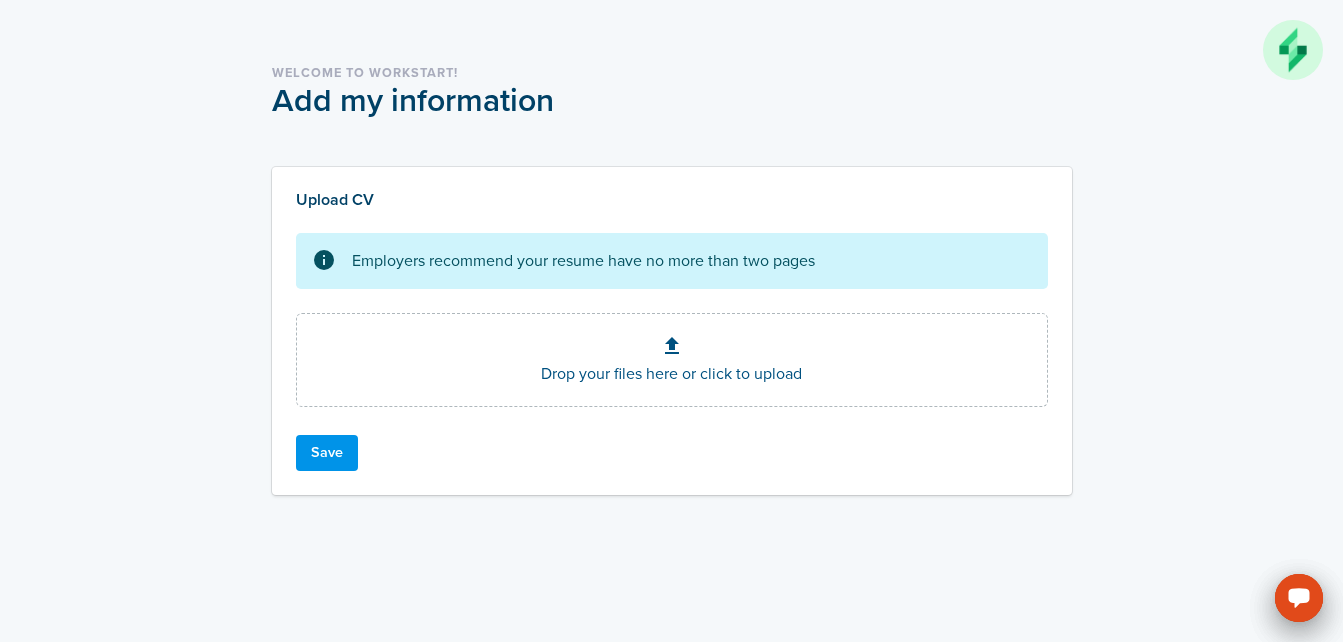click at bounding box center [1293, 50] 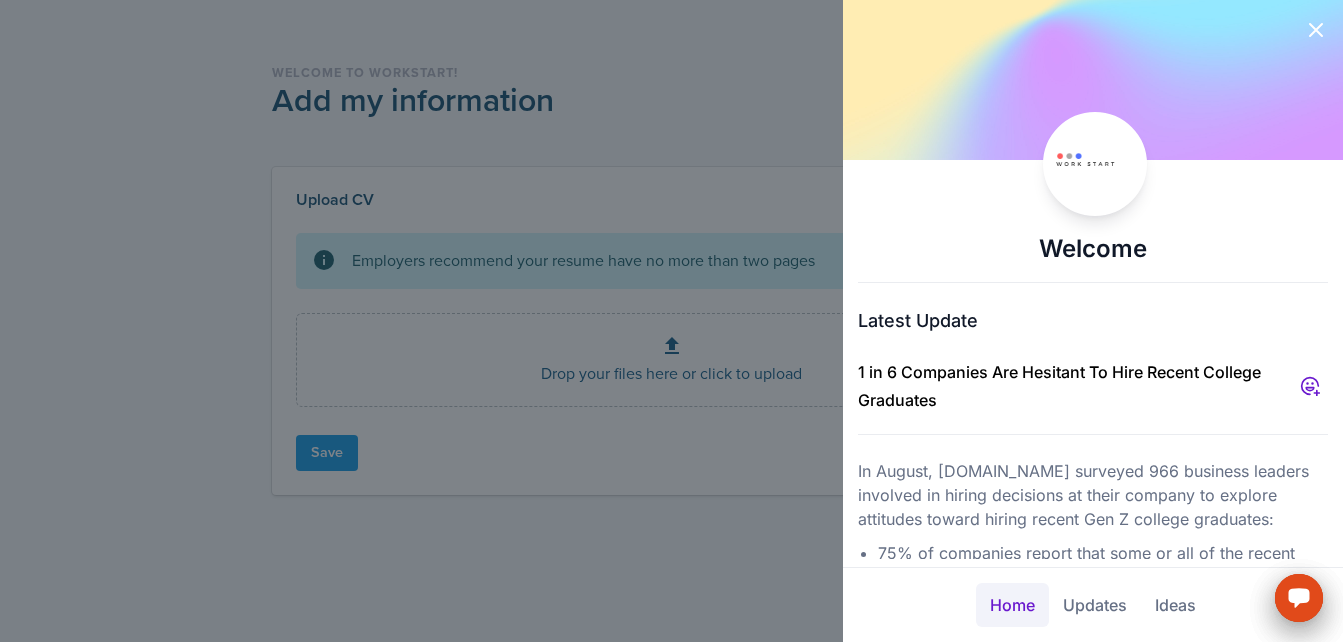 click at bounding box center (671, 321) 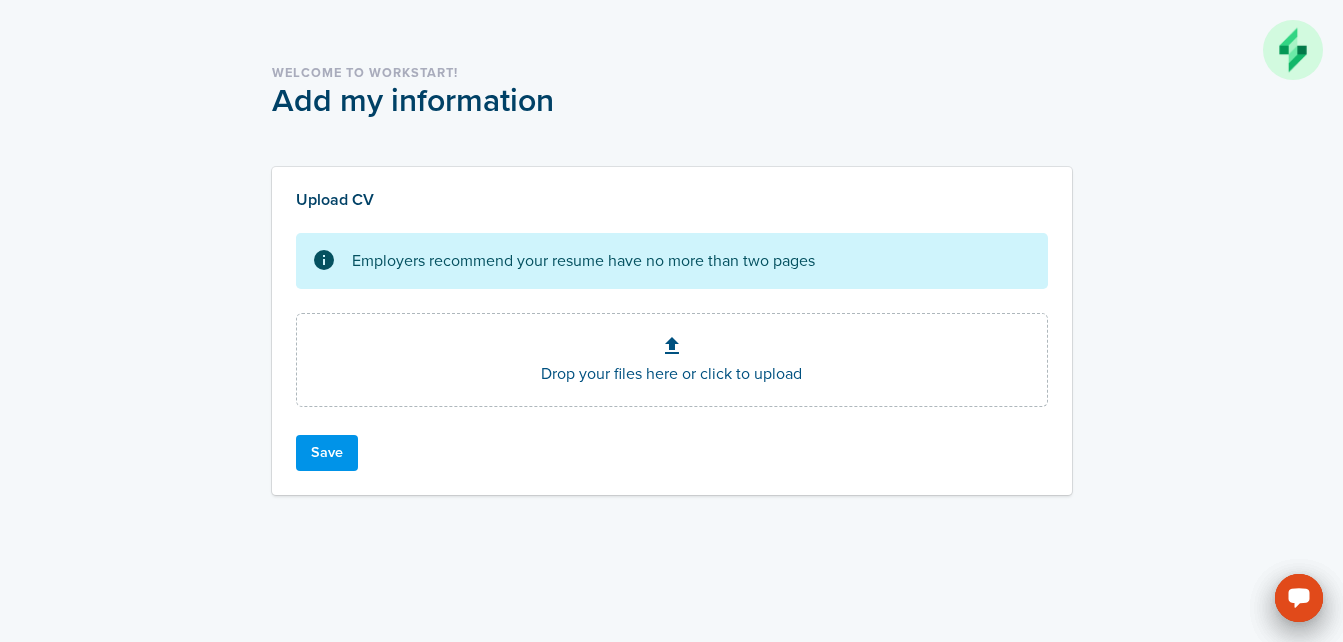 click at bounding box center [672, 346] 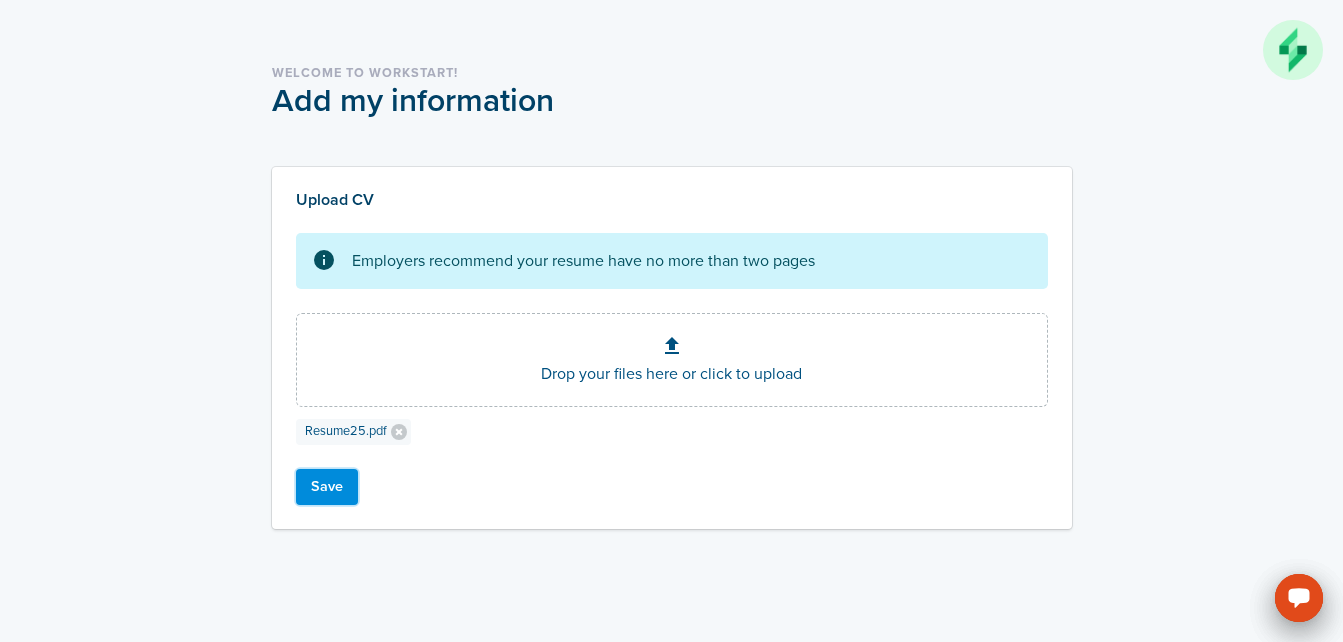 click on "Save" at bounding box center [327, 487] 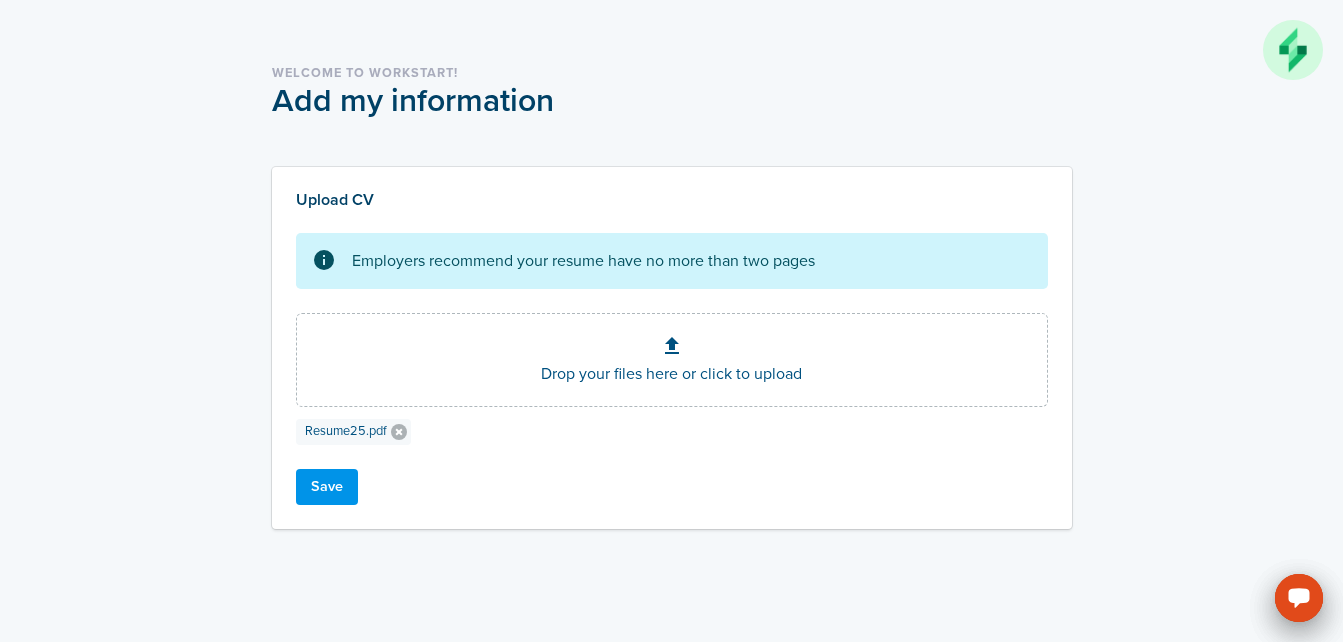 click at bounding box center (399, 432) 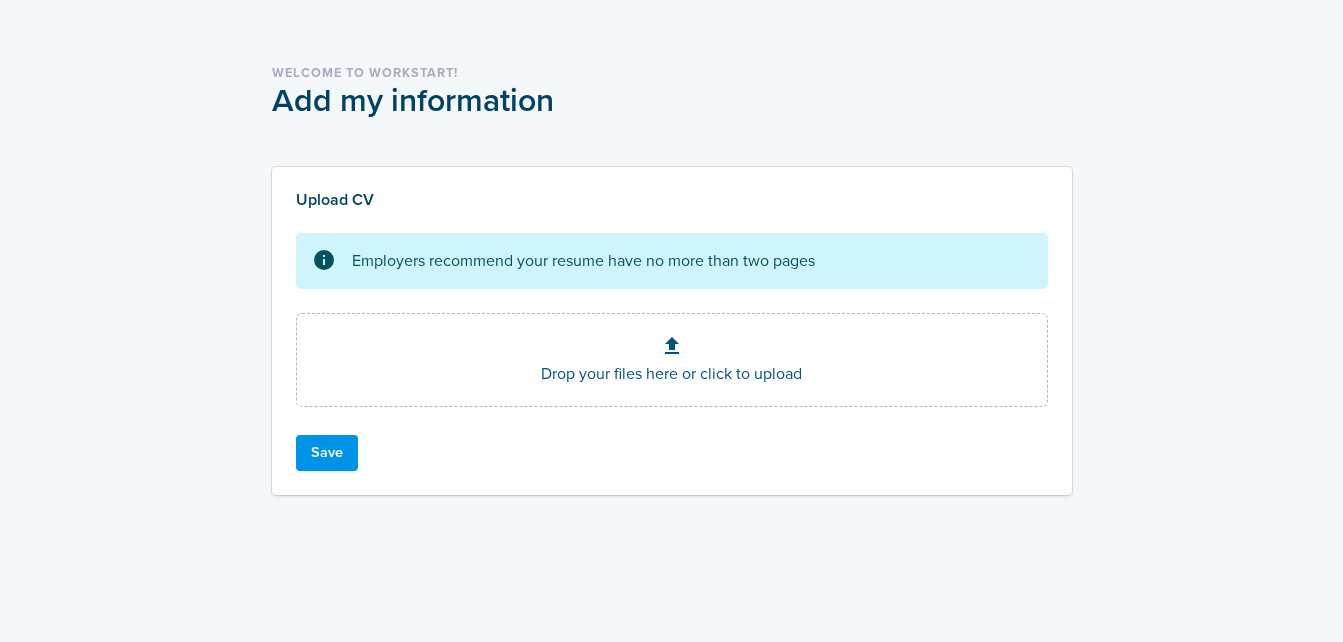 scroll, scrollTop: 0, scrollLeft: 0, axis: both 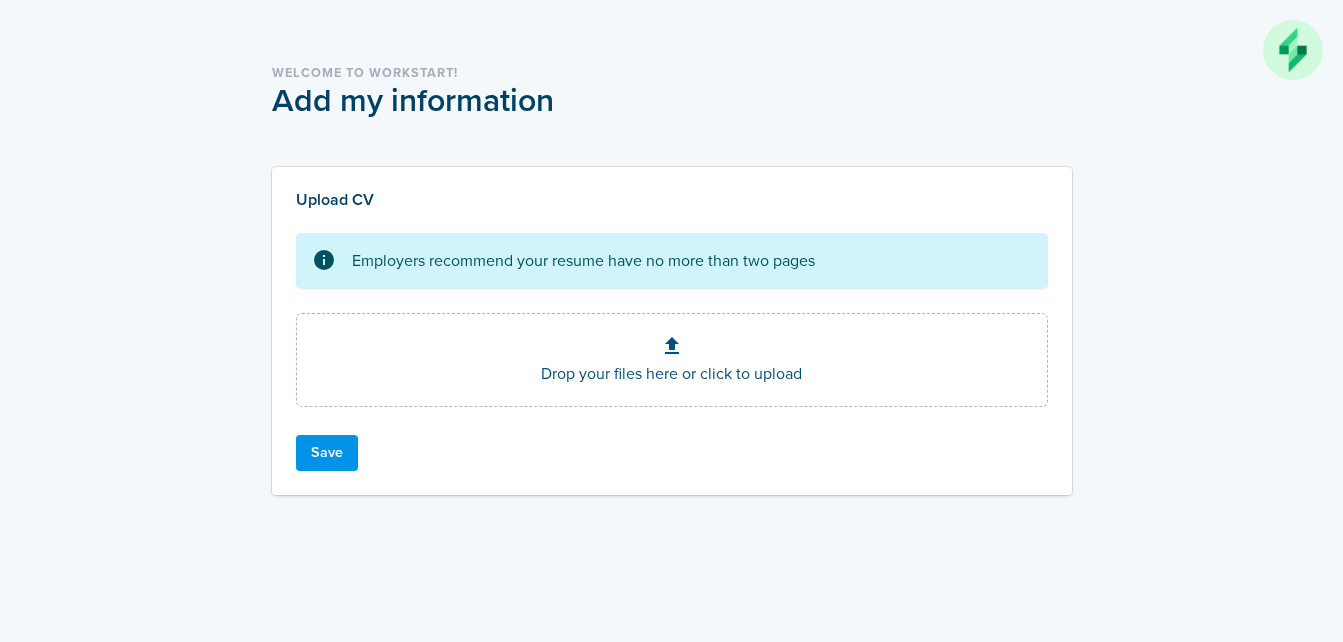 click at bounding box center [672, 346] 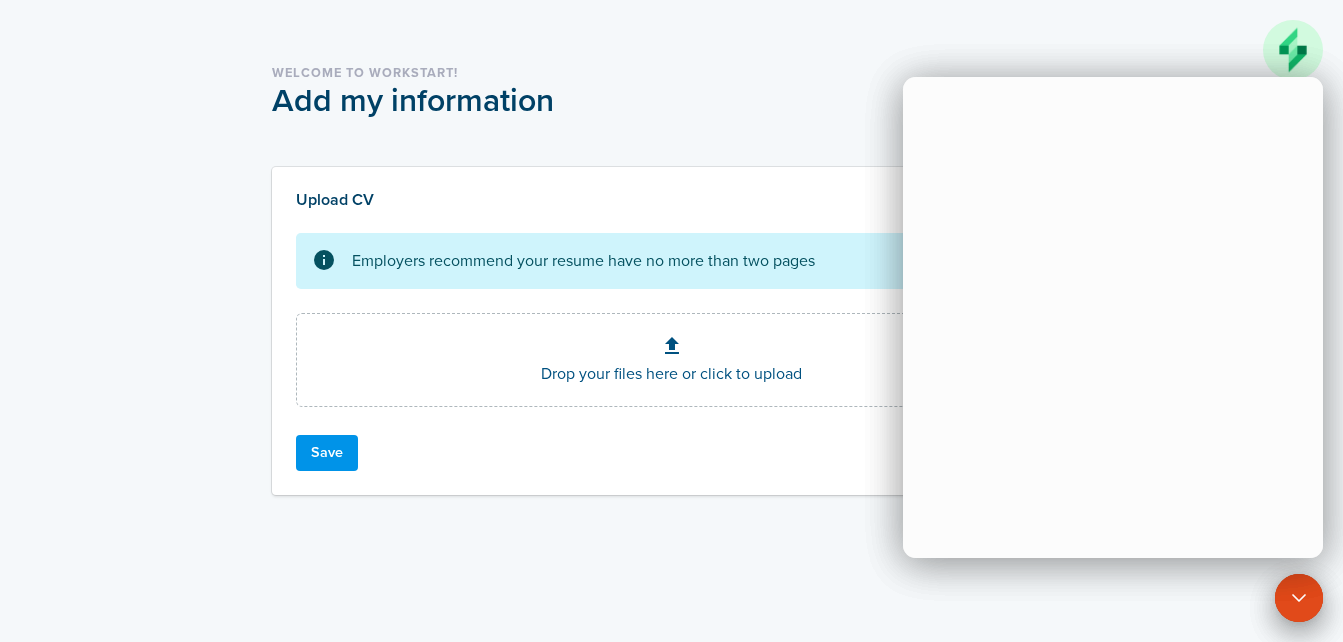 type on "**********" 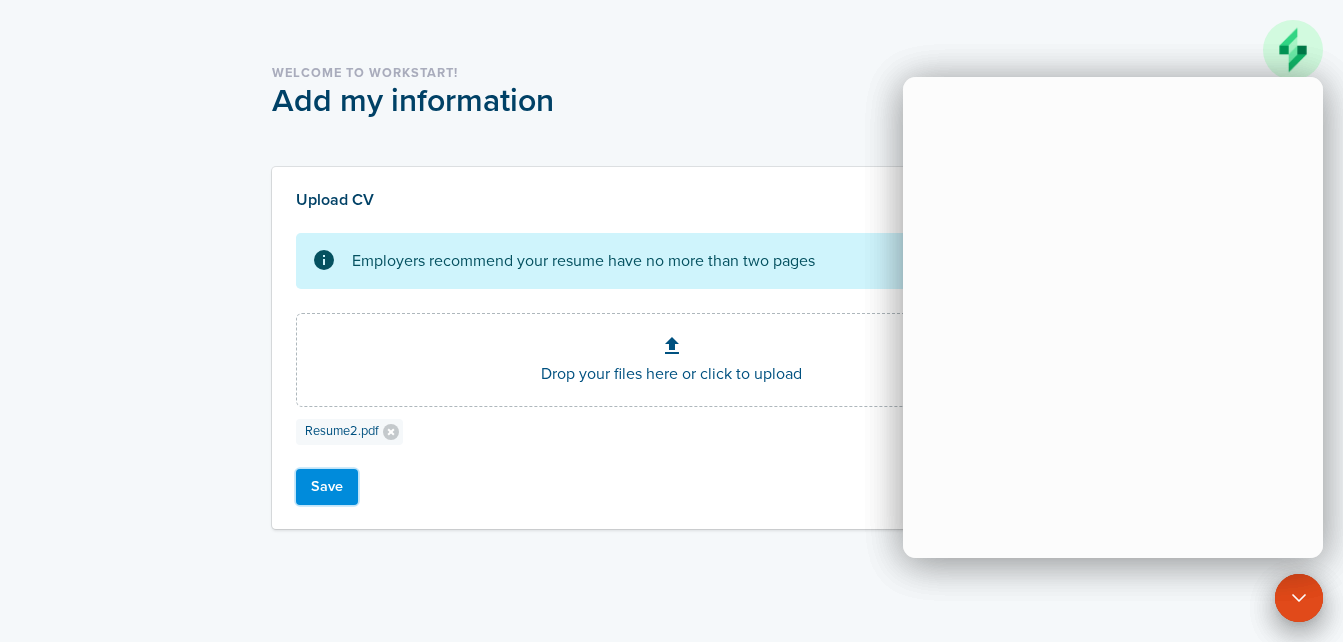 click on "Save" at bounding box center (327, 487) 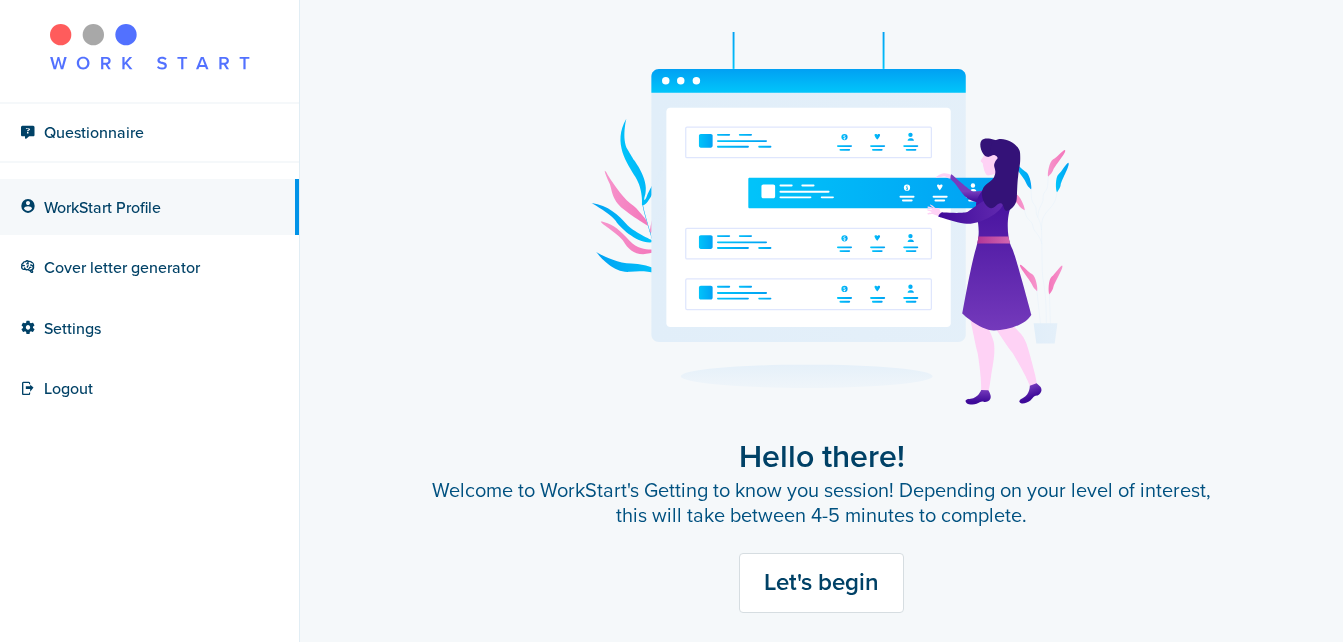 scroll, scrollTop: 0, scrollLeft: 0, axis: both 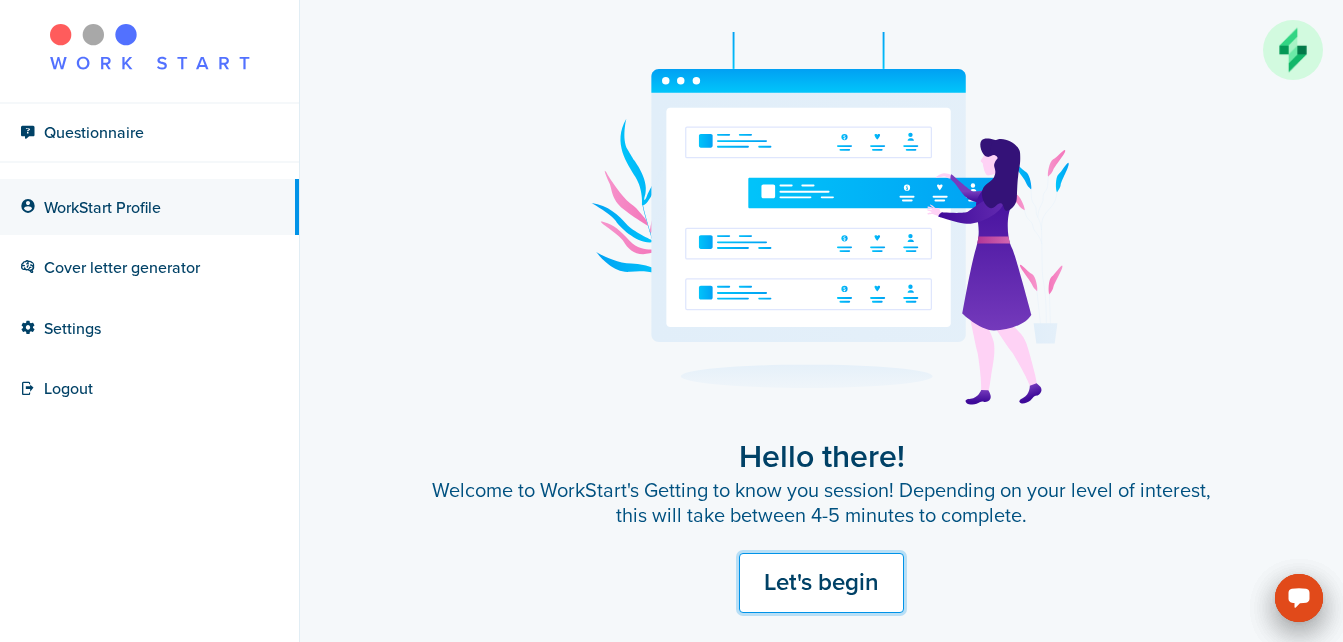 click on "Let's begin" at bounding box center [821, 583] 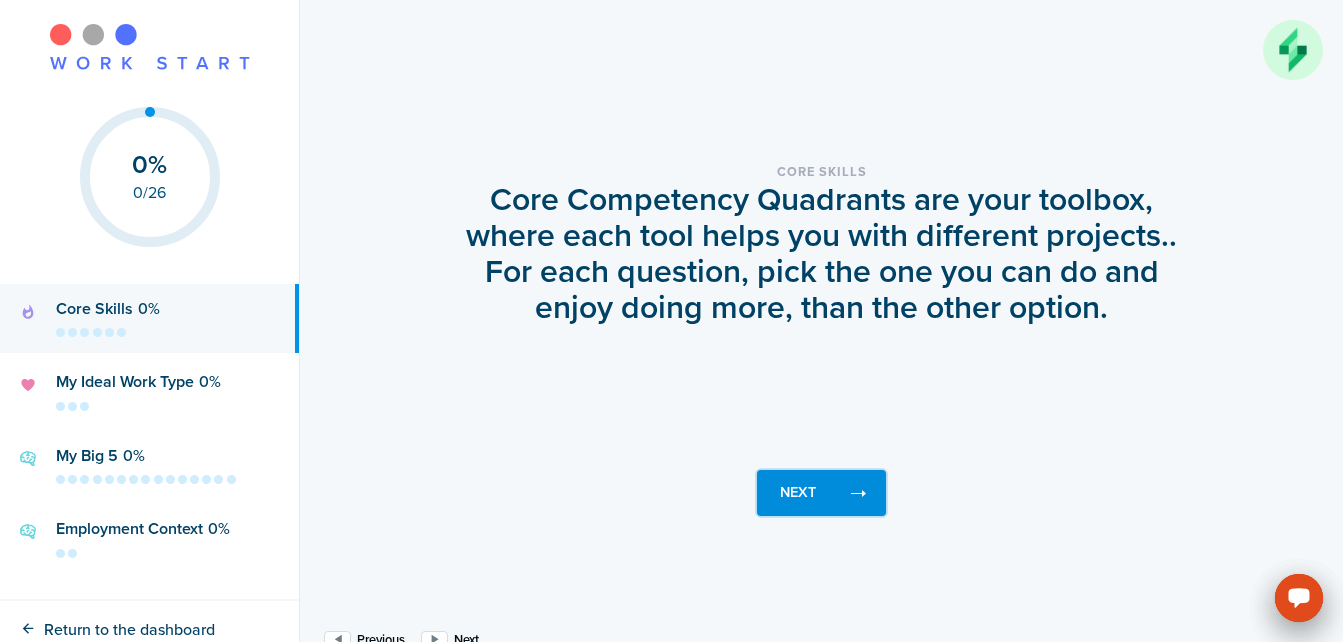 click on "Next" at bounding box center (821, 493) 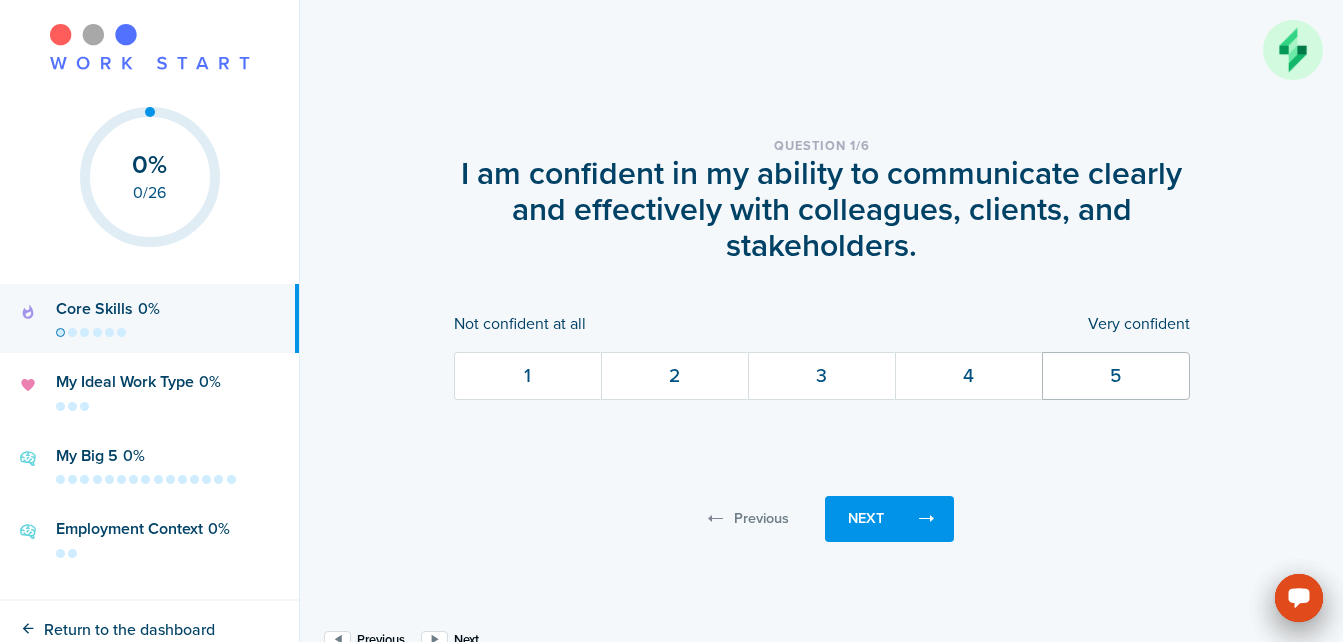 click on "5" at bounding box center [1115, 375] 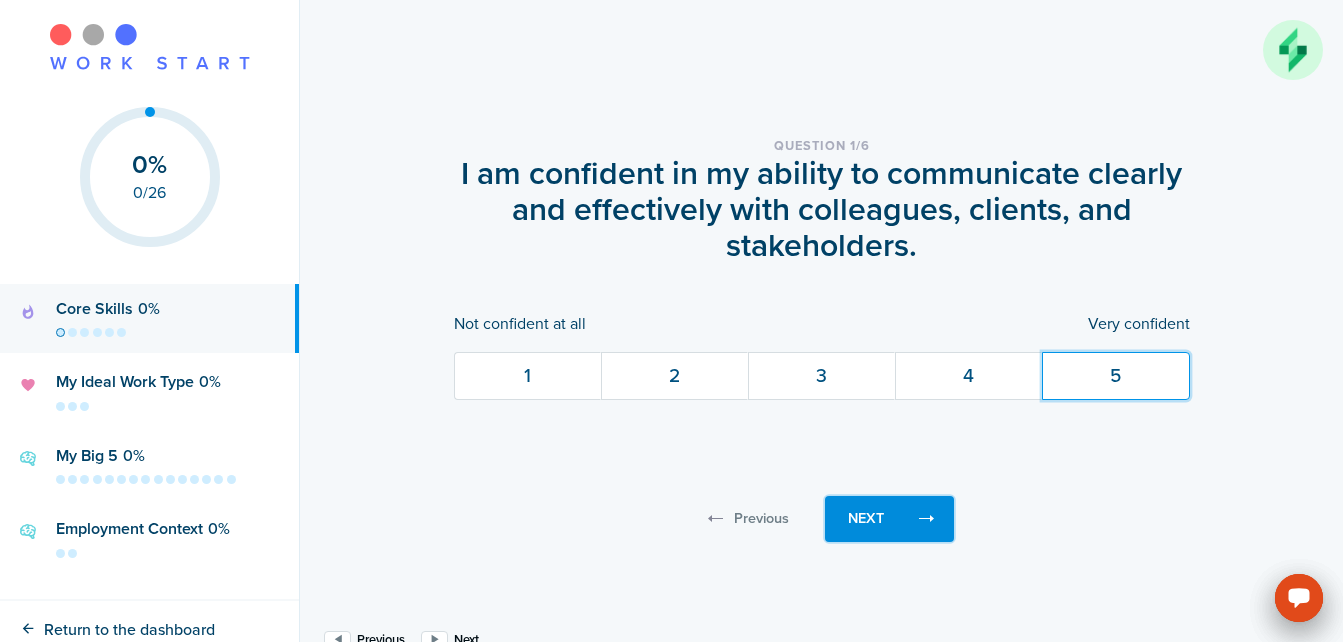 click on "Next" at bounding box center (889, 519) 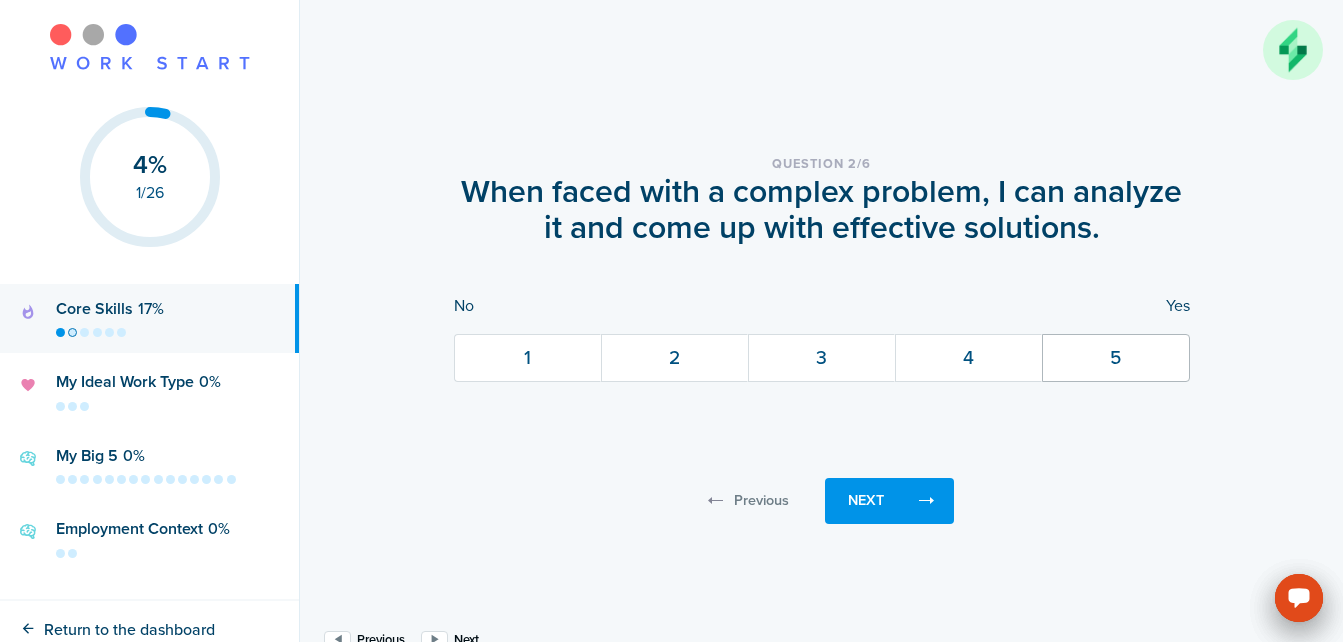 click on "5" at bounding box center (1115, 357) 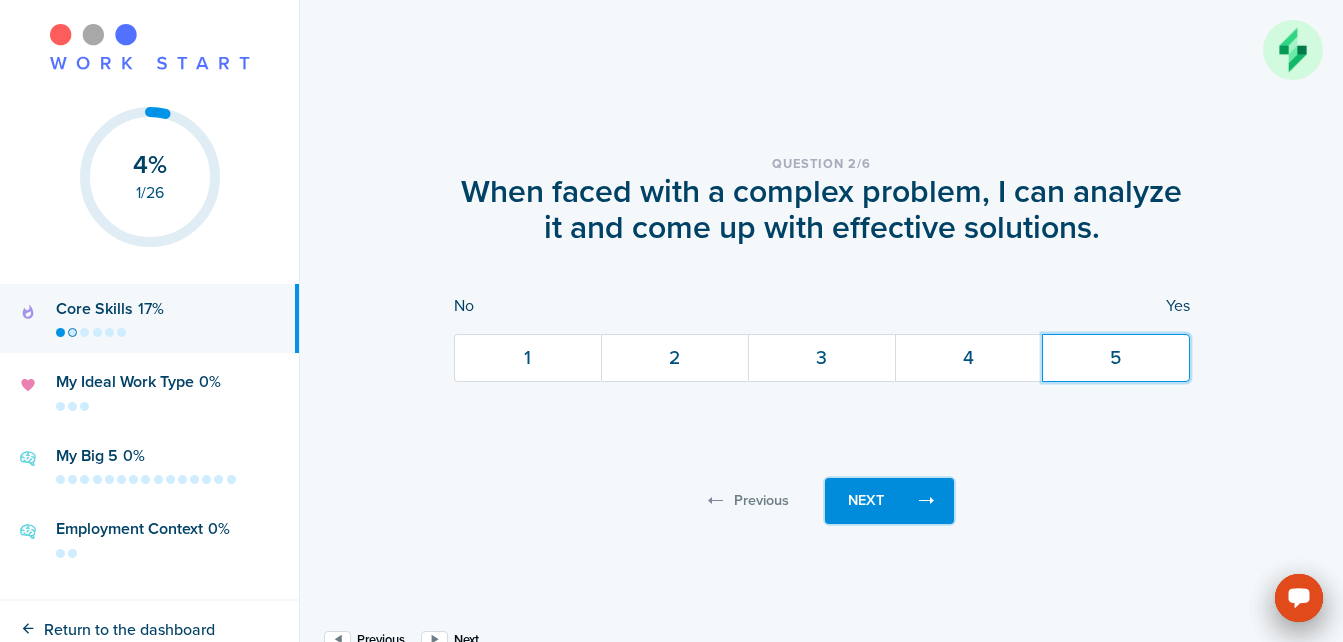 click on "Next" at bounding box center (889, 501) 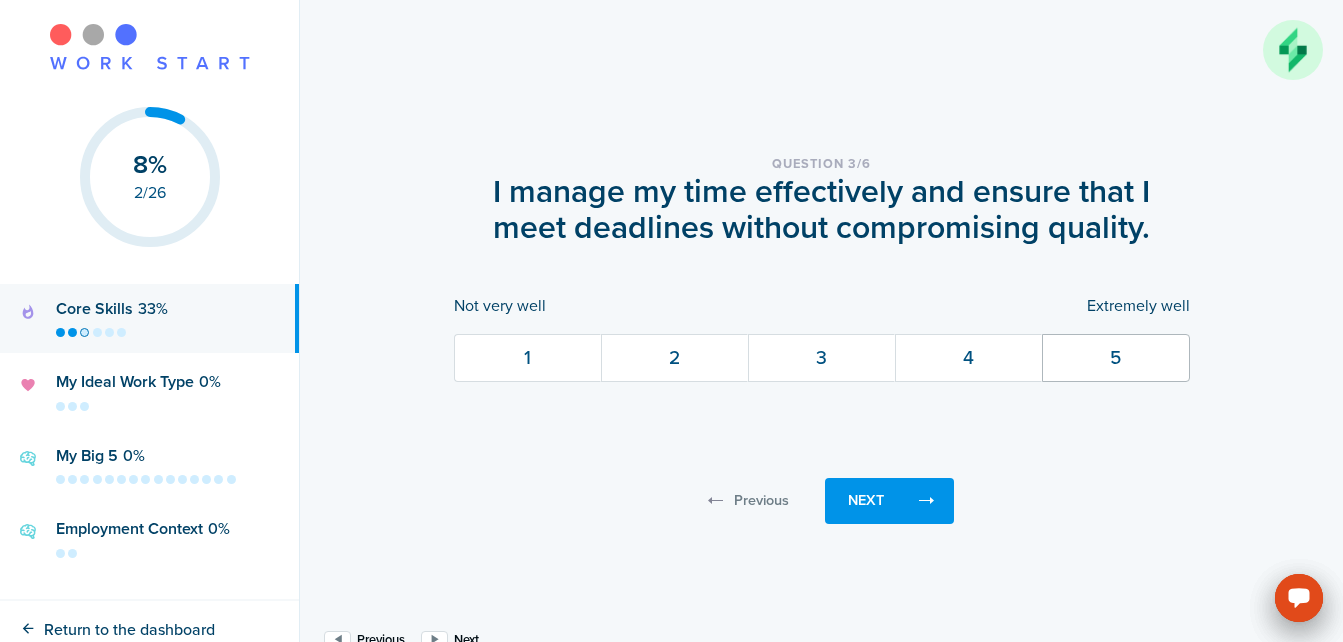 click on "5" at bounding box center (1115, 357) 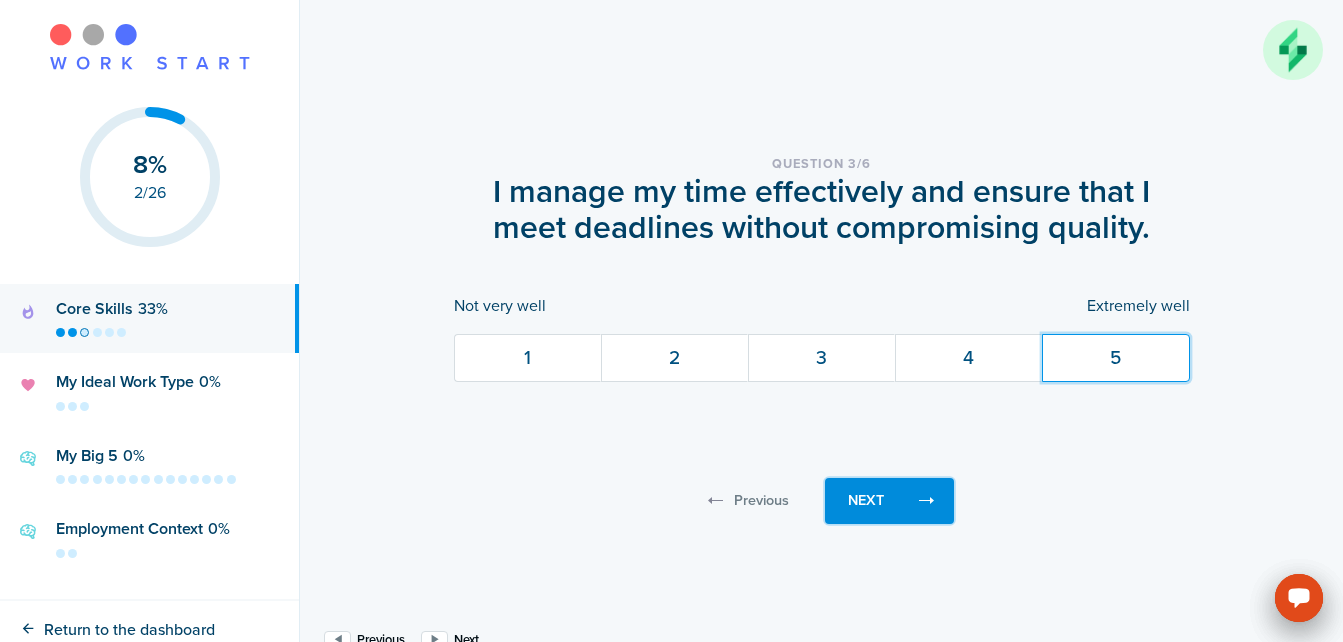 click on "Next" at bounding box center (889, 501) 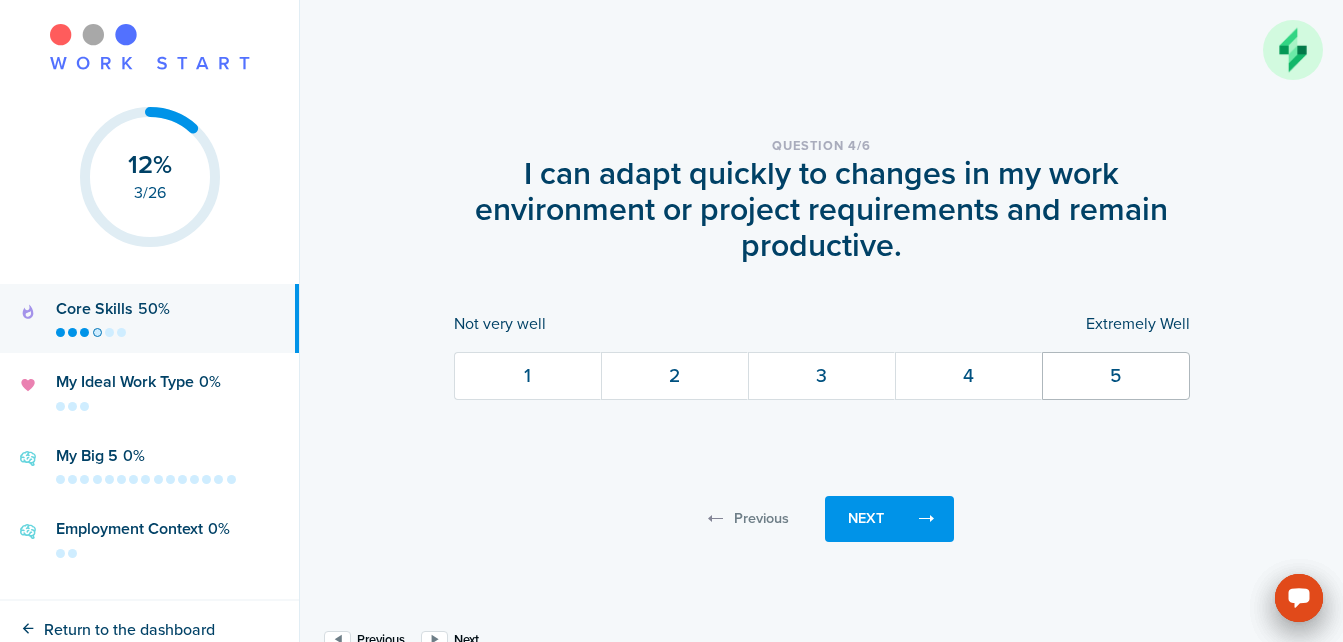 click on "5" at bounding box center [1115, 375] 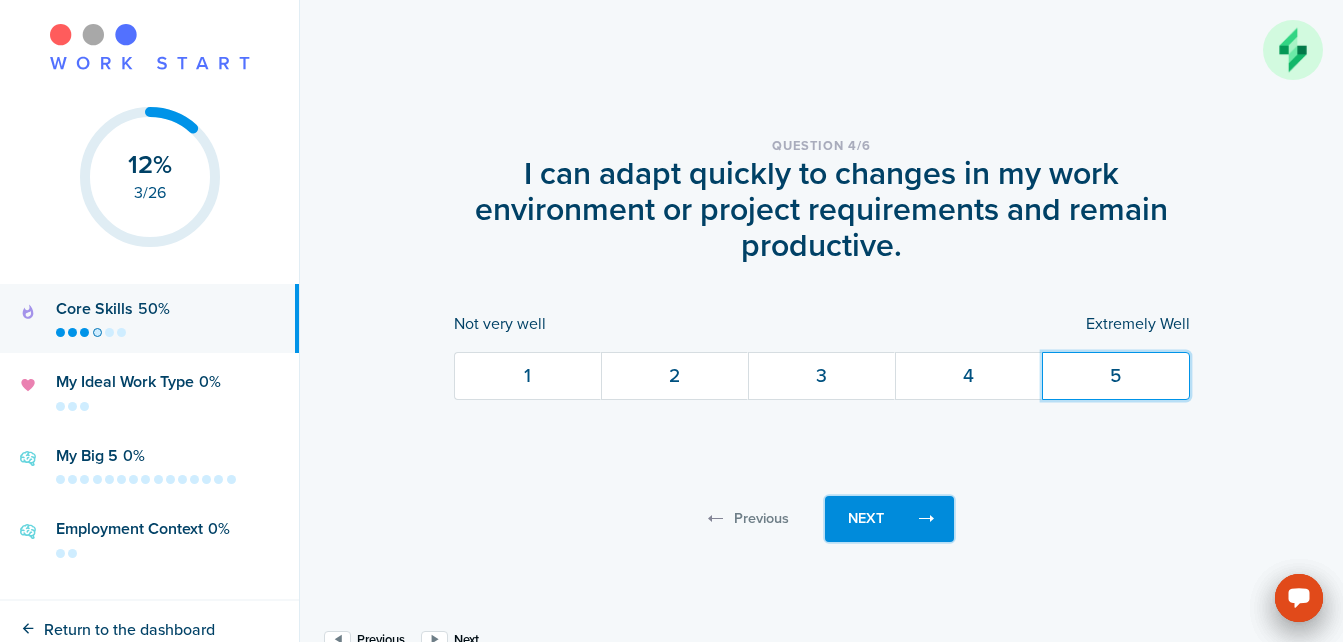 click on "Next" at bounding box center [889, 519] 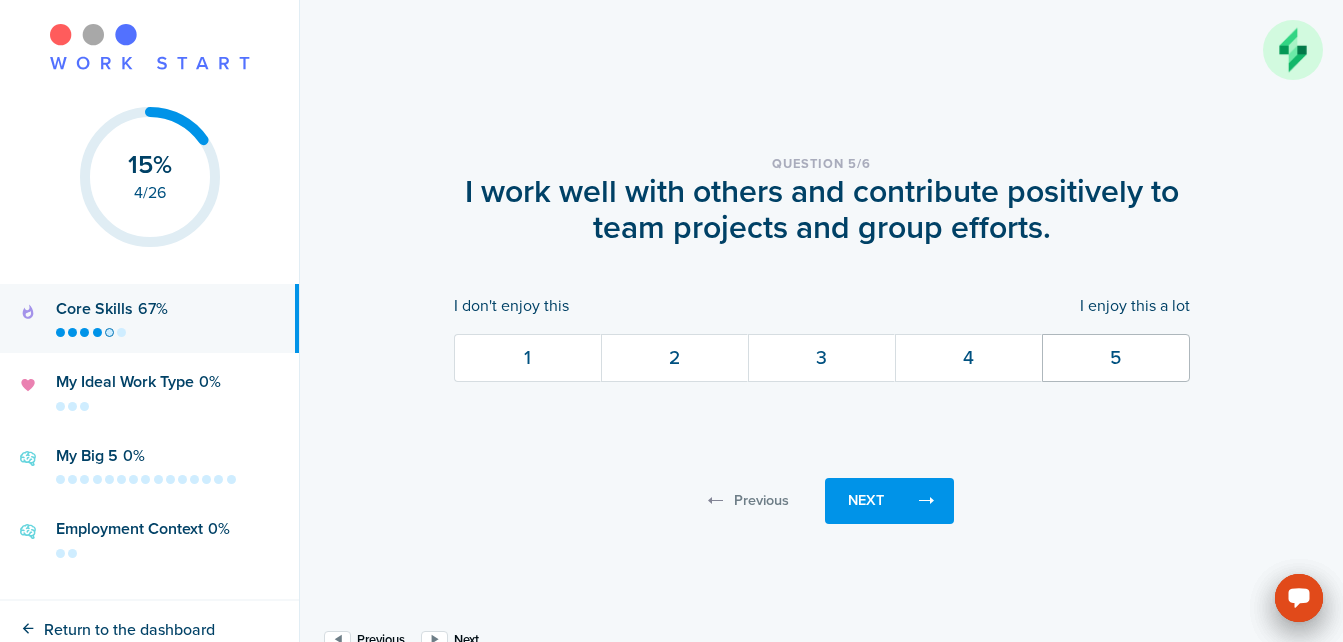 click on "5" at bounding box center (1115, 357) 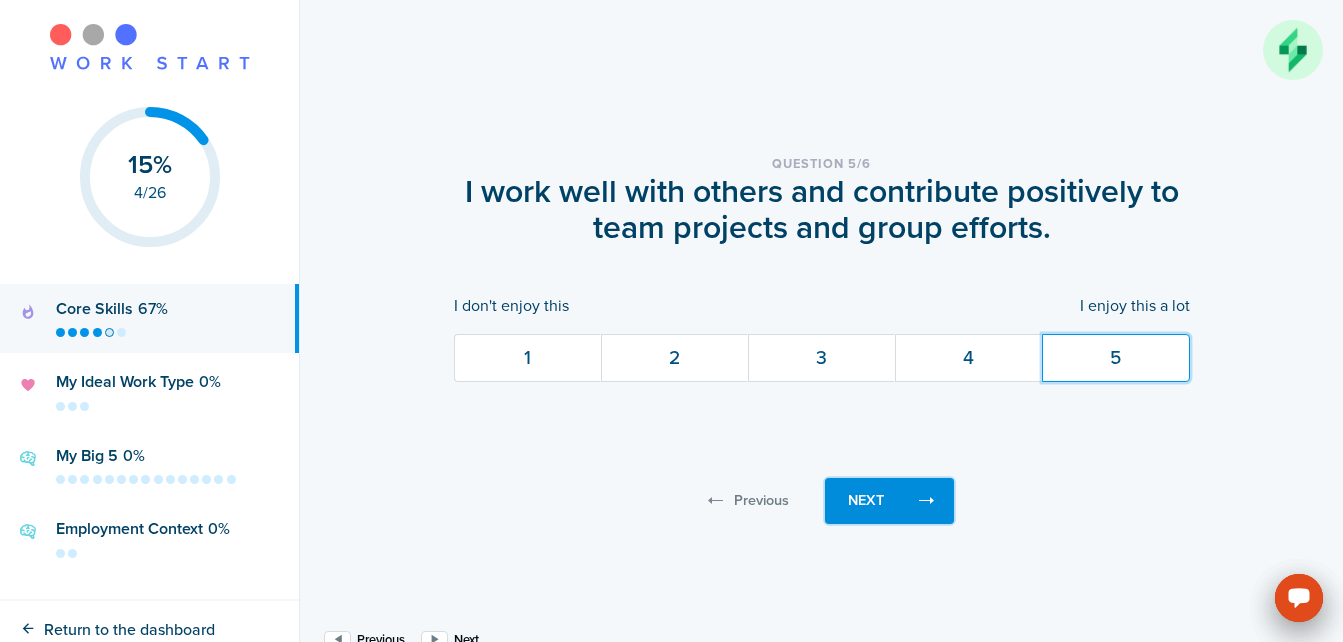 click on "Next" at bounding box center [889, 501] 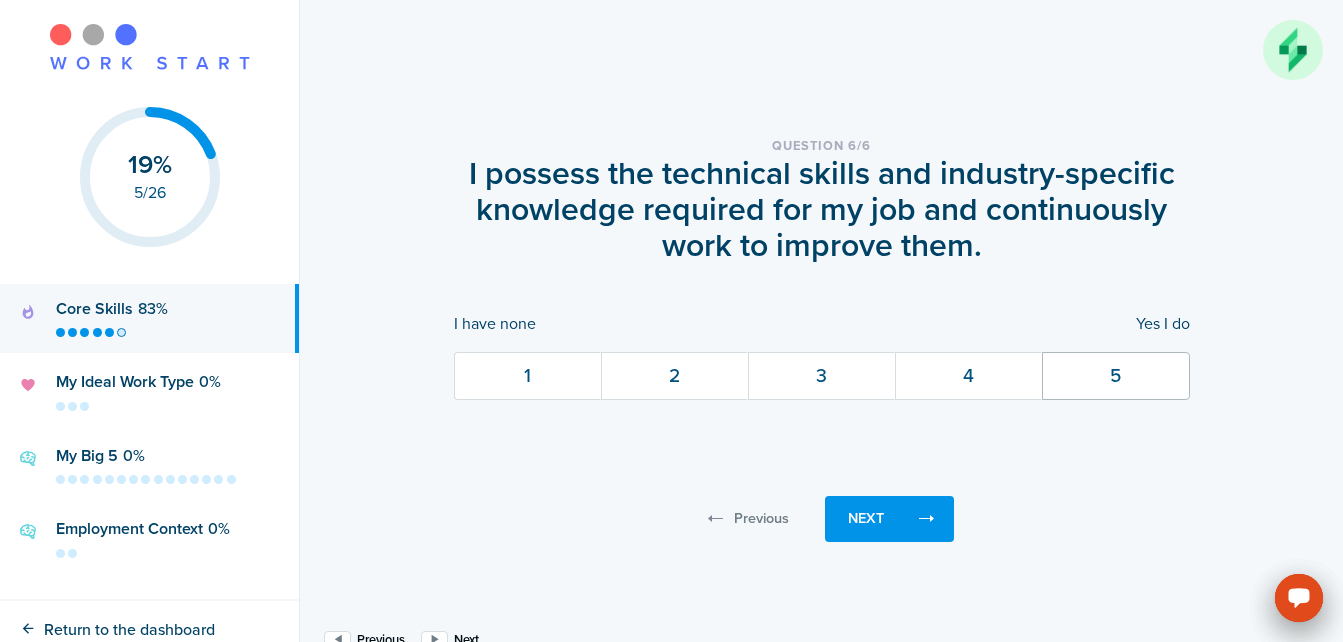 click on "5" at bounding box center [1115, 375] 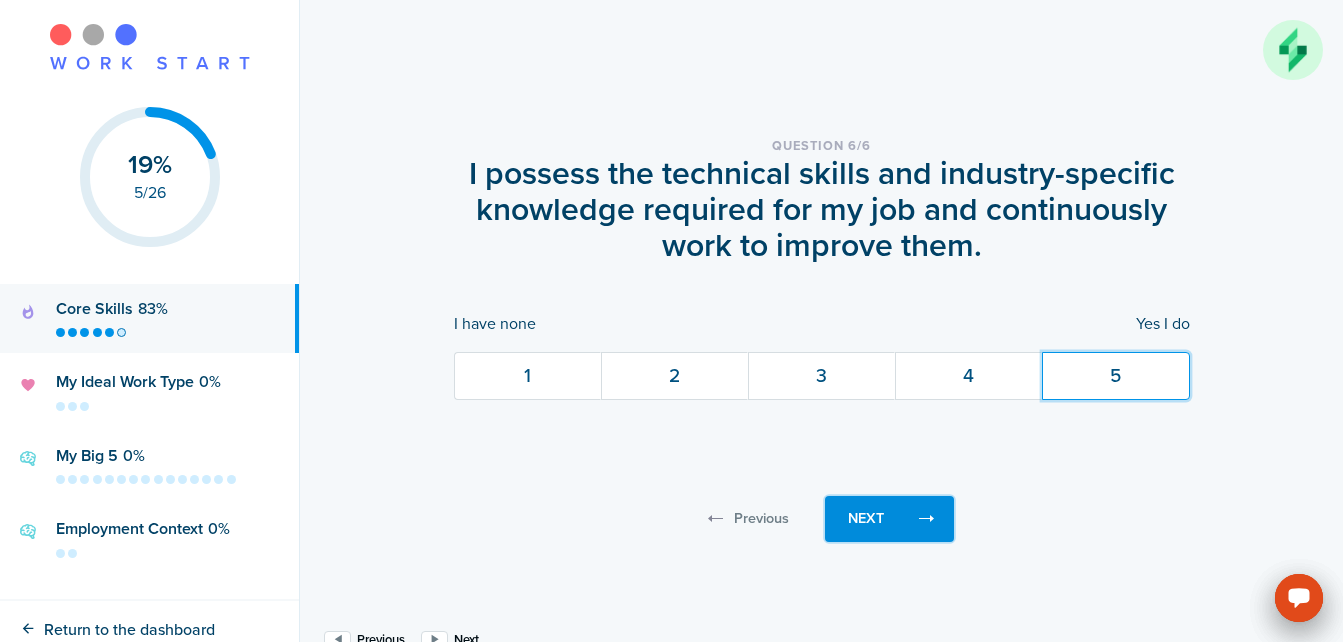 click on "Next" at bounding box center [866, 519] 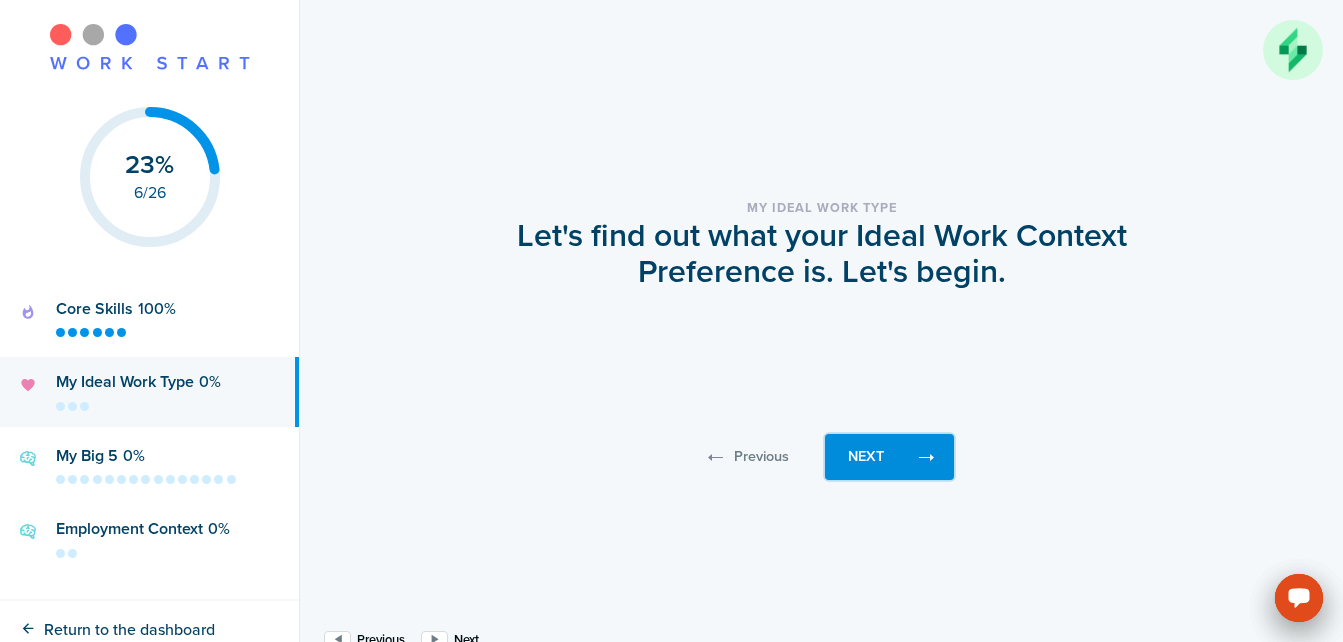 click on "Next" at bounding box center (866, 457) 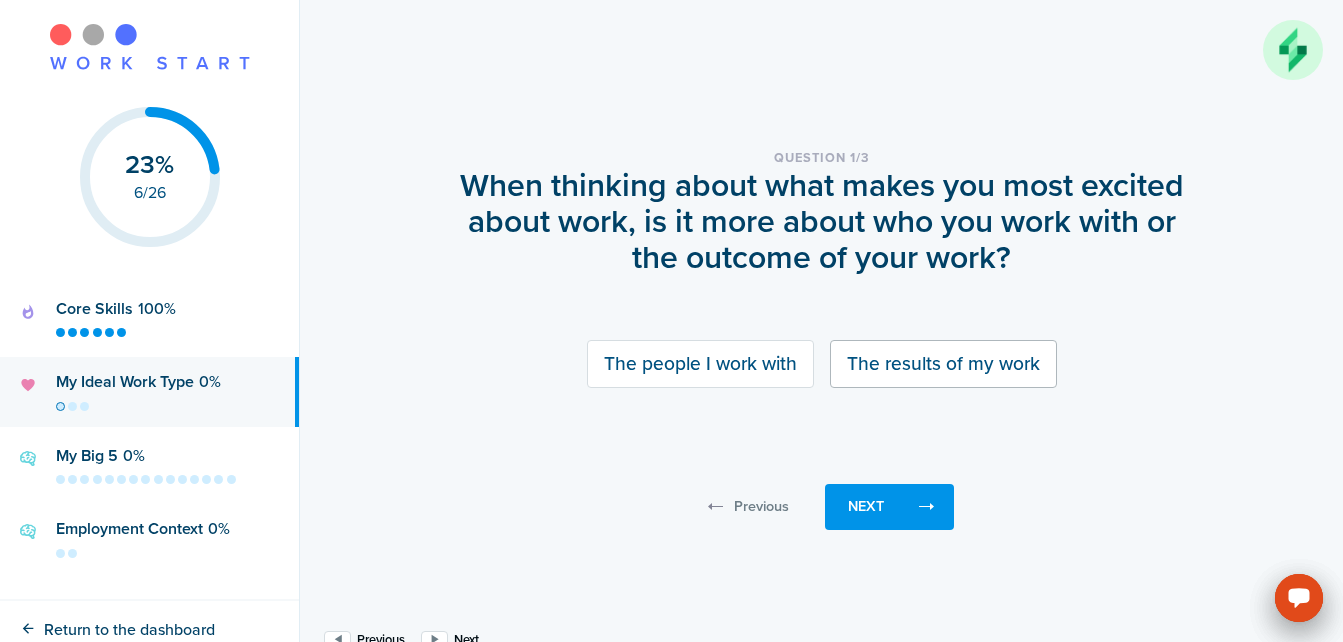 click on "The results of my work" at bounding box center (943, 363) 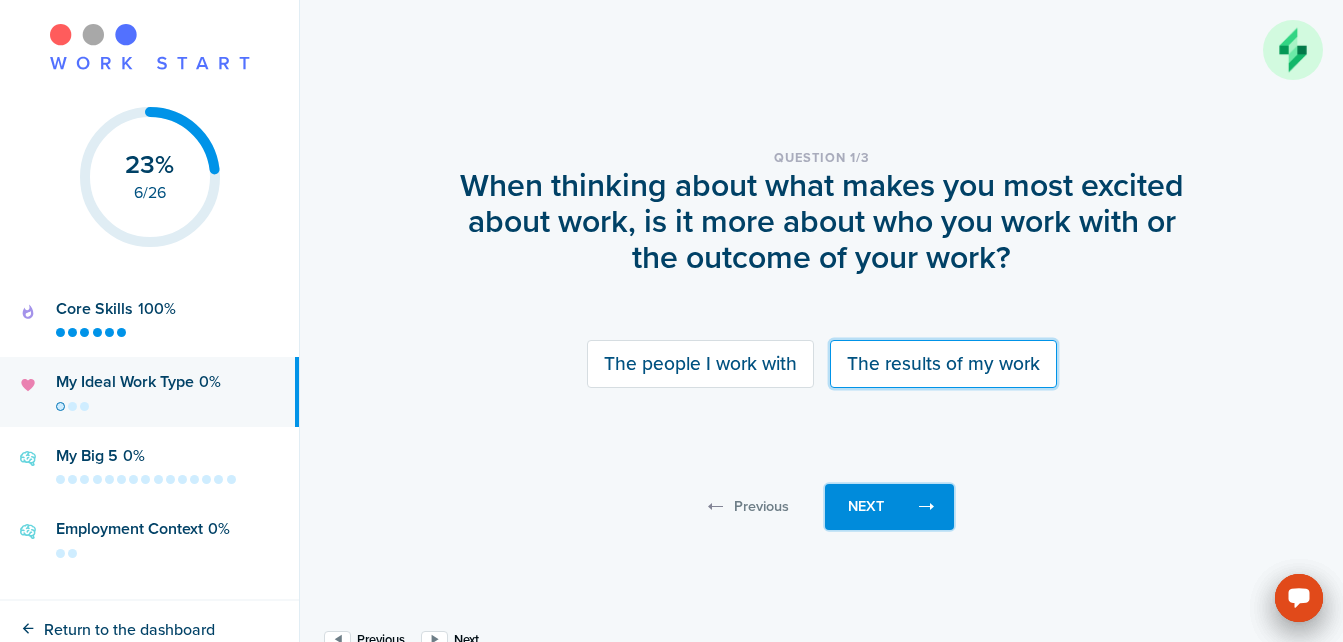 click on "Next" at bounding box center (866, 507) 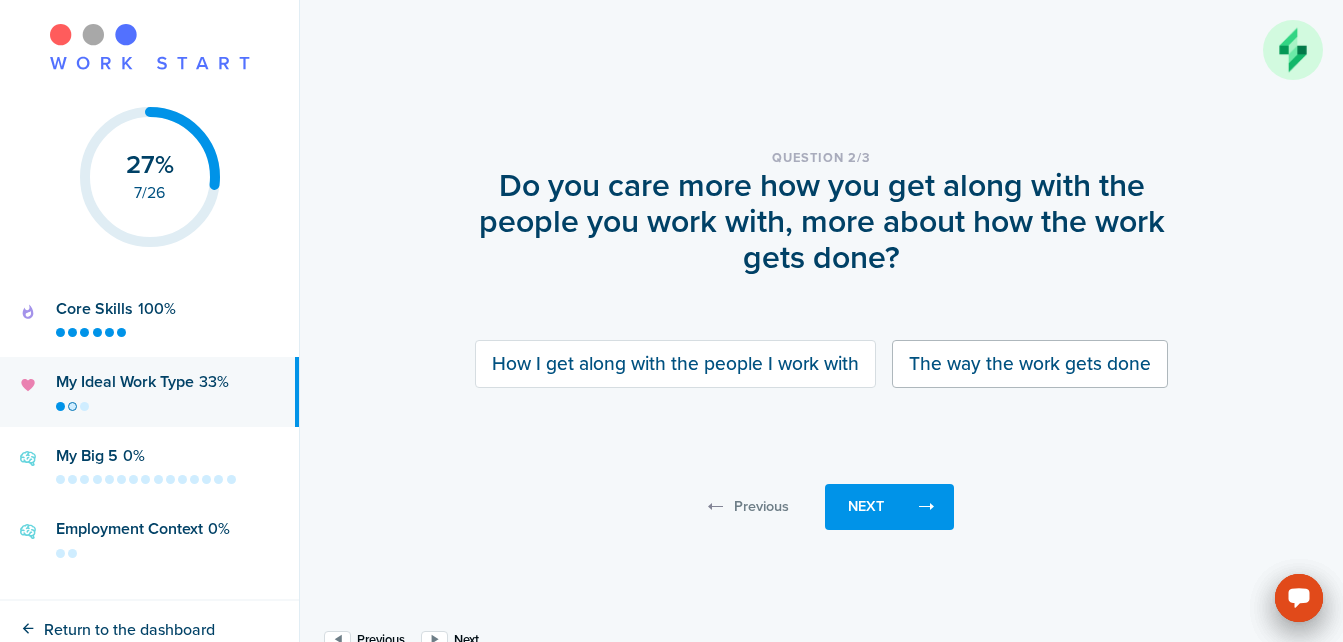 click on "The way the work gets done" at bounding box center [1030, 363] 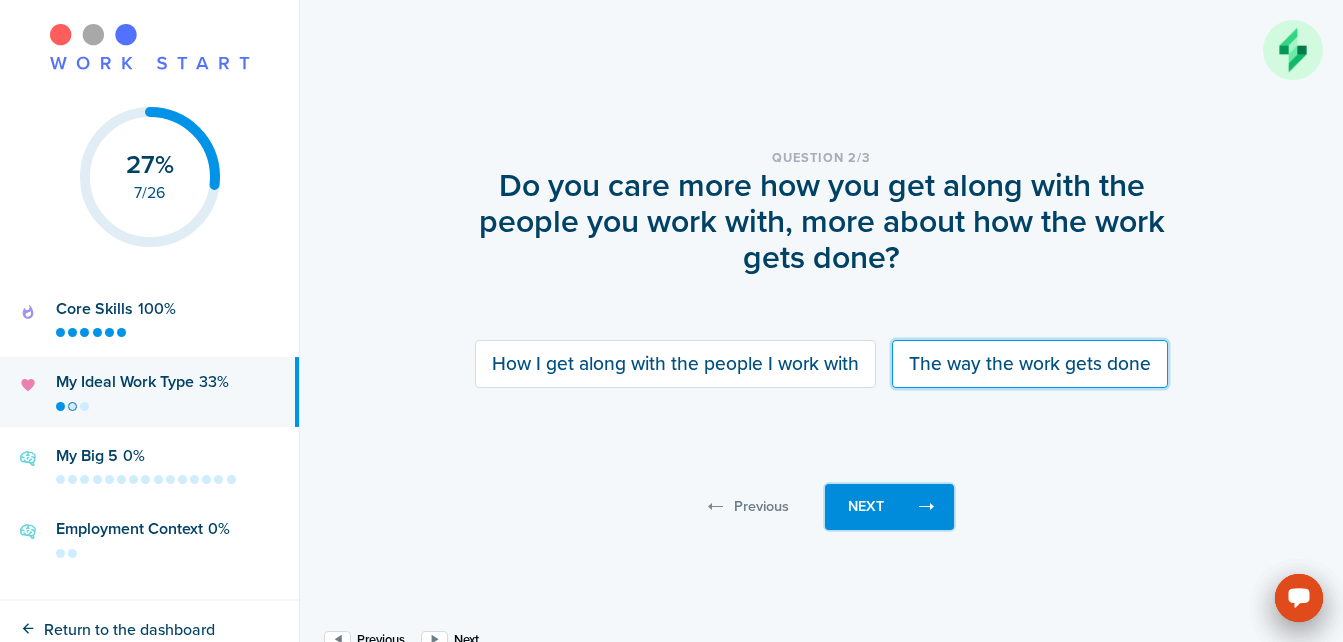 click on "Next" at bounding box center [866, 507] 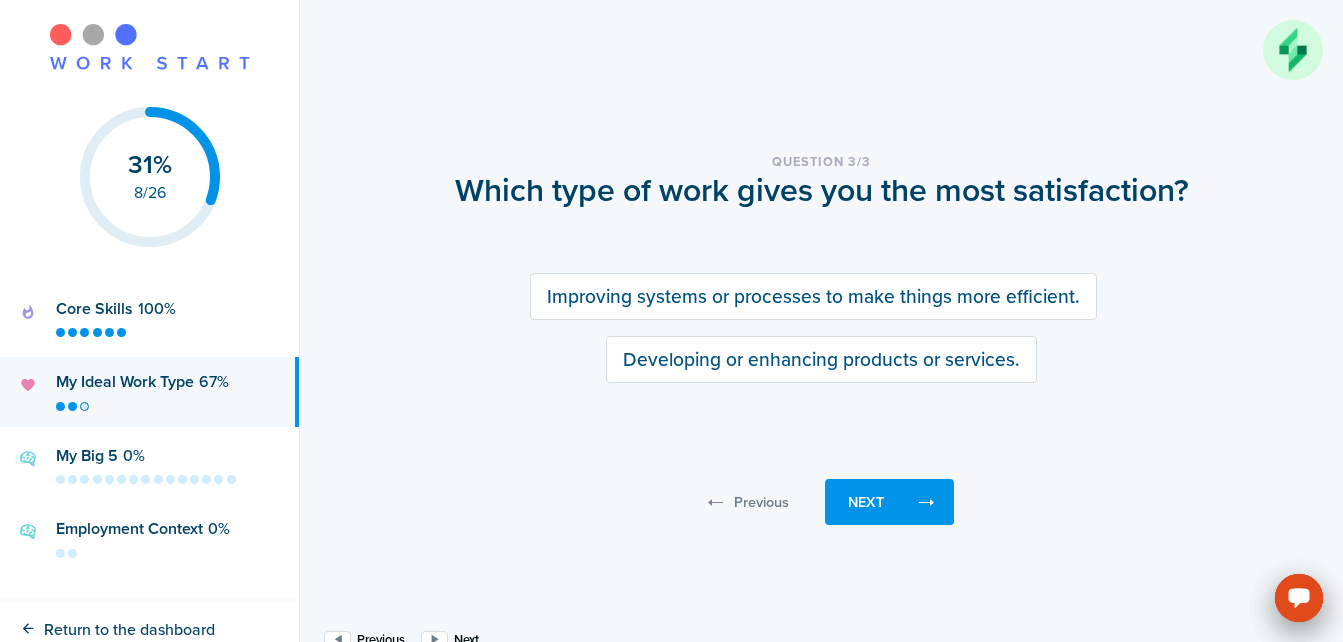 drag, startPoint x: 876, startPoint y: 511, endPoint x: 275, endPoint y: 478, distance: 601.90533 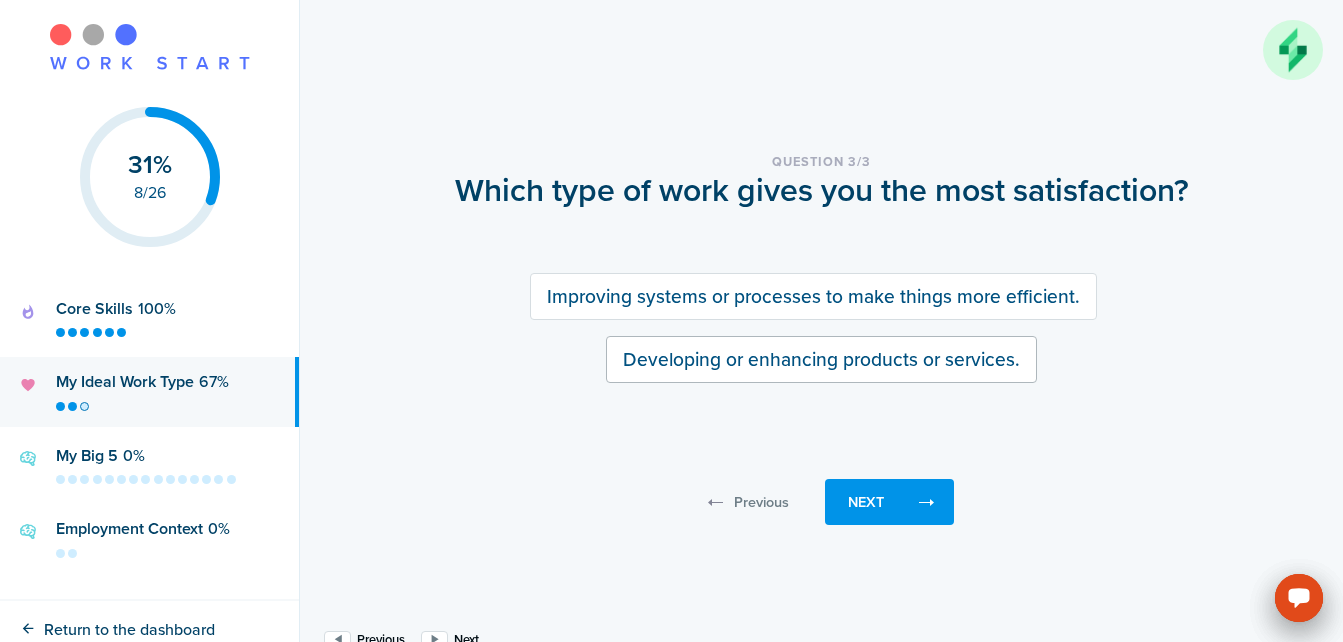 click on "Developing or enhancing products or services." at bounding box center (821, 359) 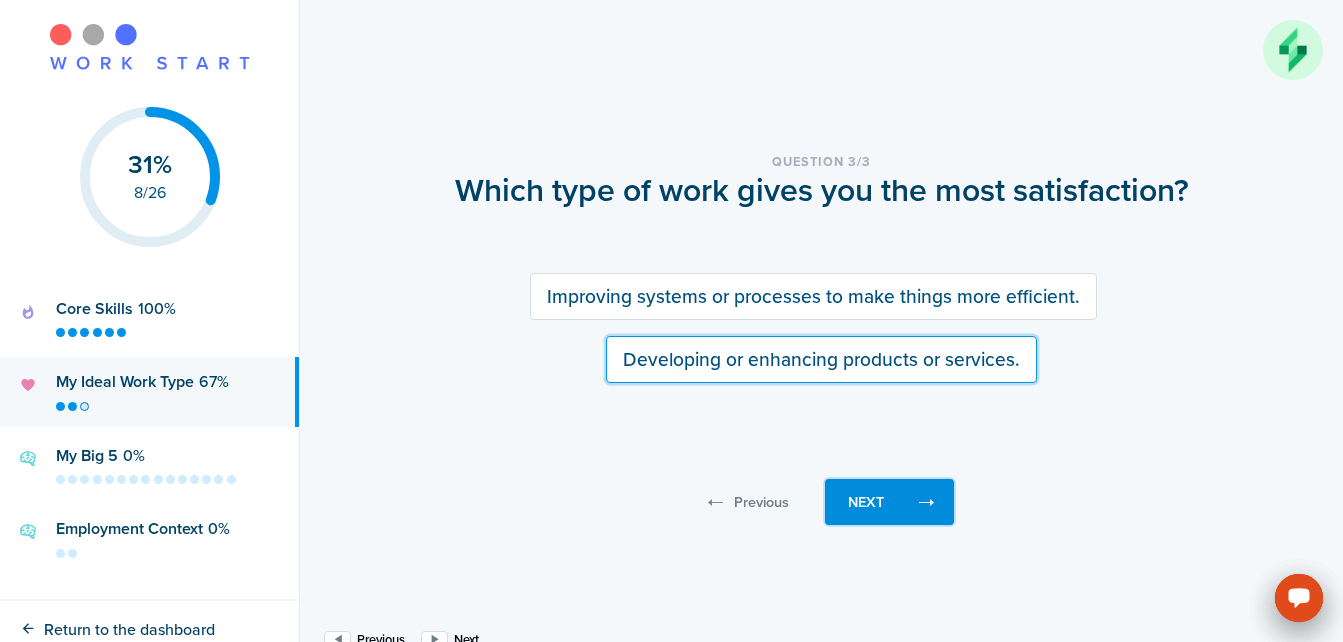 click on "Next" at bounding box center [889, 502] 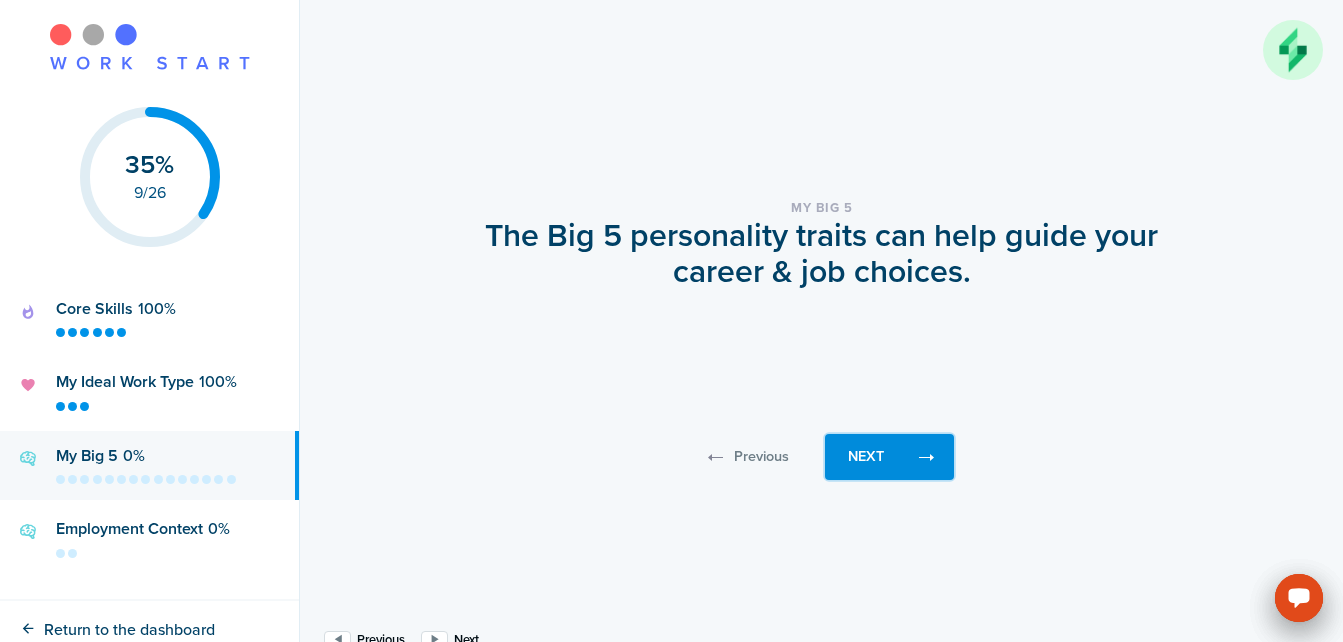 click on "Next" at bounding box center (889, 457) 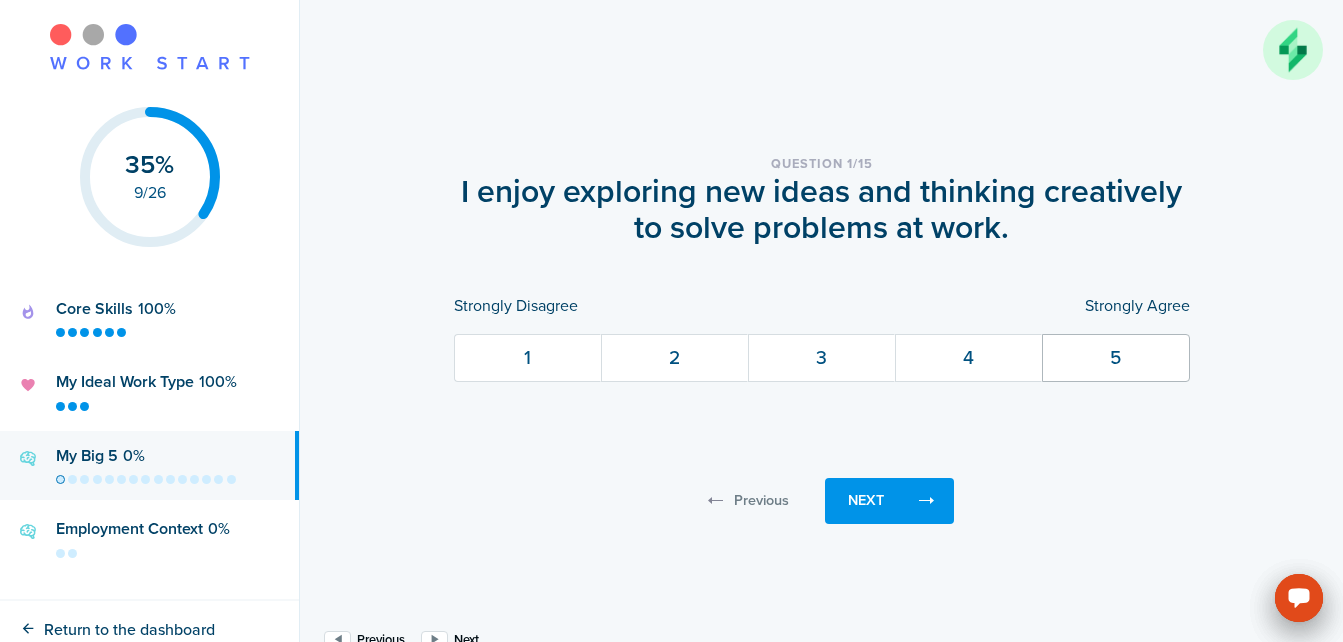click on "5" at bounding box center (1115, 357) 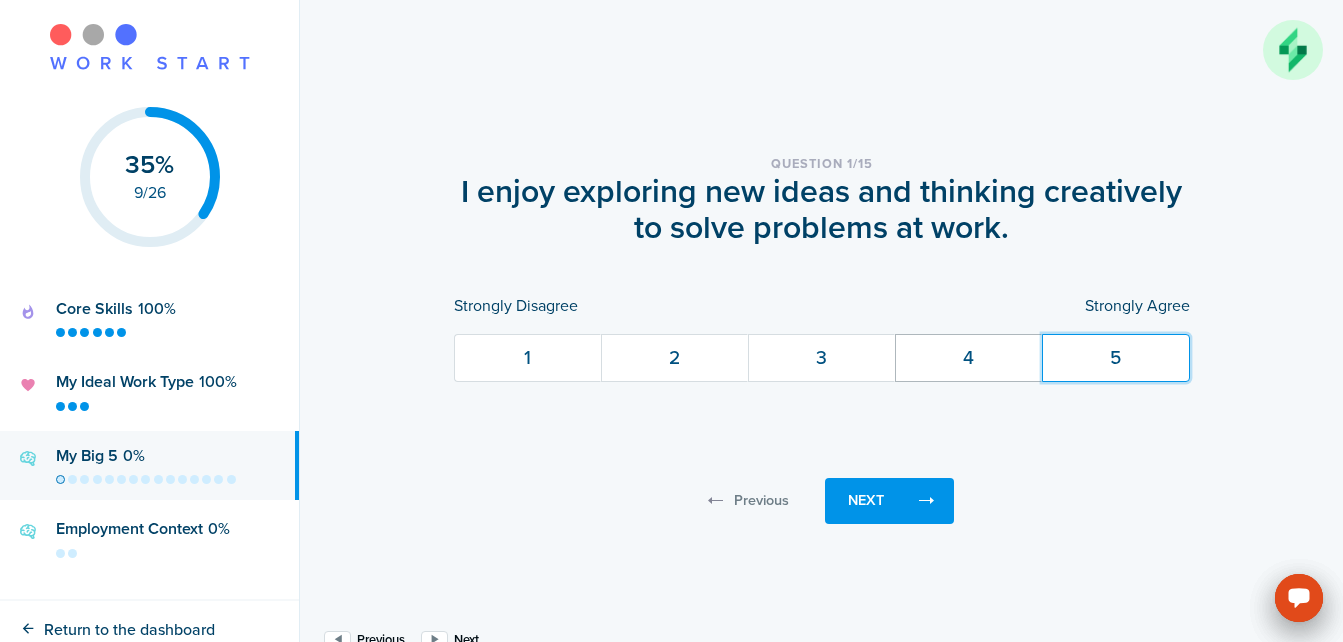 click on "4" at bounding box center (968, 357) 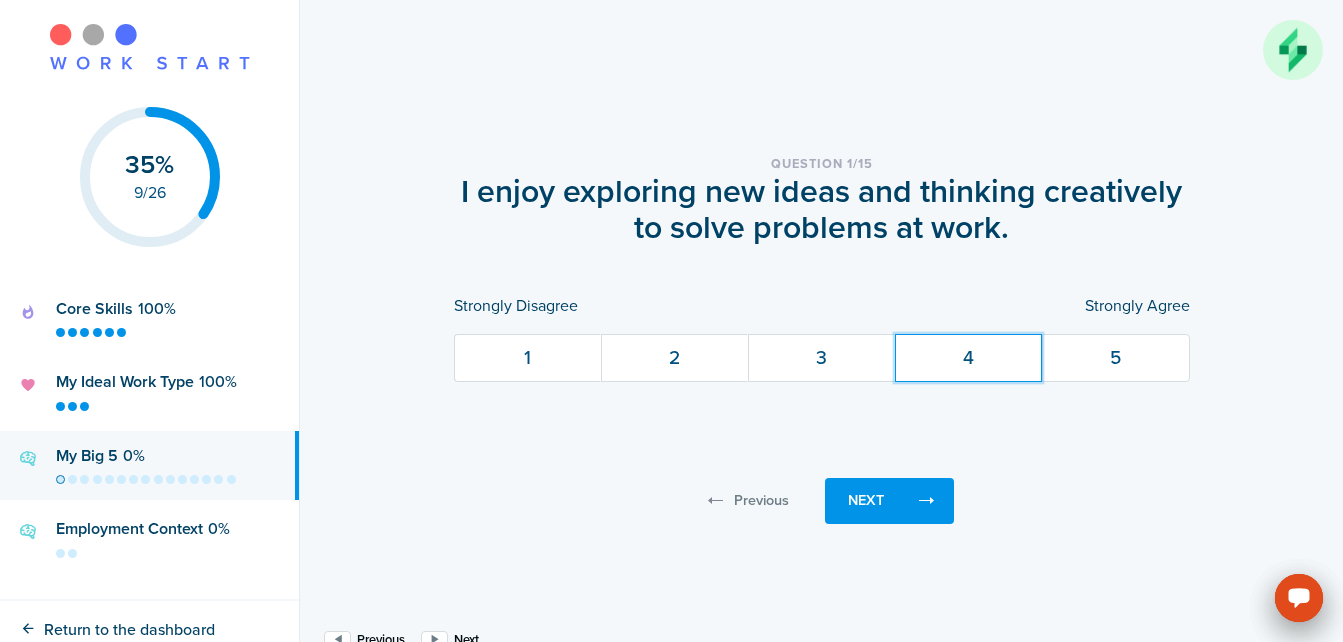 click on "4" at bounding box center (968, 357) 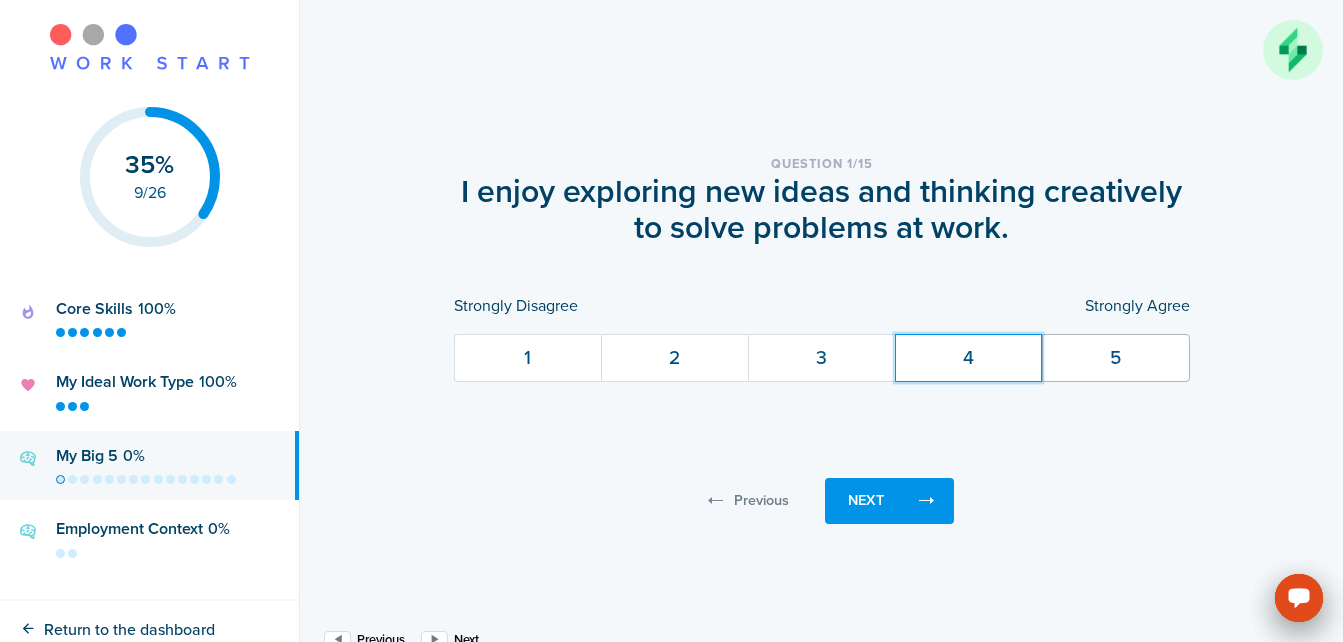 click on "5" at bounding box center (1115, 357) 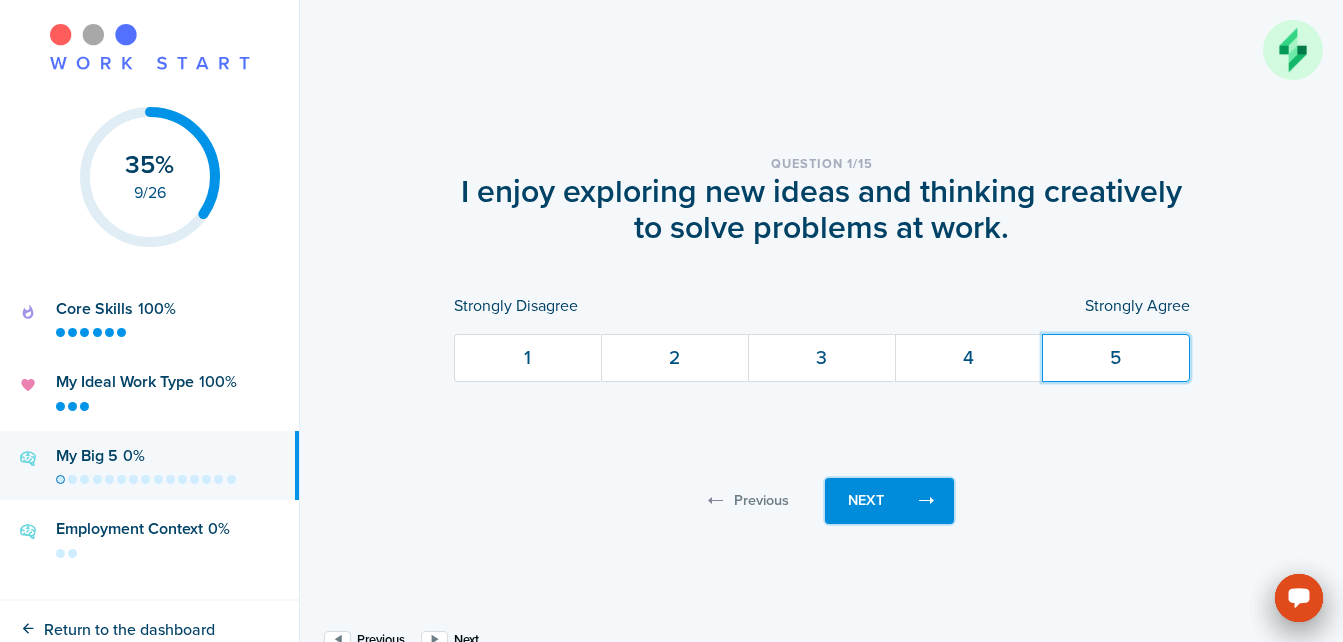 click on "Next" at bounding box center [889, 501] 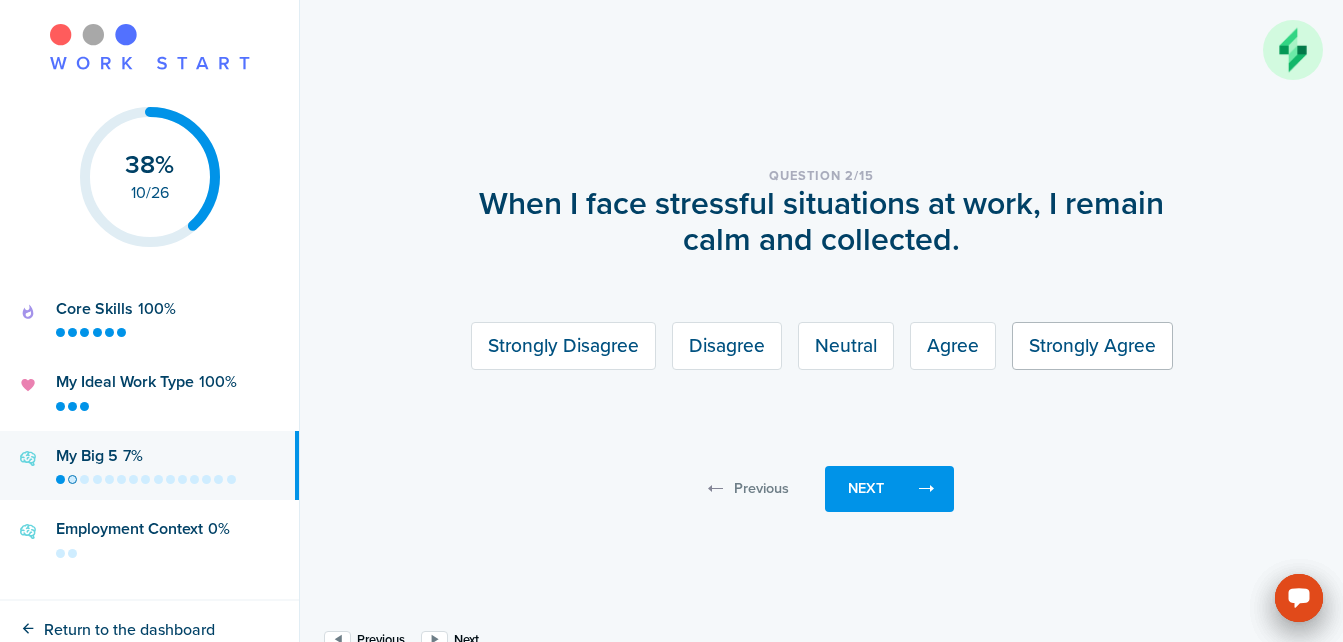 click on "Strongly Agree" at bounding box center [1092, 345] 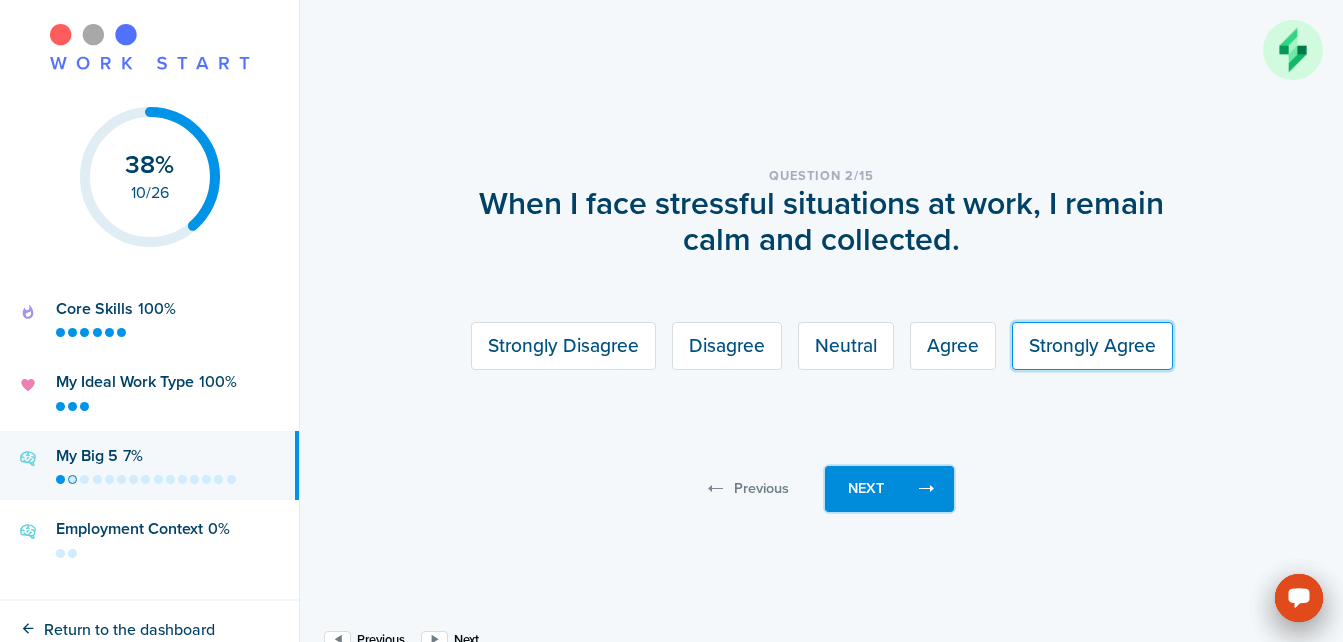click on "Next" at bounding box center [889, 489] 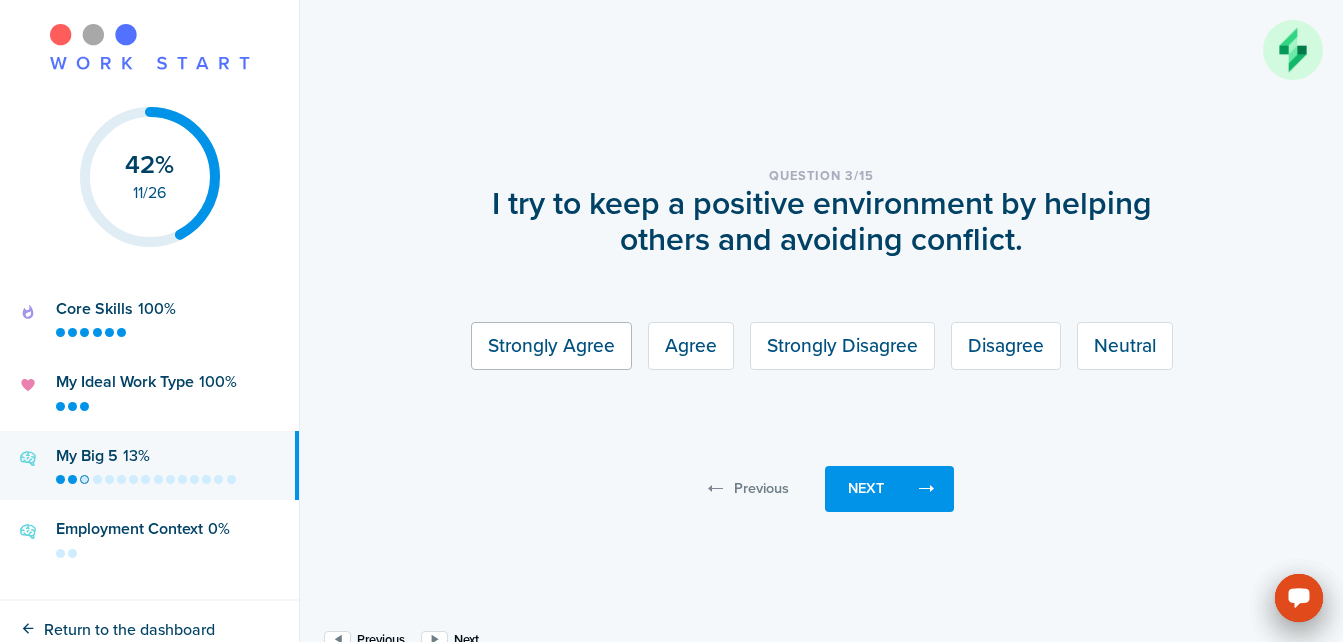 click on "Strongly Agree" at bounding box center (551, 345) 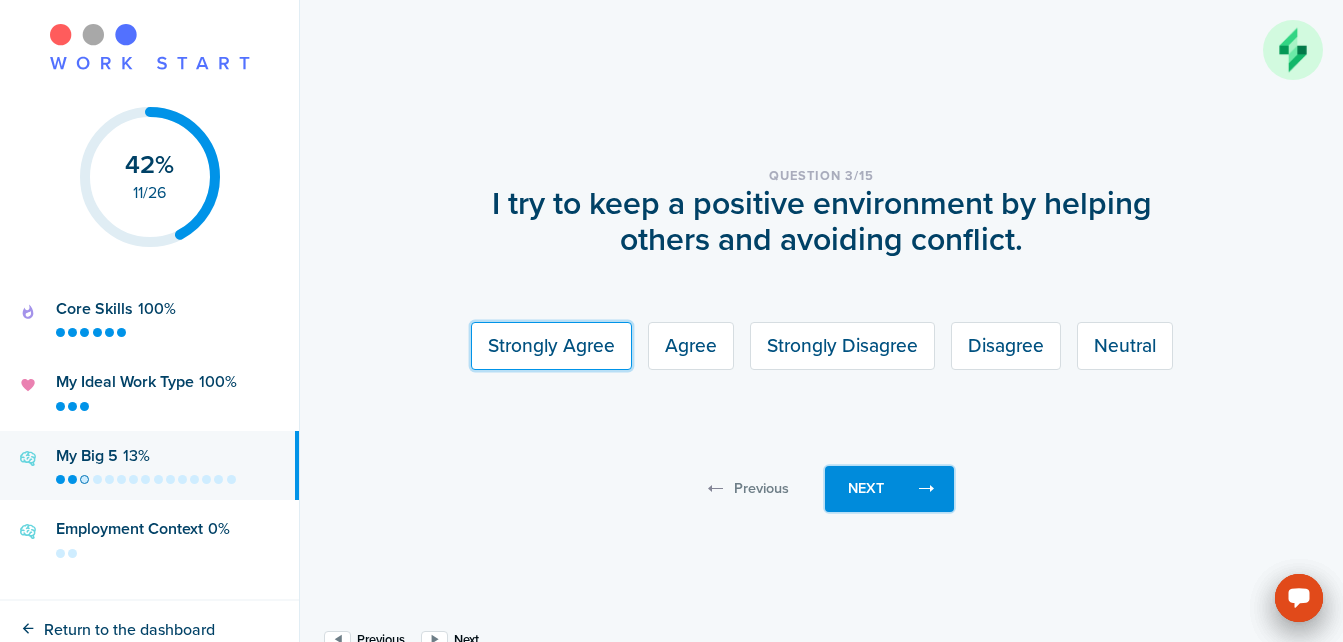 click on "Next" at bounding box center (866, 489) 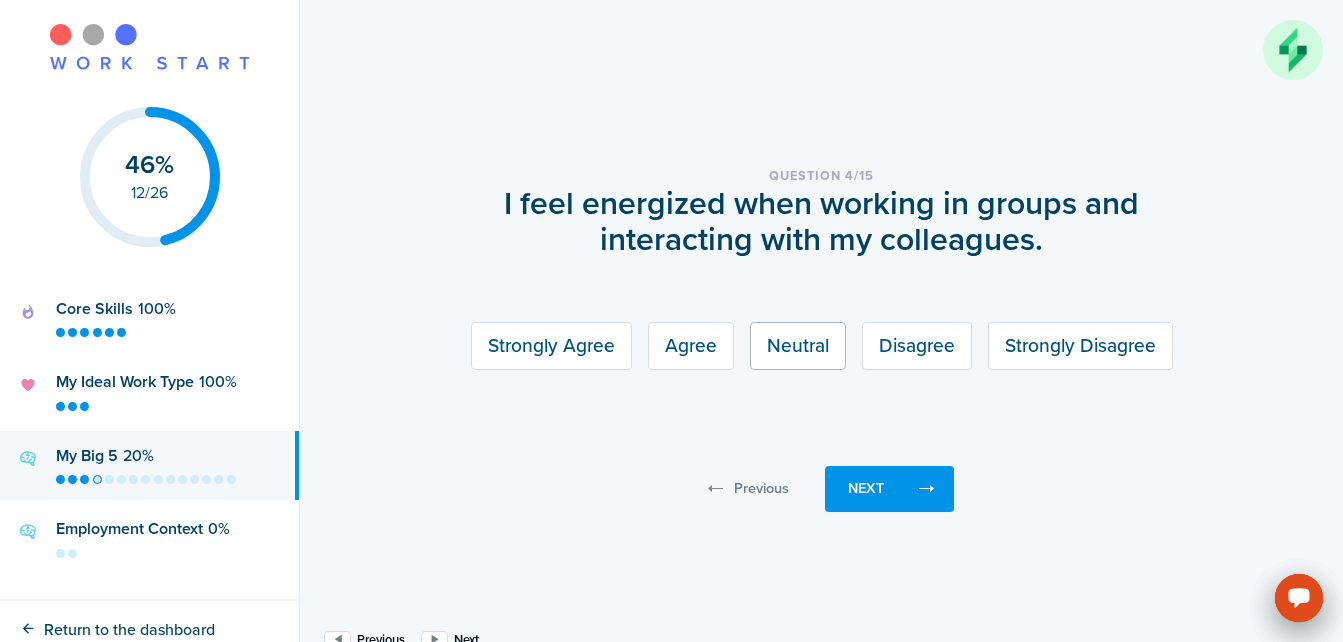 click on "Neutral" at bounding box center [798, 345] 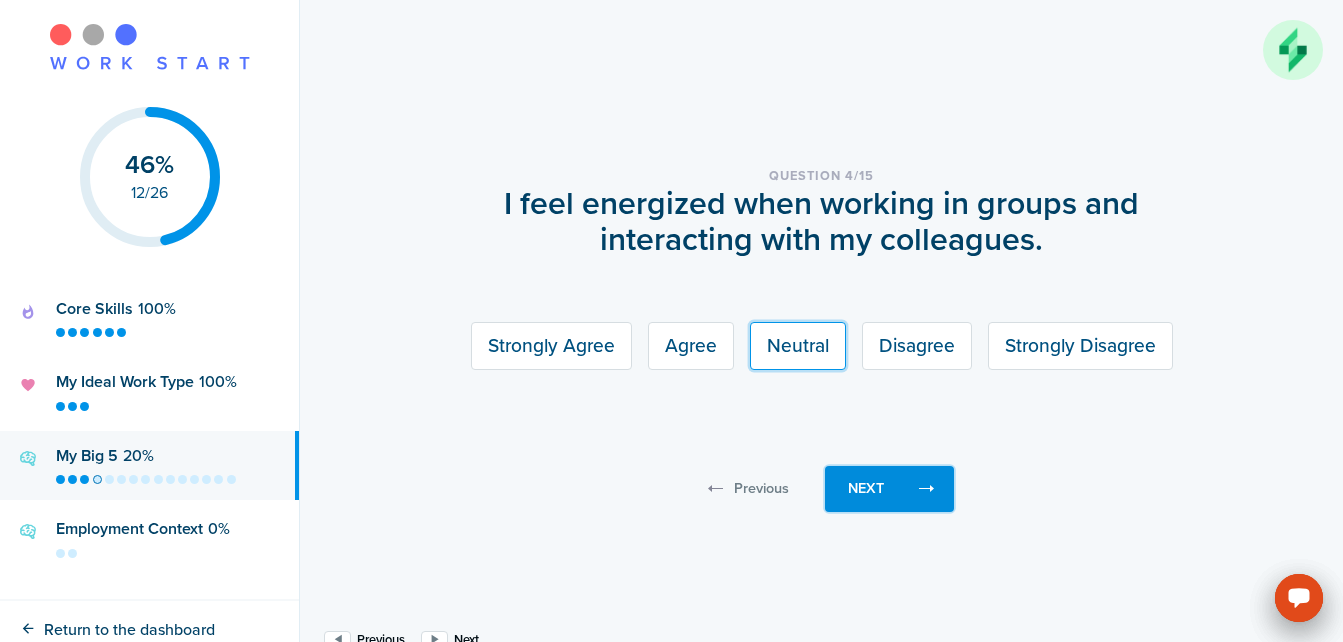 click on "Next" at bounding box center (866, 489) 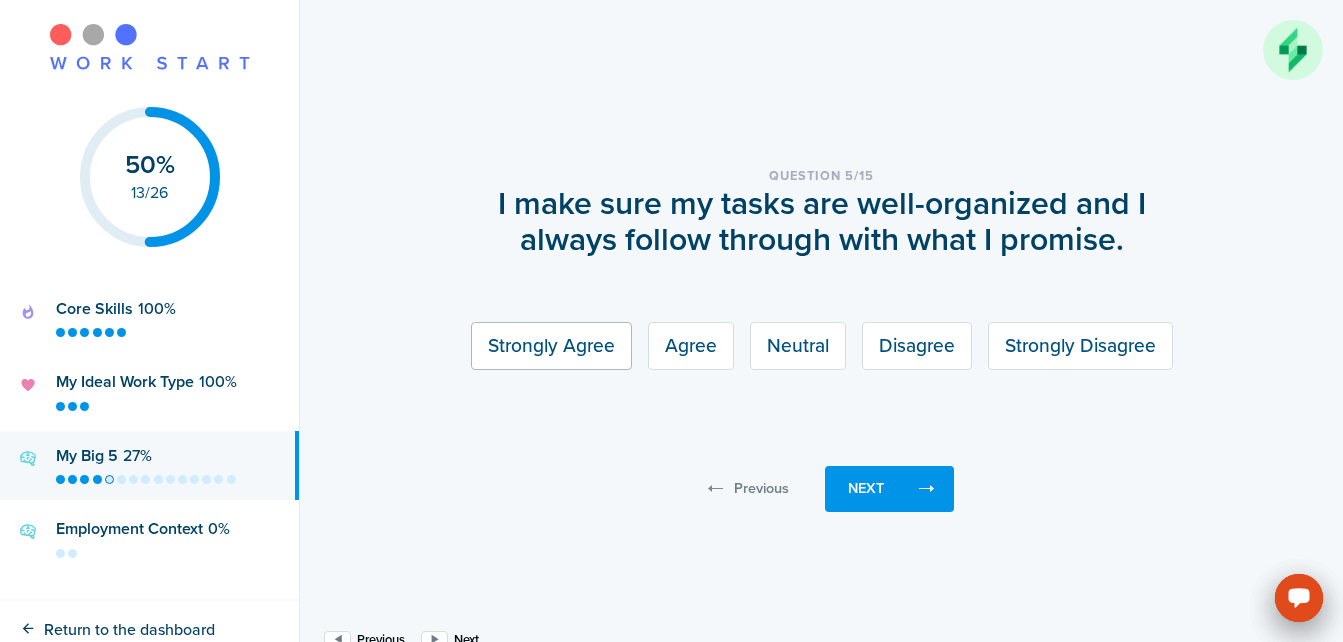 click on "Strongly Agree" at bounding box center (551, 345) 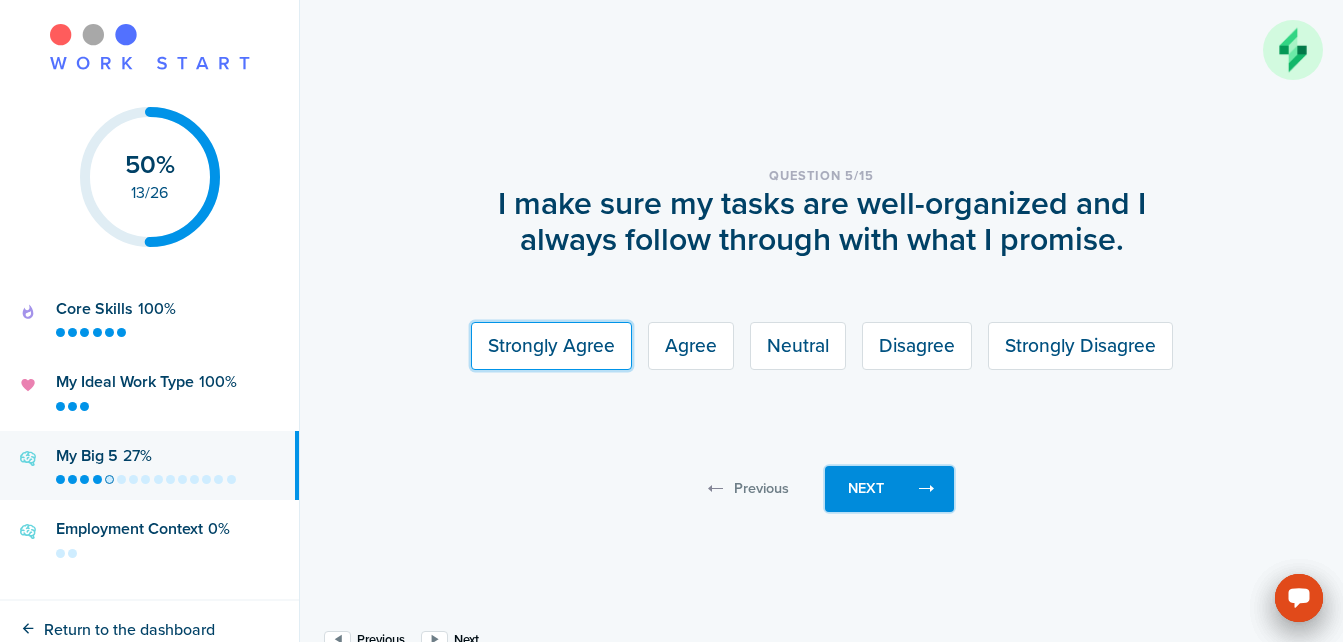 click on "Next" at bounding box center [866, 489] 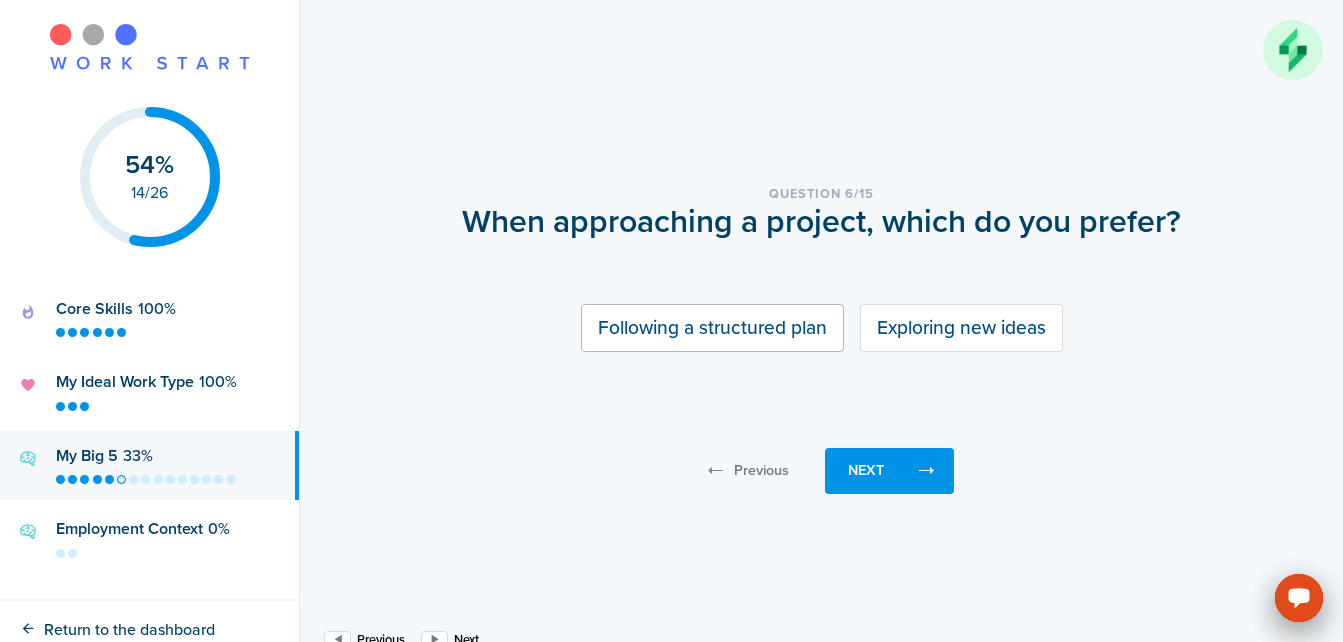 click on "Following a structured plan" at bounding box center [712, 327] 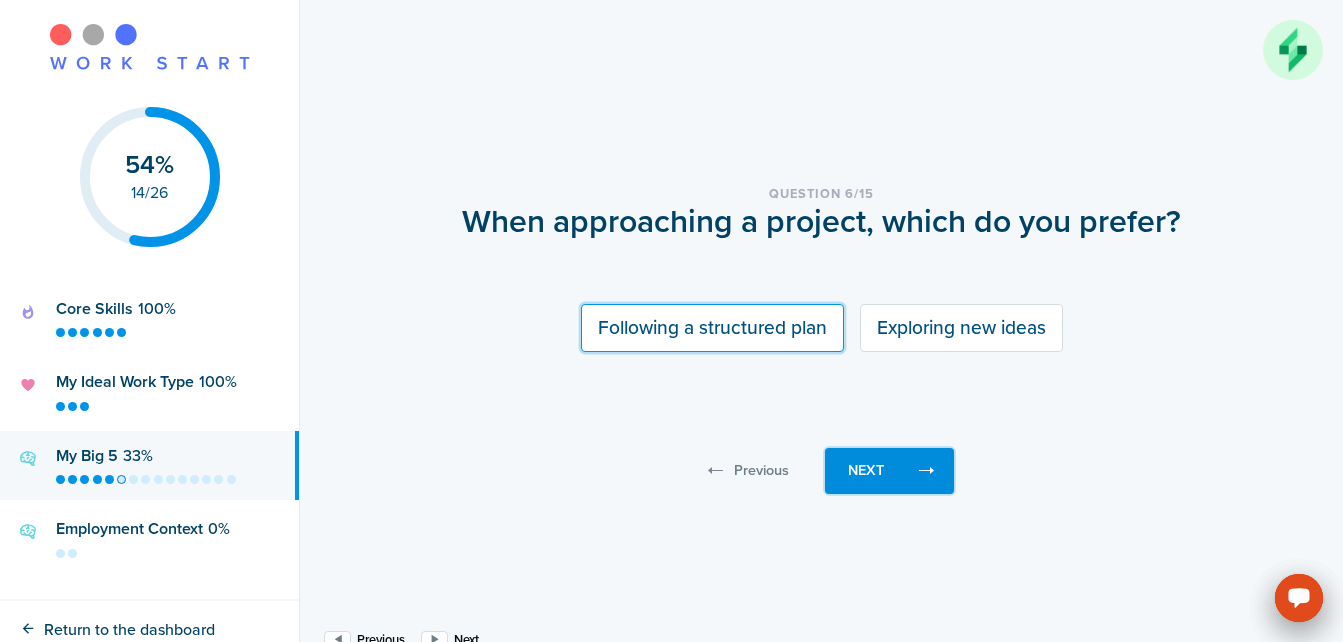 click on "Next" at bounding box center [889, 471] 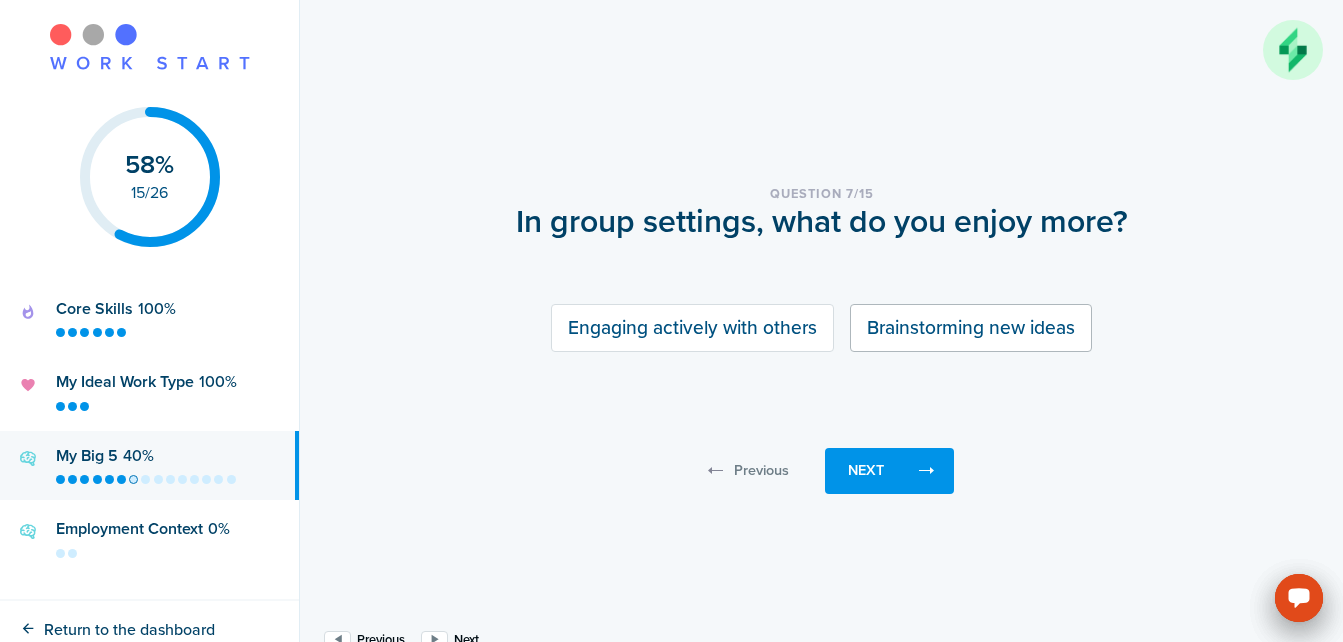 click on "Brainstorming new ideas" at bounding box center [971, 327] 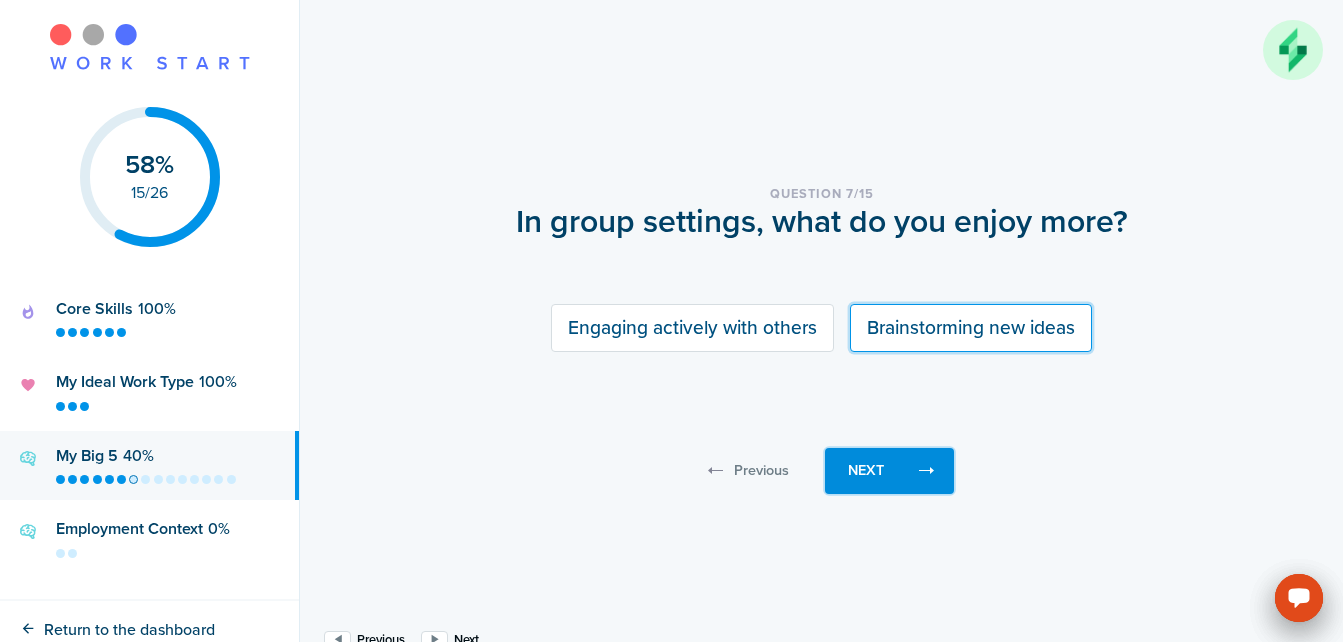 click on "Next" at bounding box center (889, 471) 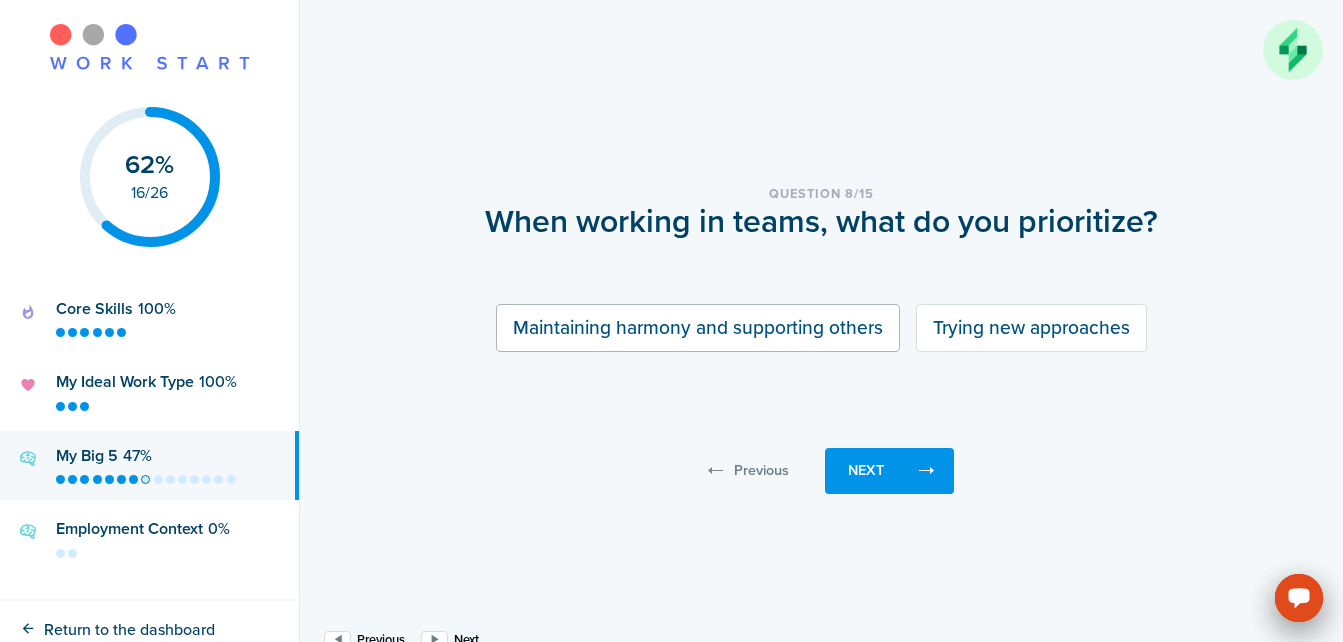 click on "Maintaining harmony and supporting others" at bounding box center (698, 327) 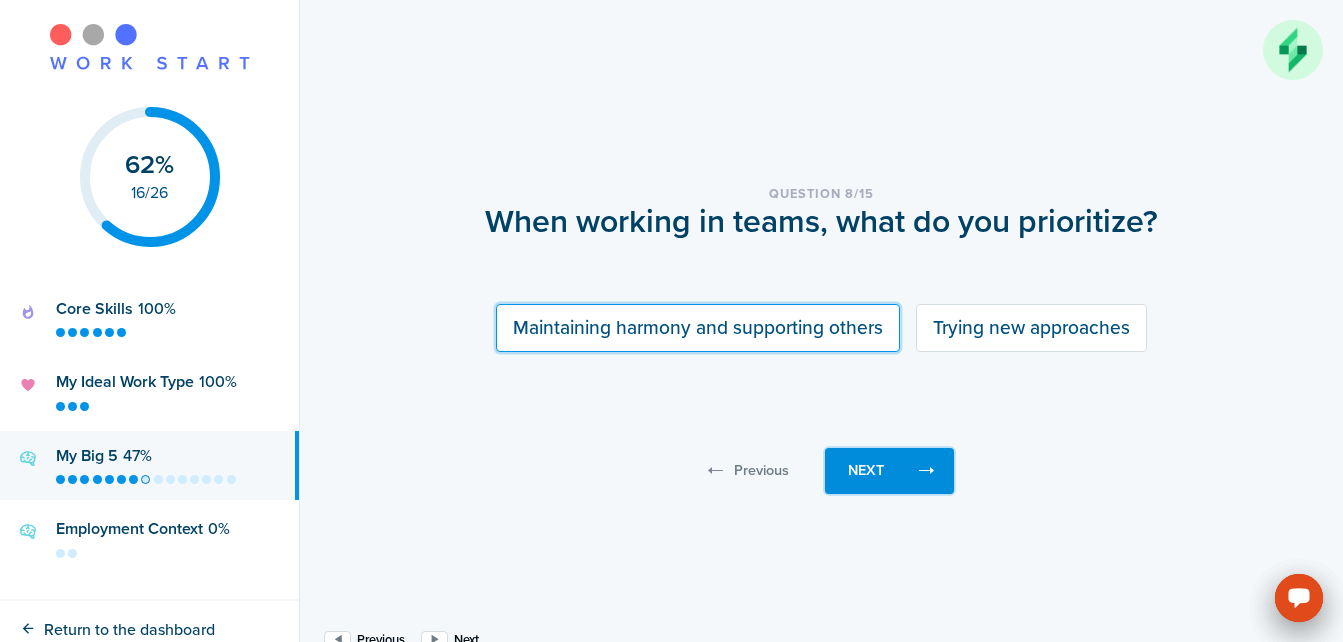 click on "Next" at bounding box center [866, 471] 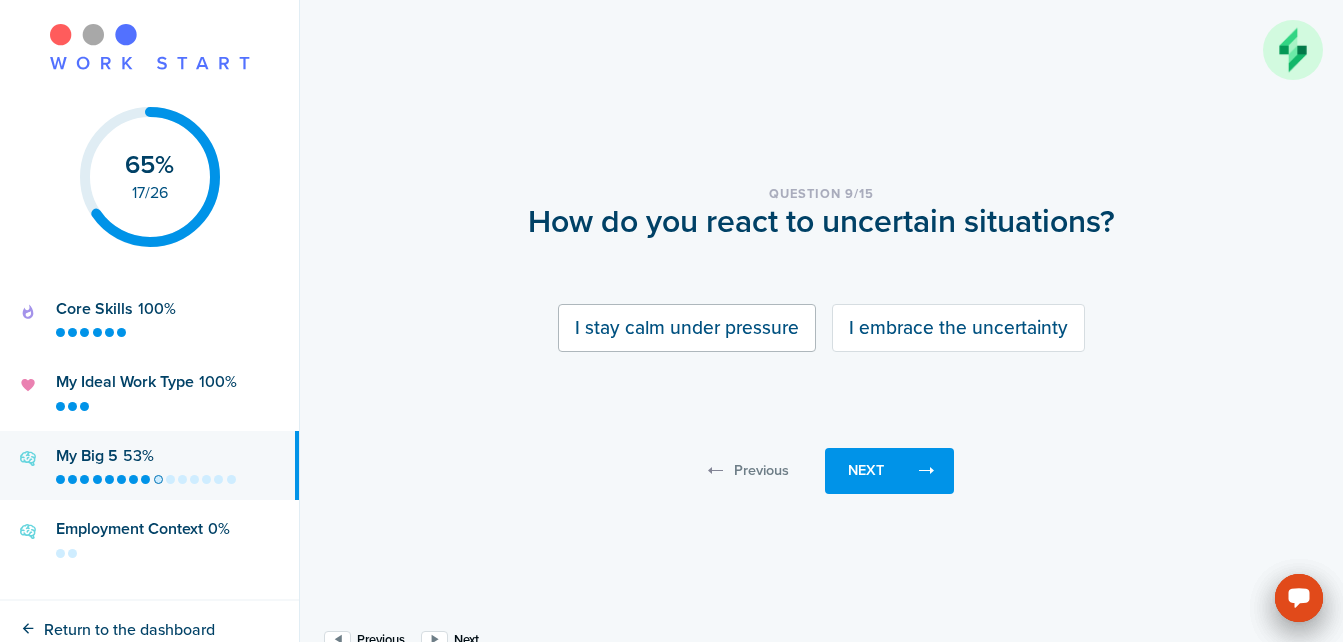 click on "I stay calm under pressure" at bounding box center [687, 327] 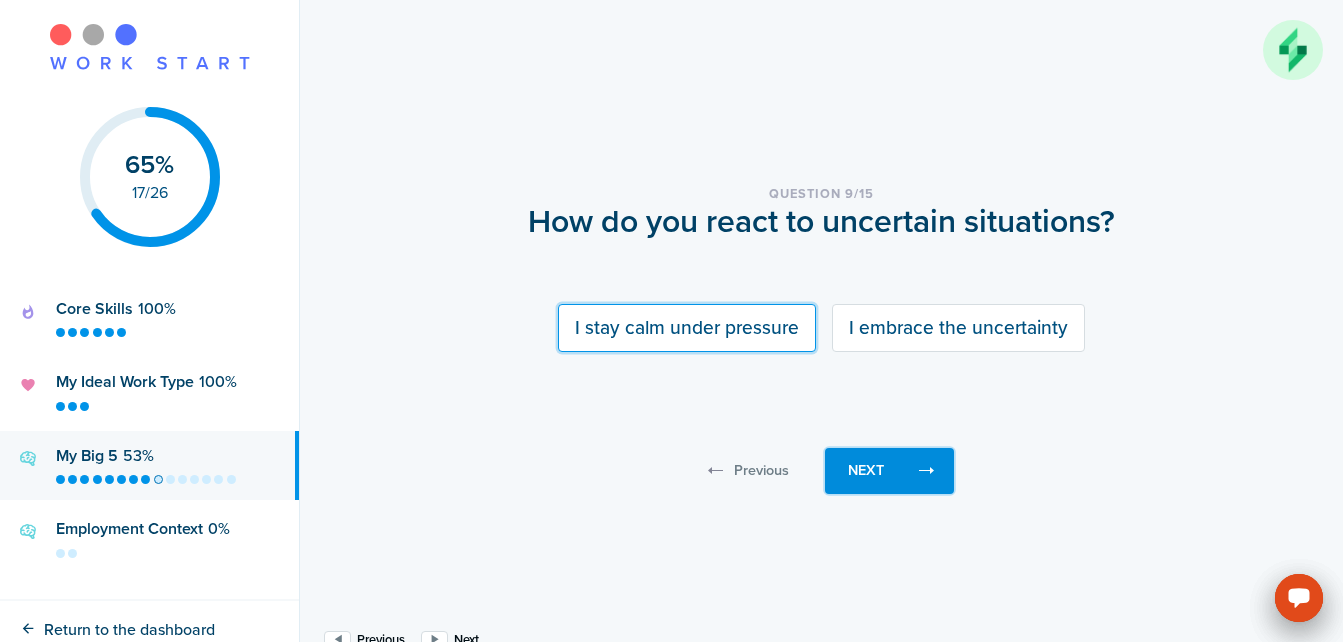 click on "Next" at bounding box center [889, 471] 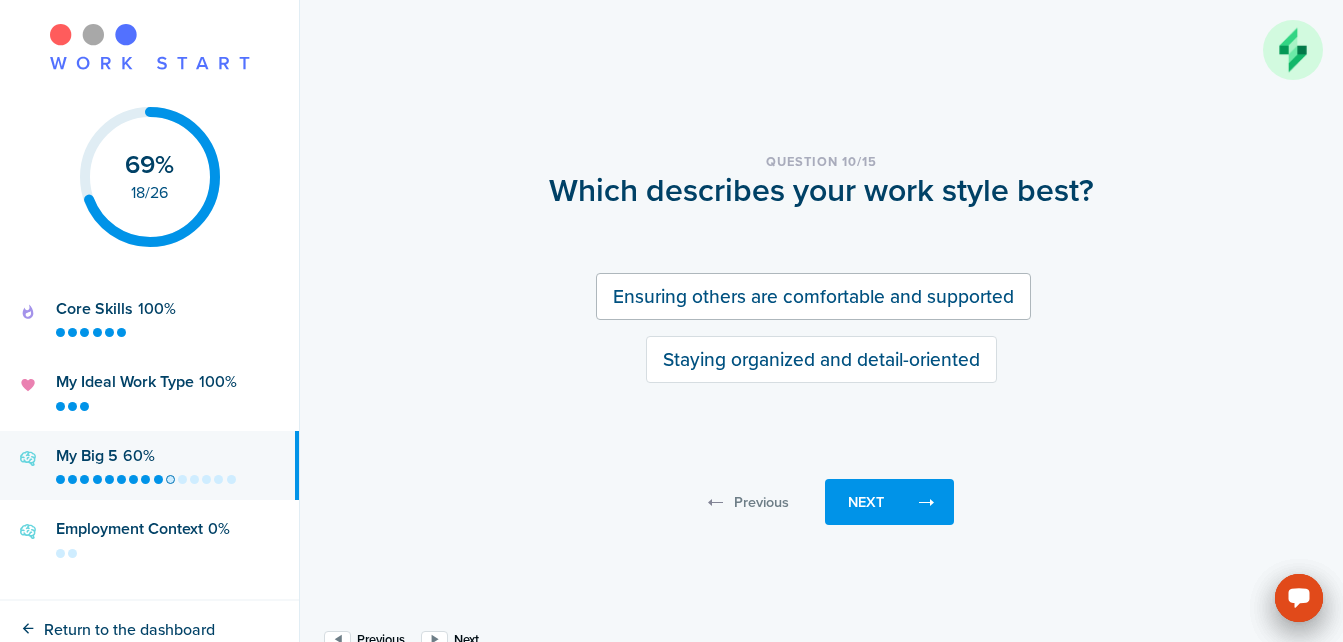 click on "Ensuring others are comfortable and supported" at bounding box center (813, 296) 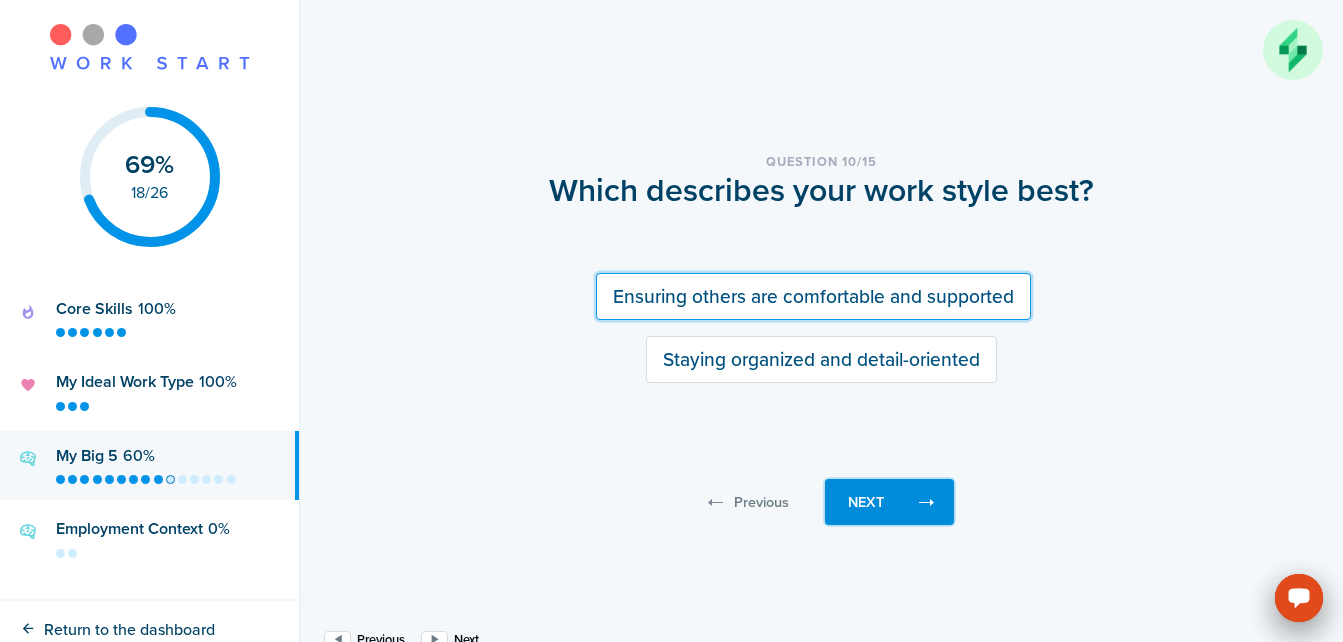 click on "Next" at bounding box center [889, 502] 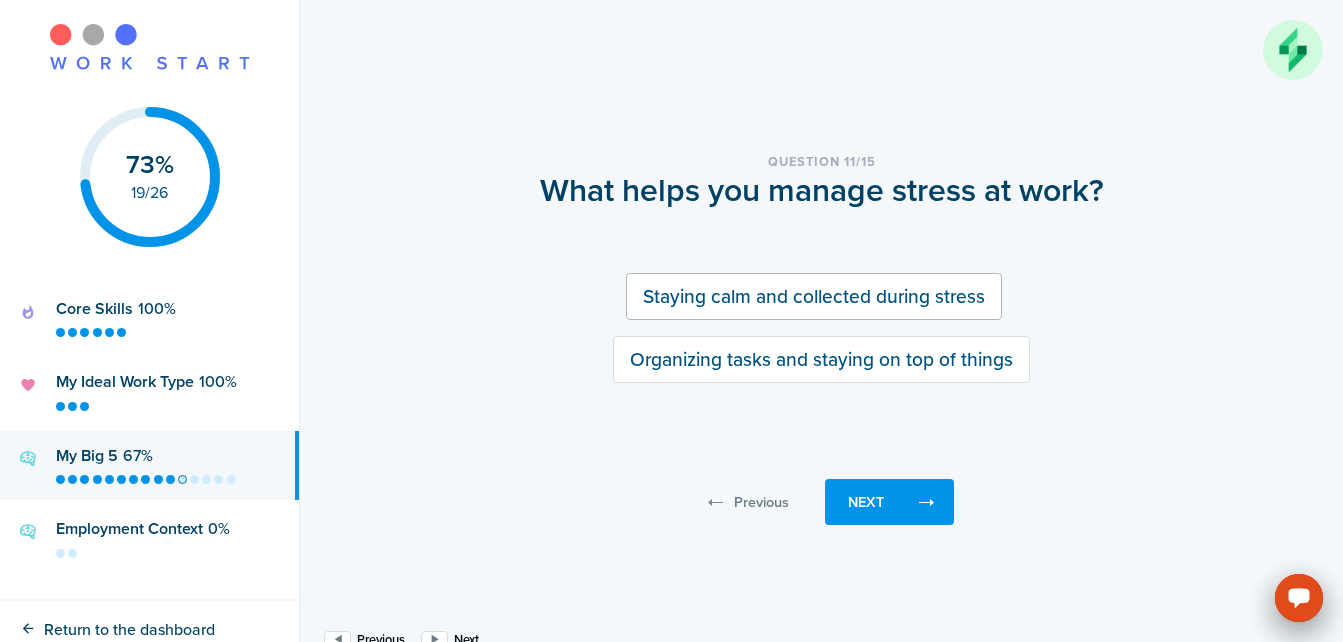 click on "Staying calm and collected during stress" at bounding box center [814, 296] 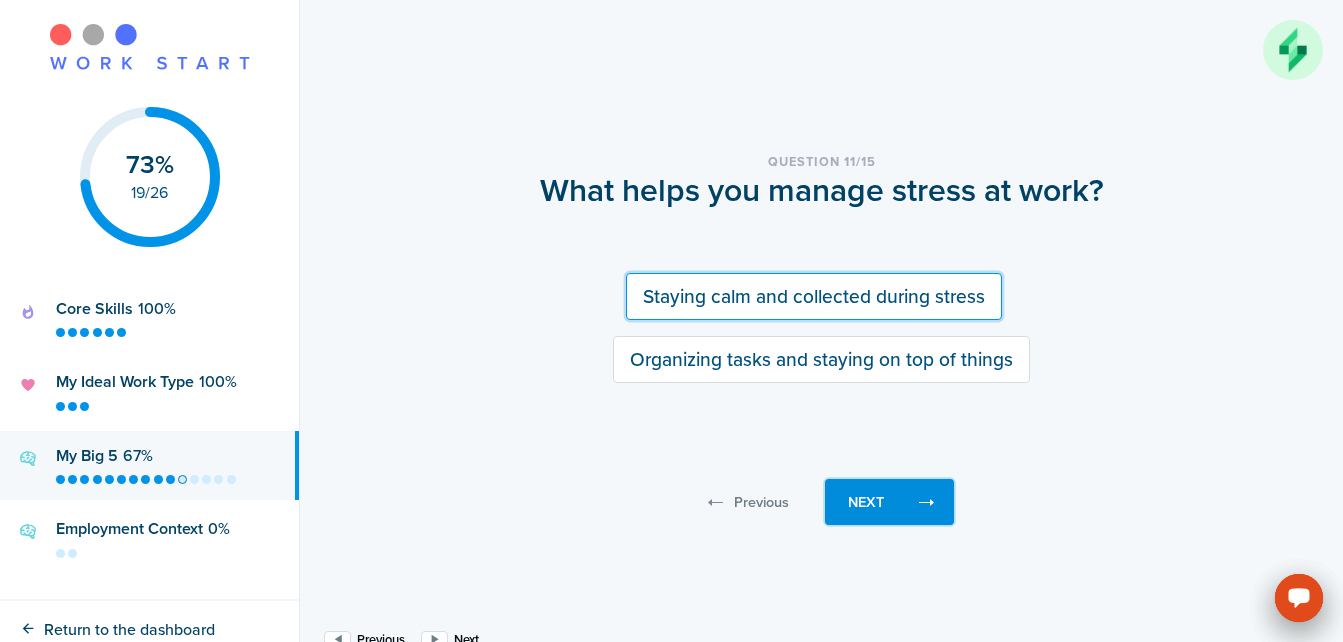 click on "Next" at bounding box center [889, 502] 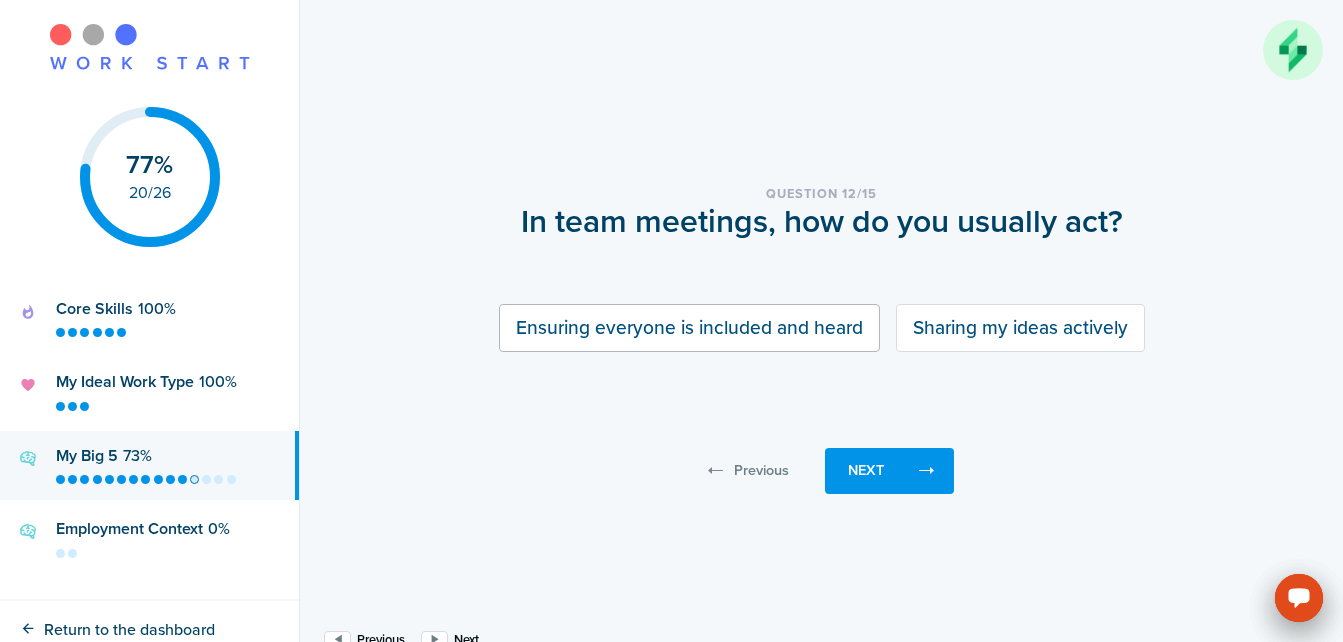 click on "Ensuring everyone is included and heard" at bounding box center (689, 327) 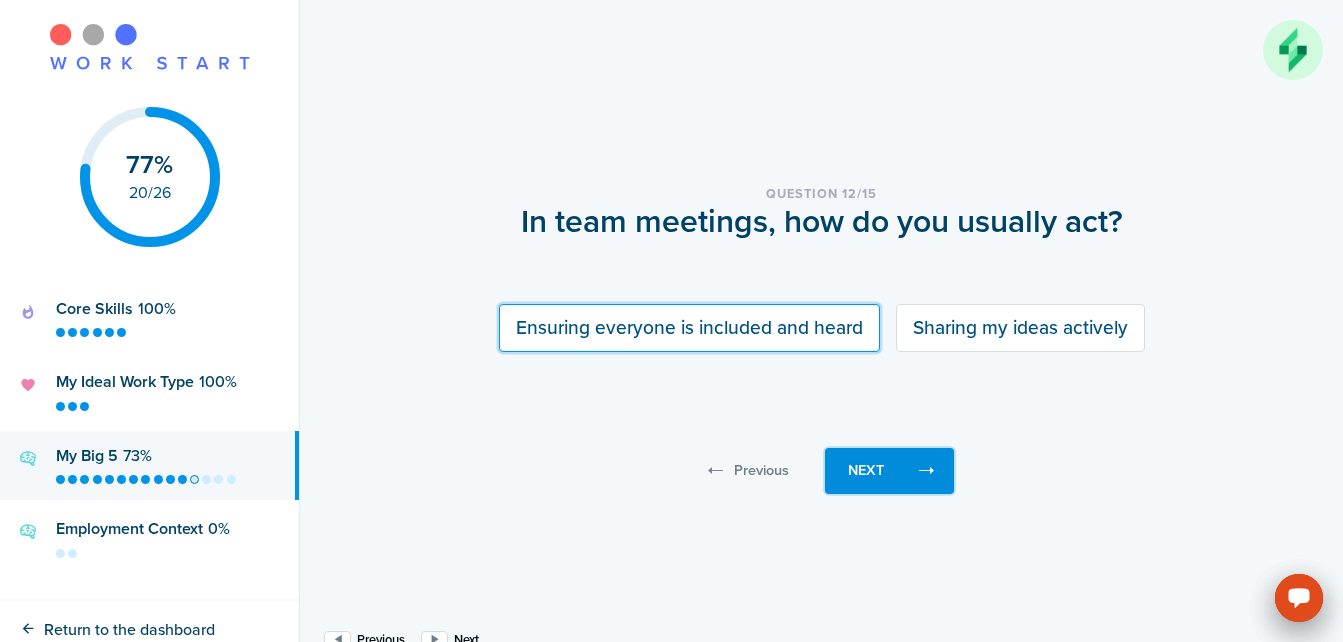 click on "Next" at bounding box center (866, 471) 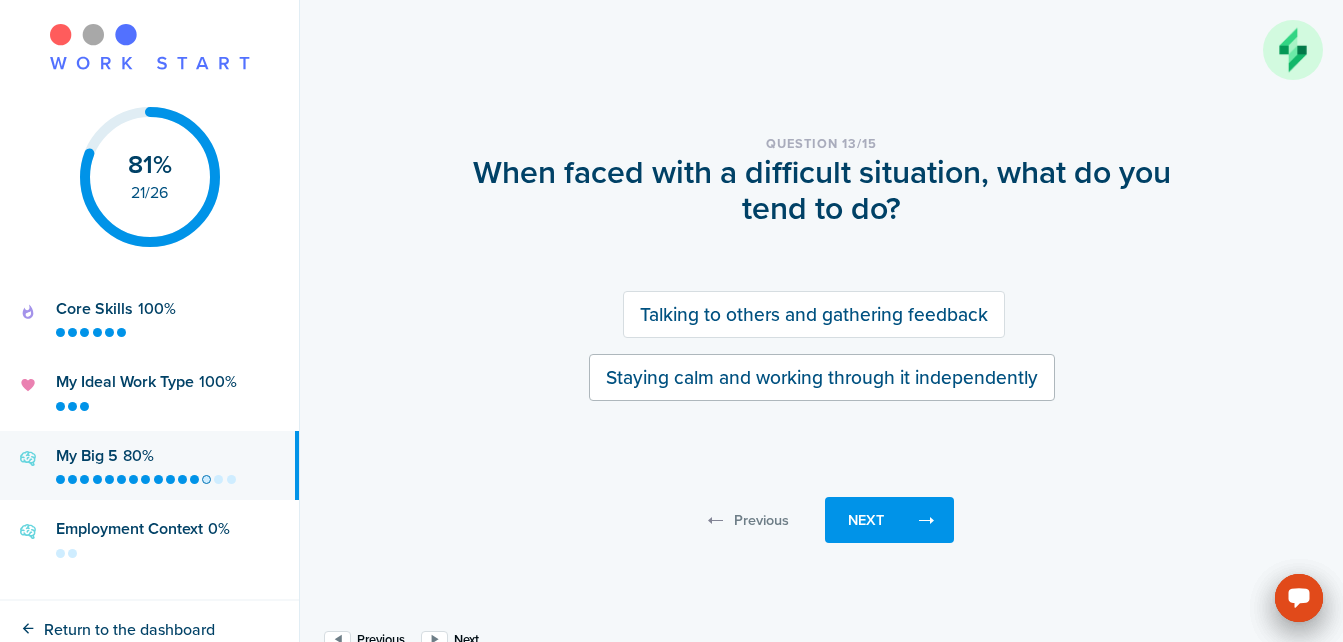 click on "Staying calm and working through it independently" at bounding box center [822, 377] 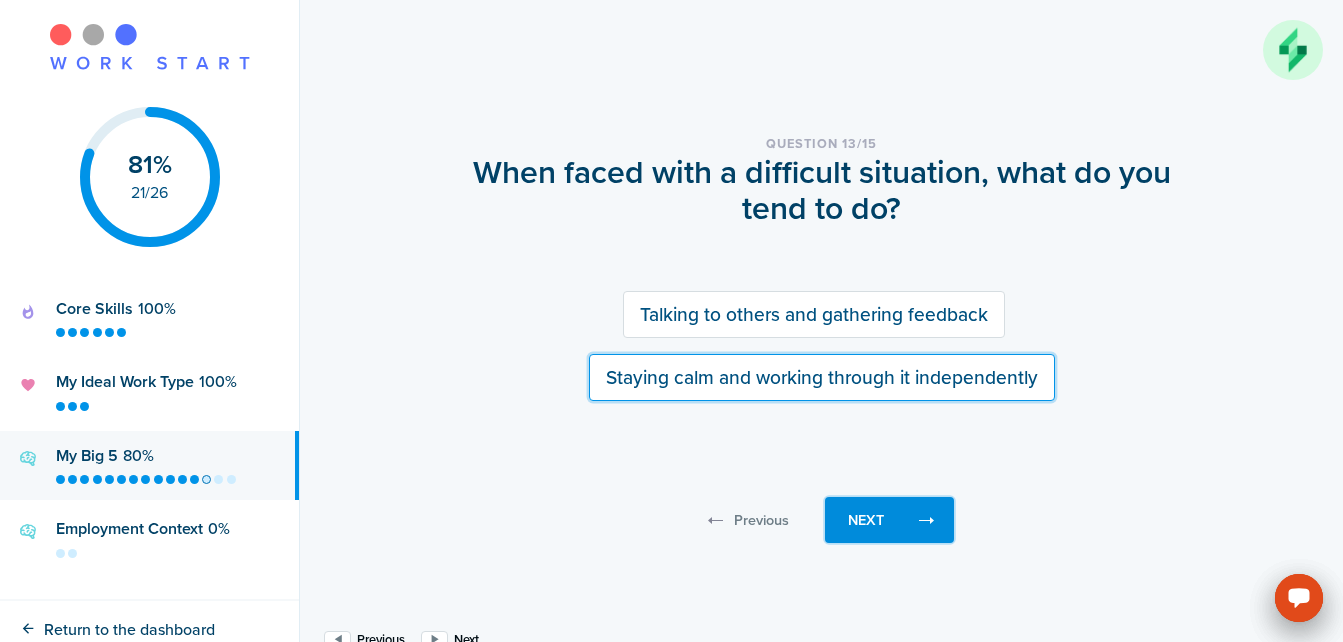 click on "Next" at bounding box center (889, 520) 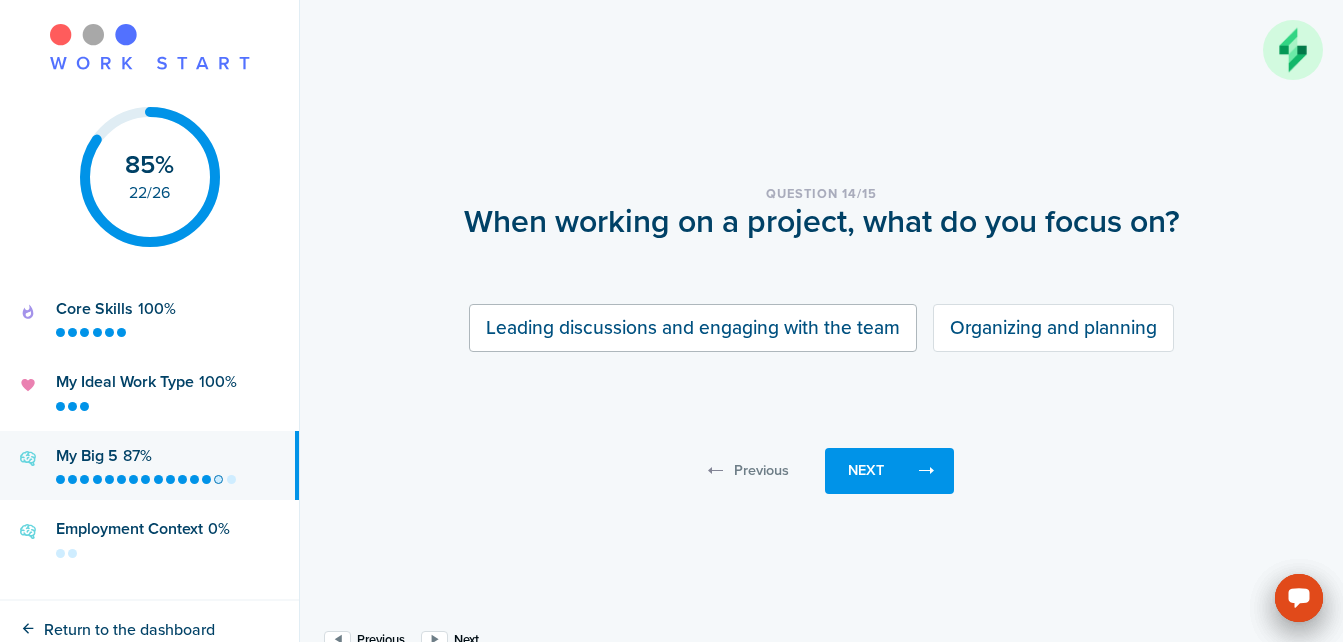 click on "Leading discussions and engaging with the team" at bounding box center (693, 327) 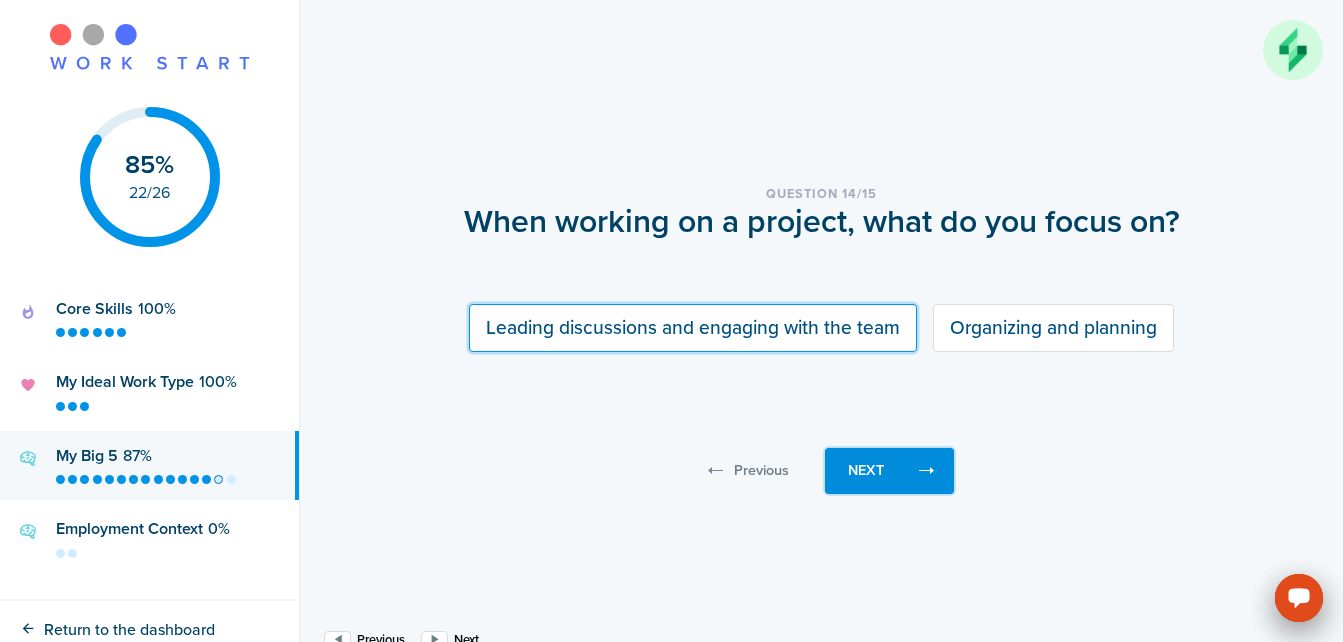 click at bounding box center [927, 471] 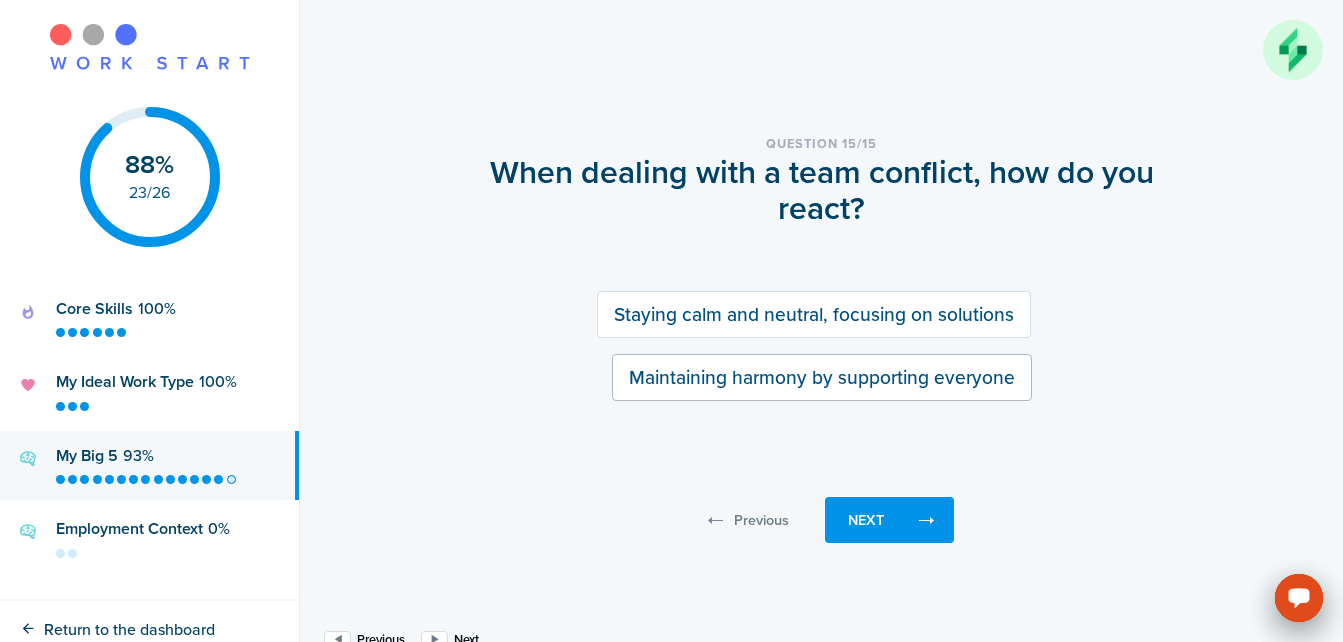 click on "Maintaining harmony by supporting everyone" at bounding box center [822, 377] 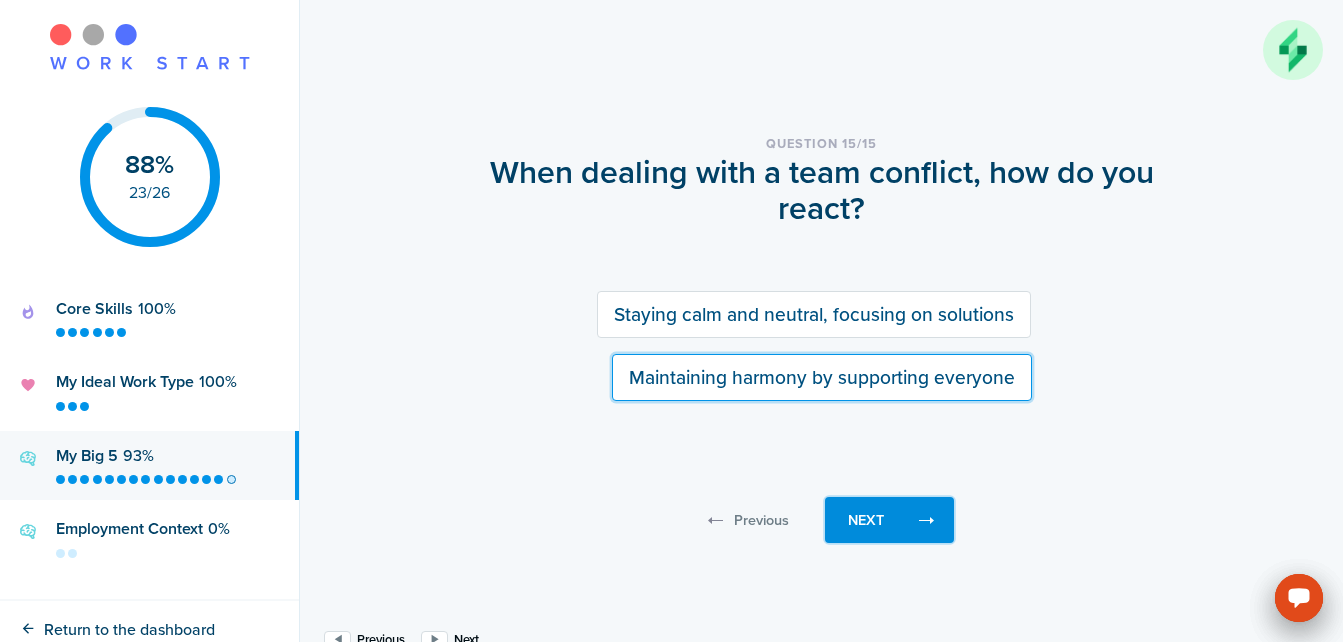 click on "Next" at bounding box center [889, 520] 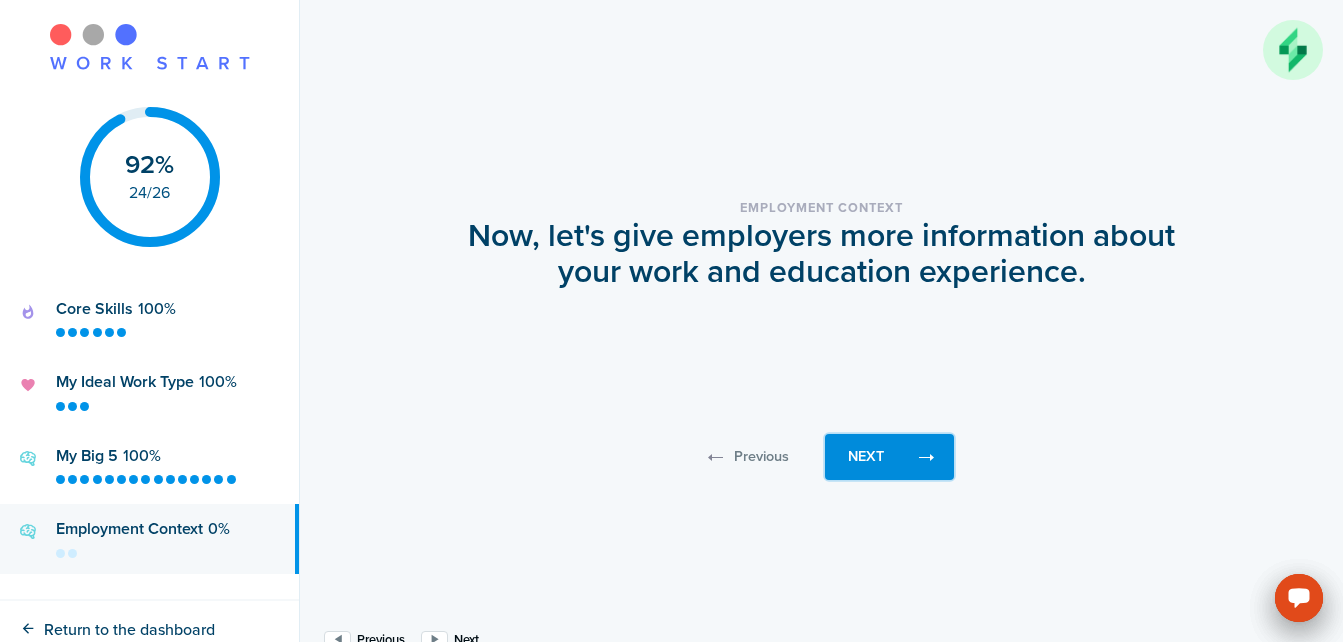 click on "Next" at bounding box center [889, 457] 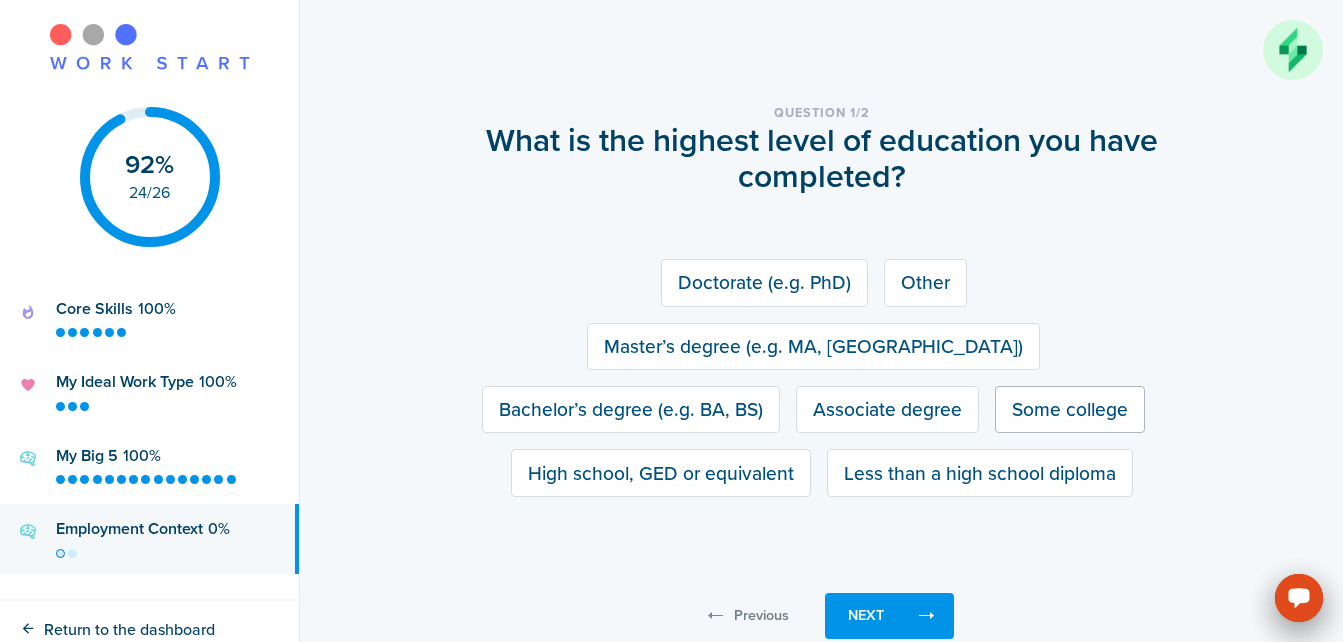 click on "Some college" at bounding box center [1070, 409] 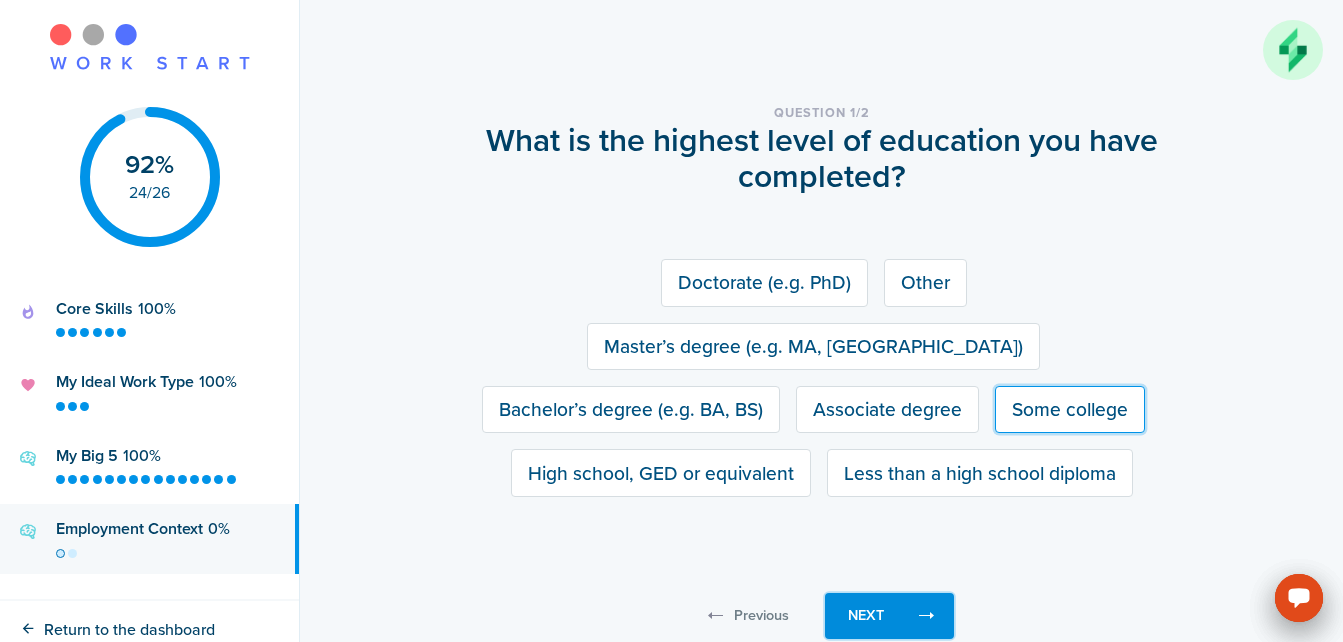 click on "Next" at bounding box center (866, 616) 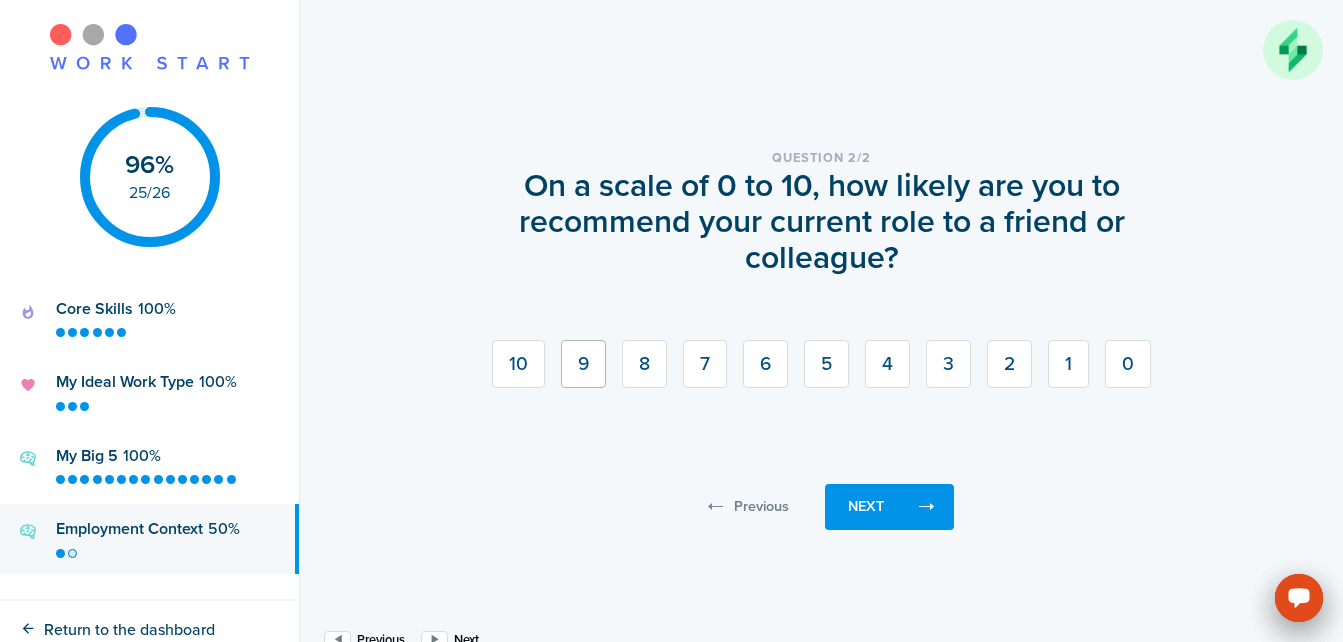 click on "9" at bounding box center (583, 363) 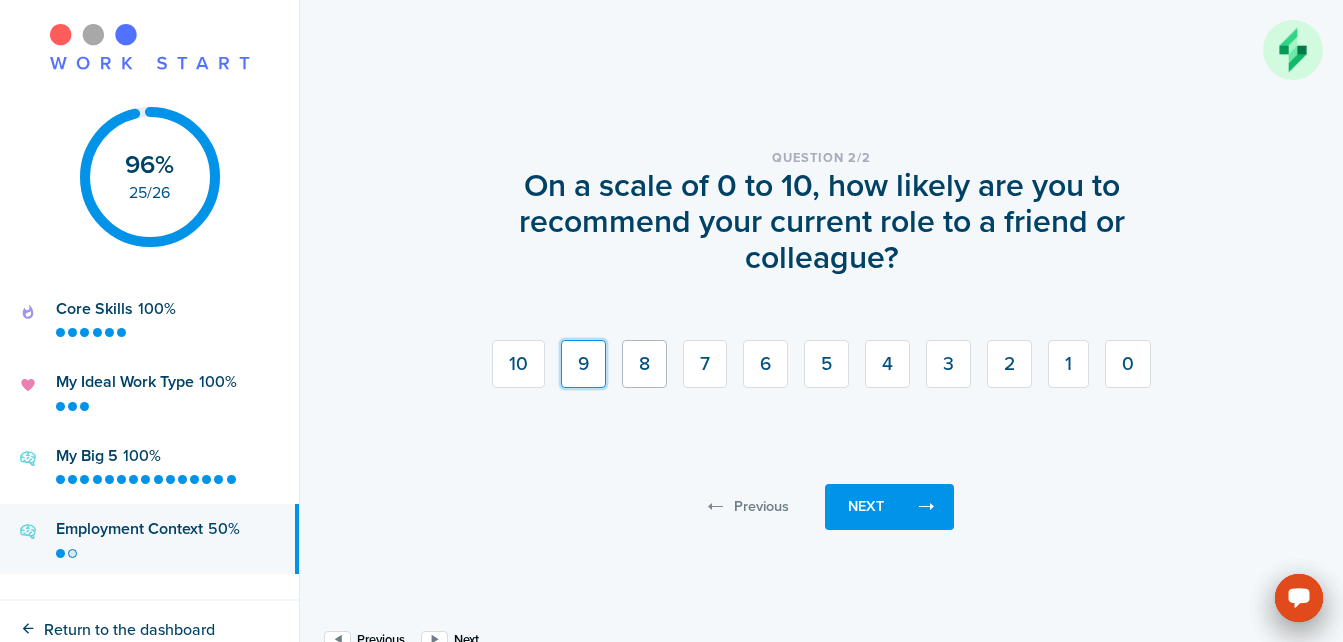 click on "8" at bounding box center [644, 363] 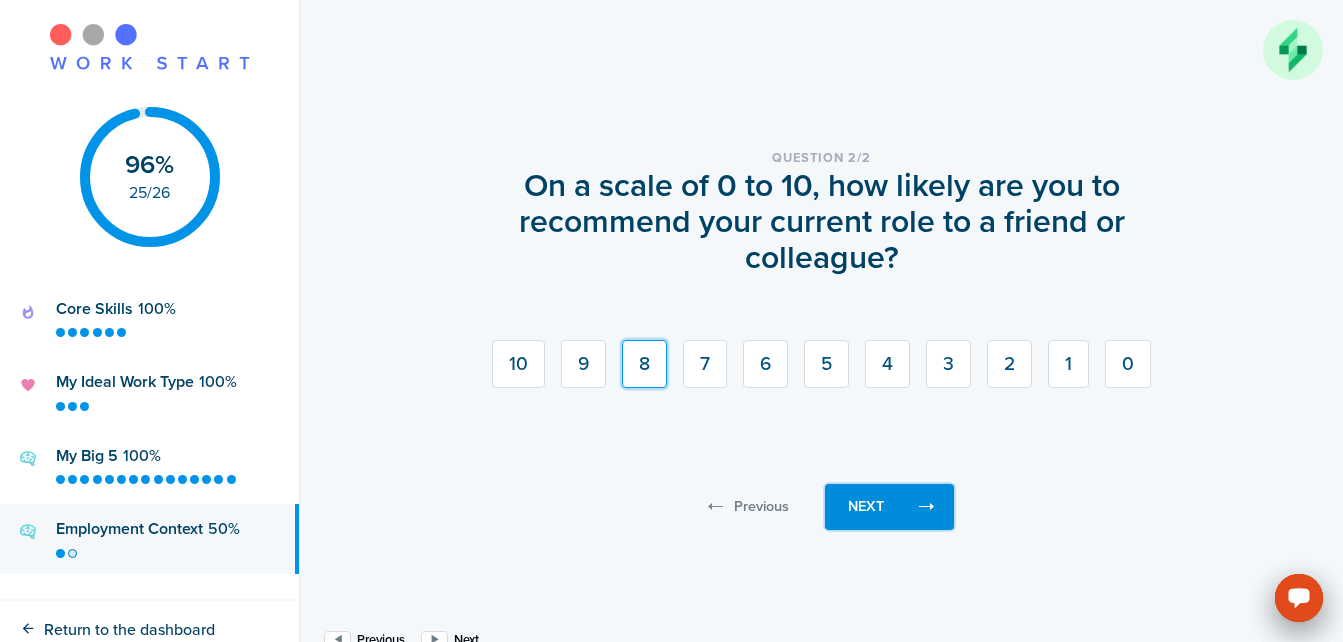 click on "Next" at bounding box center (889, 507) 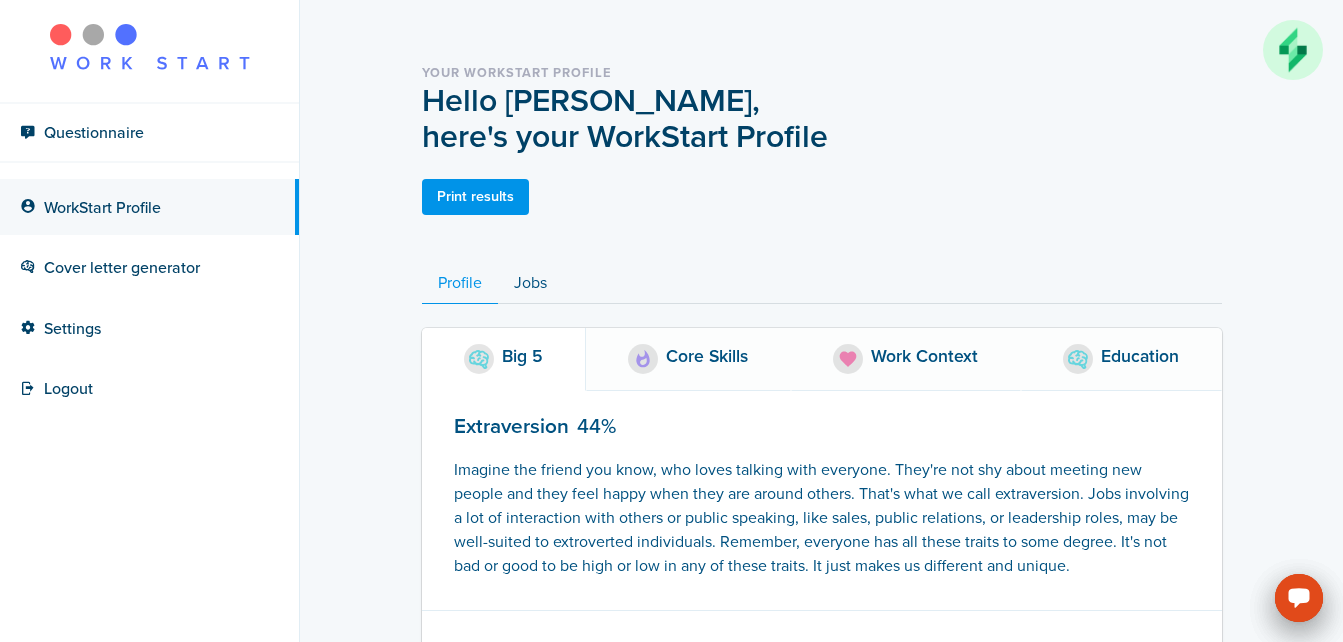 scroll, scrollTop: 1110, scrollLeft: 0, axis: vertical 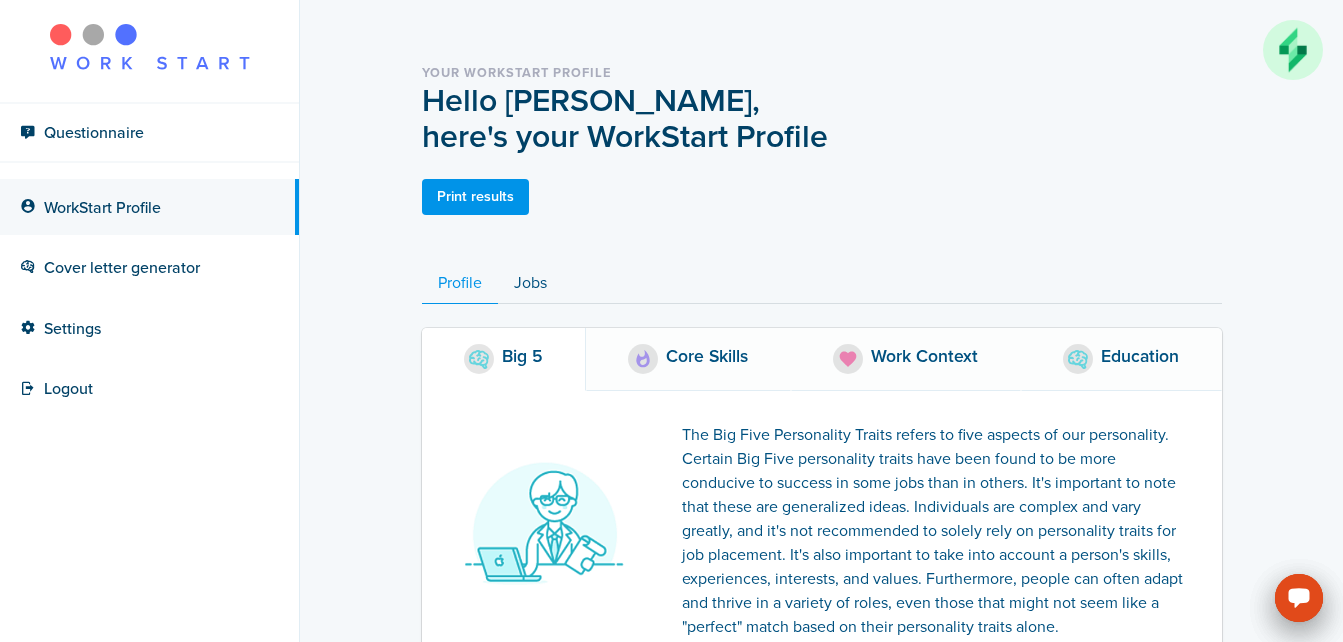 click on "Core Skills" at bounding box center (707, 359) 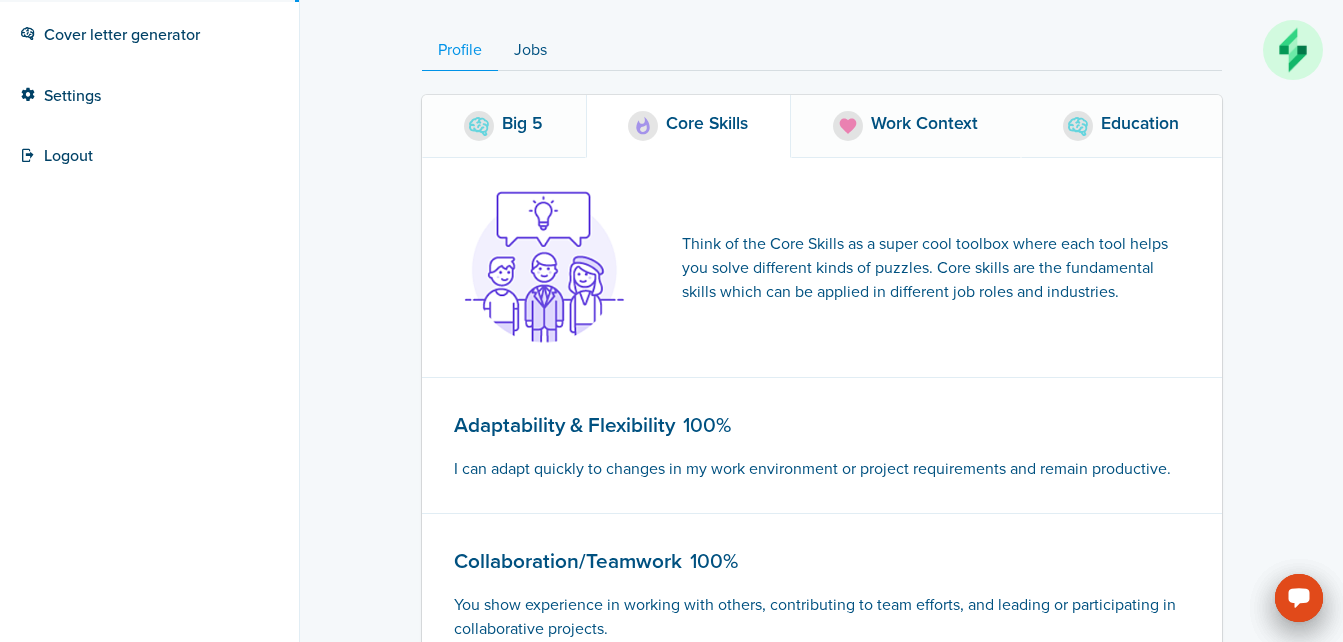 scroll, scrollTop: 234, scrollLeft: 0, axis: vertical 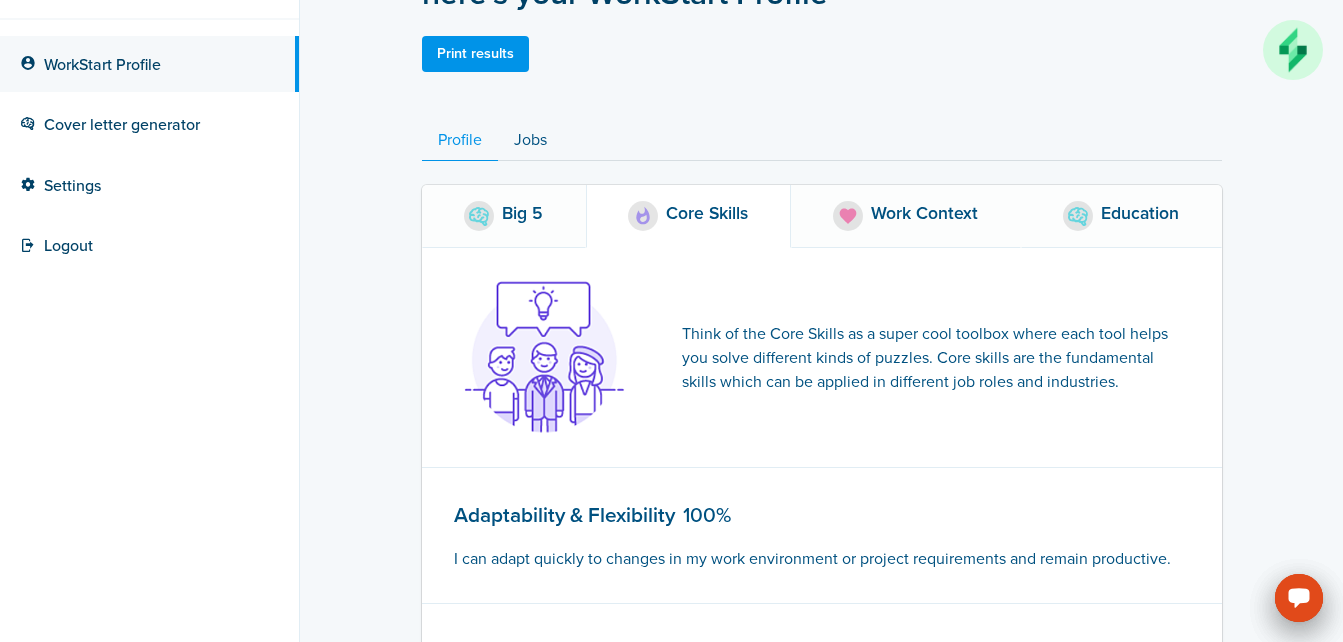 click on "Work Context" at bounding box center (924, 216) 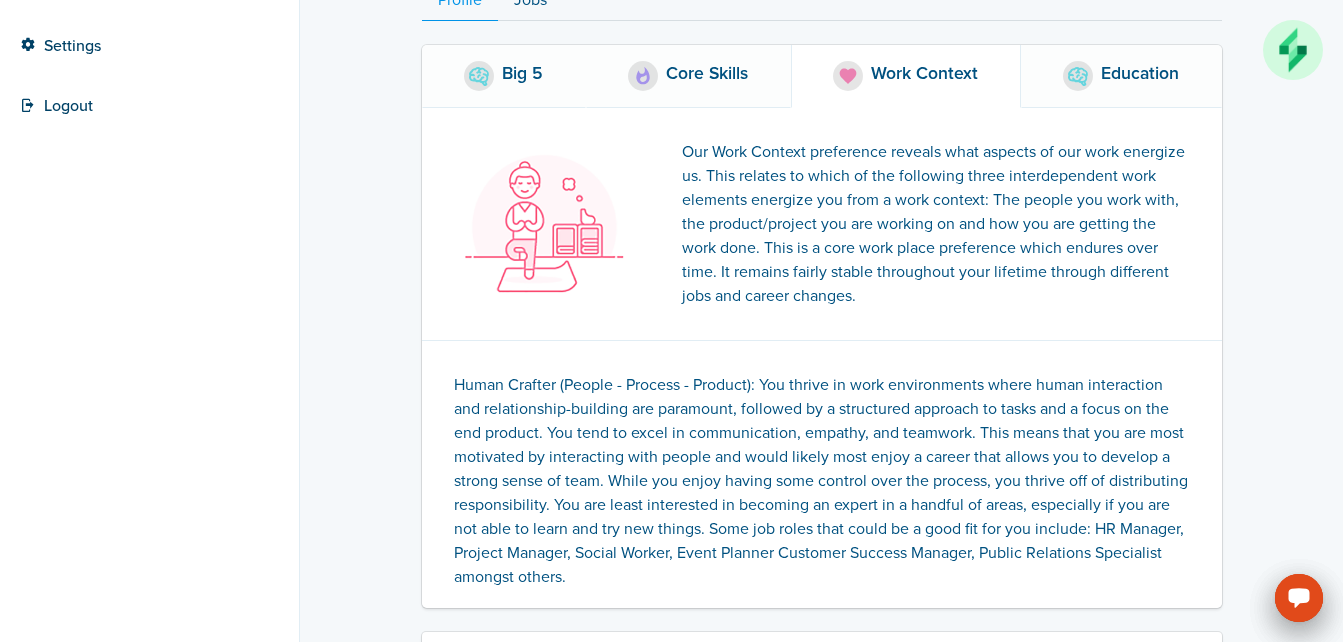 scroll, scrollTop: 279, scrollLeft: 0, axis: vertical 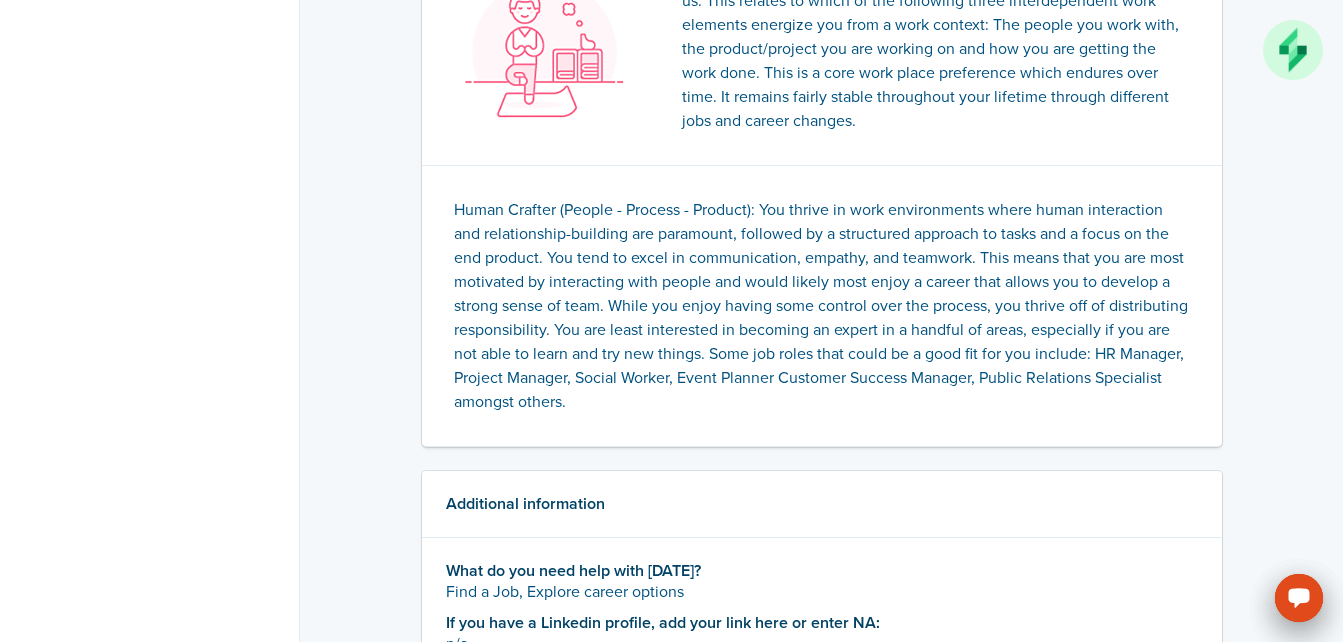 click on "Human Crafter (People - Process - Product): You thrive in work environments where human interaction and relationship-building are paramount, followed by a structured approach to tasks and a focus on the end product. You tend to excel in communication, empathy, and teamwork.
This means that you are most motivated by interacting with people and would likely most enjoy a career that allows you to develop a strong sense of team. While you enjoy having some control over the process, you thrive off of distributing responsibility. You are least interested in becoming an expert in a handful of areas, especially if you are not able to learn and try new things.
Some job roles that could be a good fit for you include:
HR Manager, Project Manager, Social Worker, Event Planner Customer Success Manager, Public Relations Specialist amongst others." at bounding box center (822, 306) 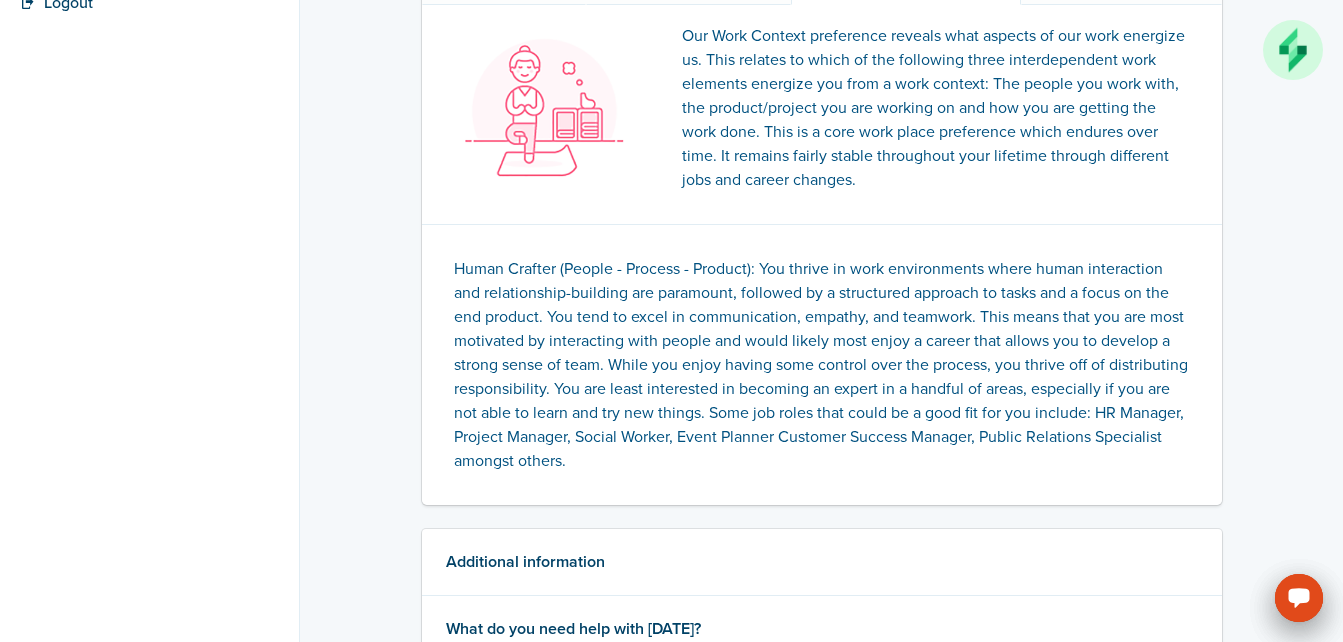 scroll, scrollTop: 385, scrollLeft: 0, axis: vertical 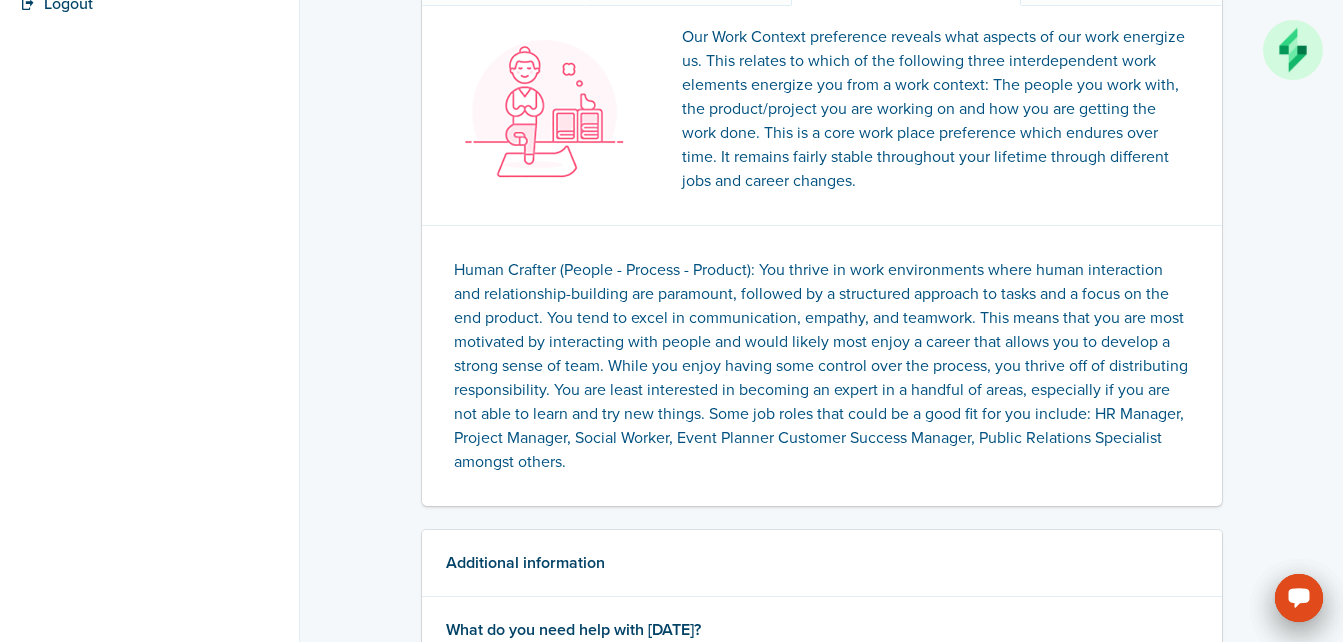 click on "Your WorkStart Profile
Hello Shareeka Kendricks,  here's your WorkStart Profile
Print results
Profile
Jobs
Big 5
Core Skills
Work Context
Education
Work Context
Our Work Context preference reveals what aspects of our work energize us. This relates to which of the following three interdependent work elements energize you from a work context: The people you work with, the product/project you are working on and how you are getting the work done.
This is a core work place preference which endures over time. It remains fairly stable throughout your lifetime through different jobs and career changes.
Additional information
What do you need help with today?
Find a Job, Explore career options   n/a   More than 20 years   Dialysis Technician" at bounding box center [821, 785] 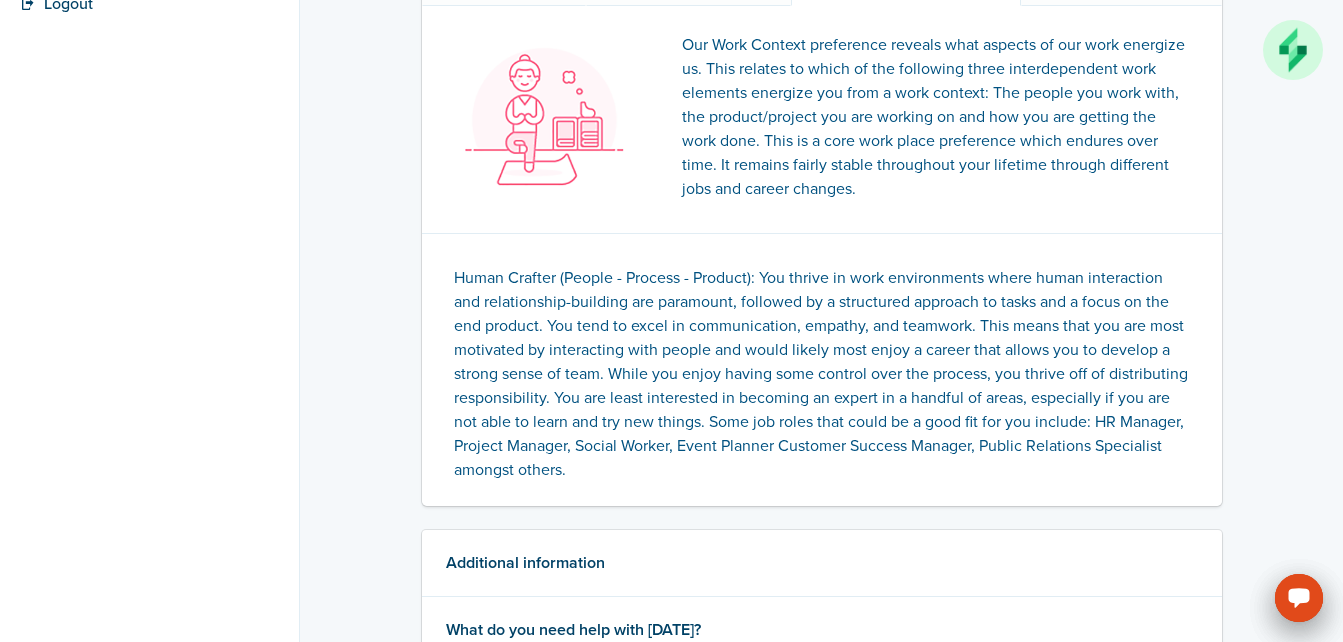 scroll, scrollTop: 14, scrollLeft: 0, axis: vertical 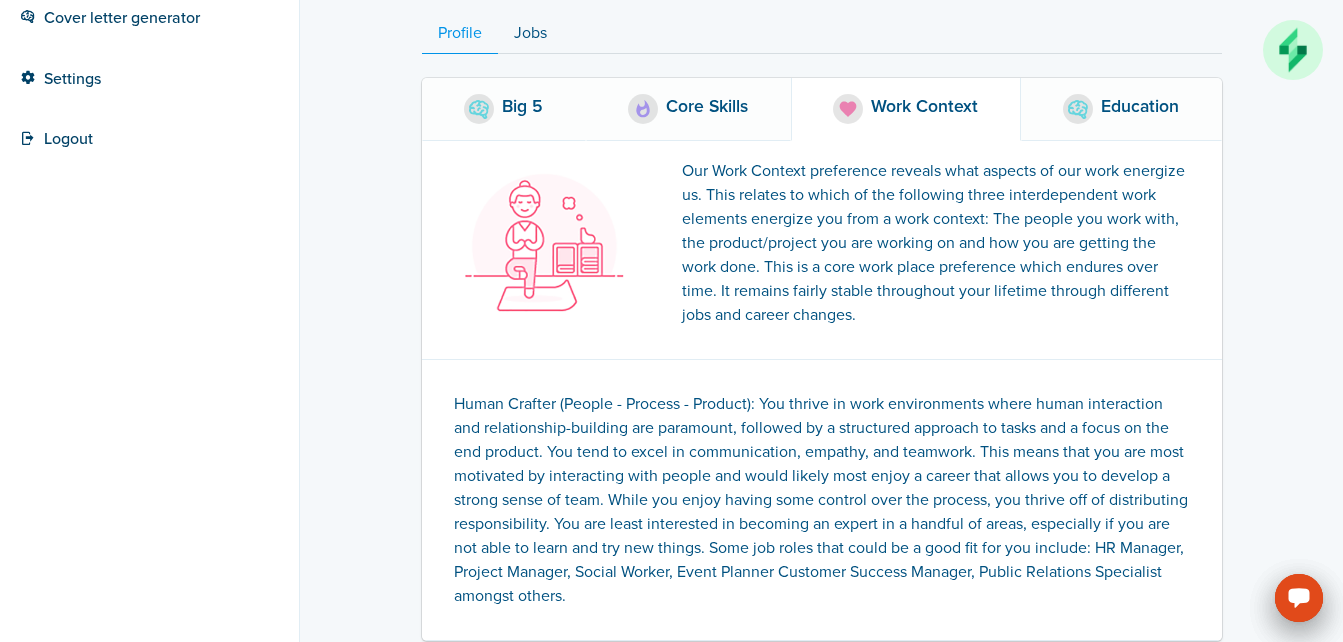click on "Education" at bounding box center (1121, 109) 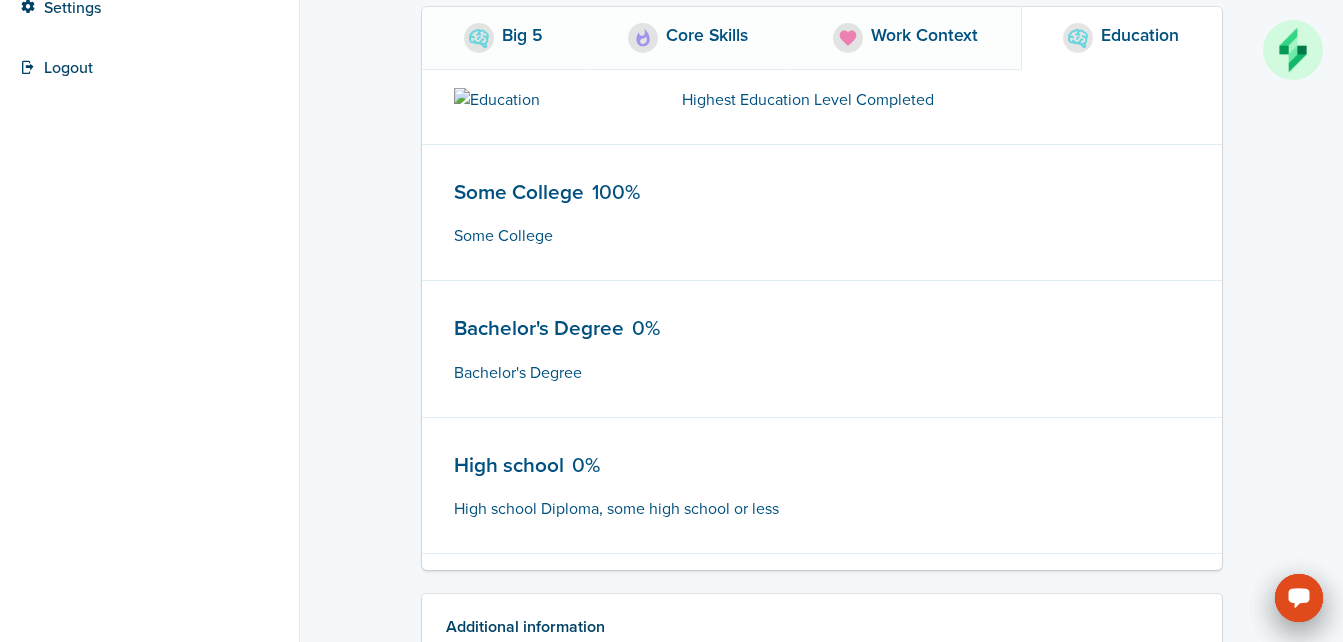 scroll, scrollTop: 327, scrollLeft: 0, axis: vertical 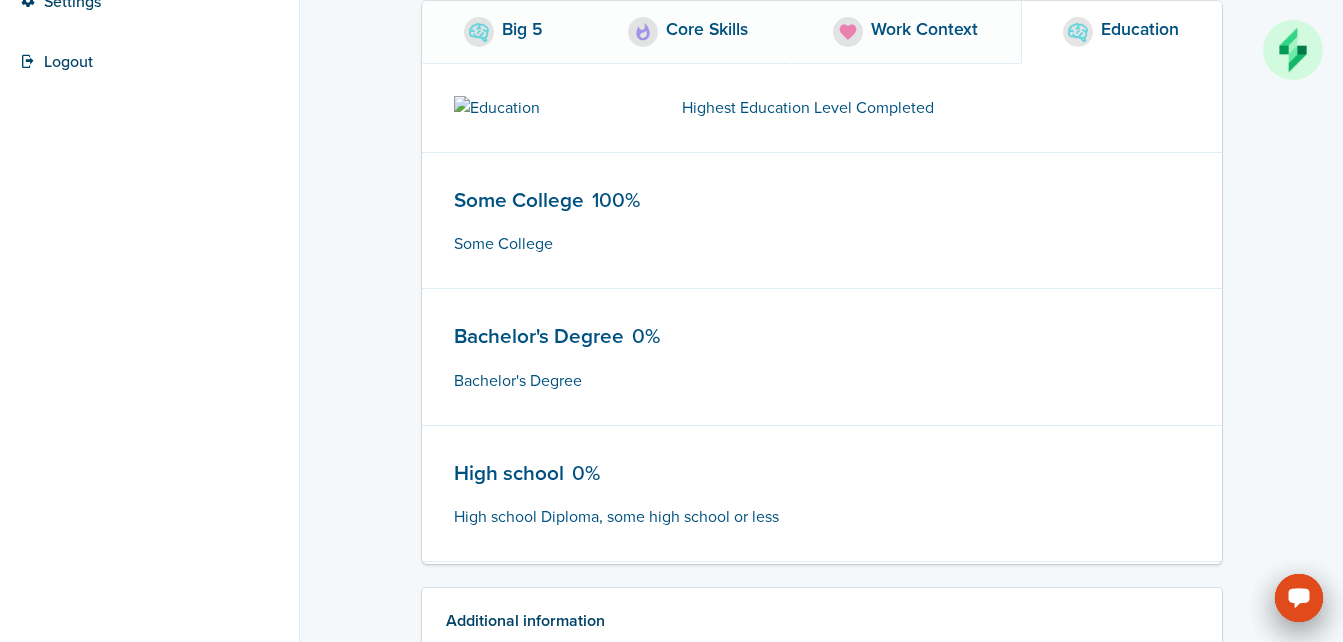 click on "Work Context" at bounding box center [924, 32] 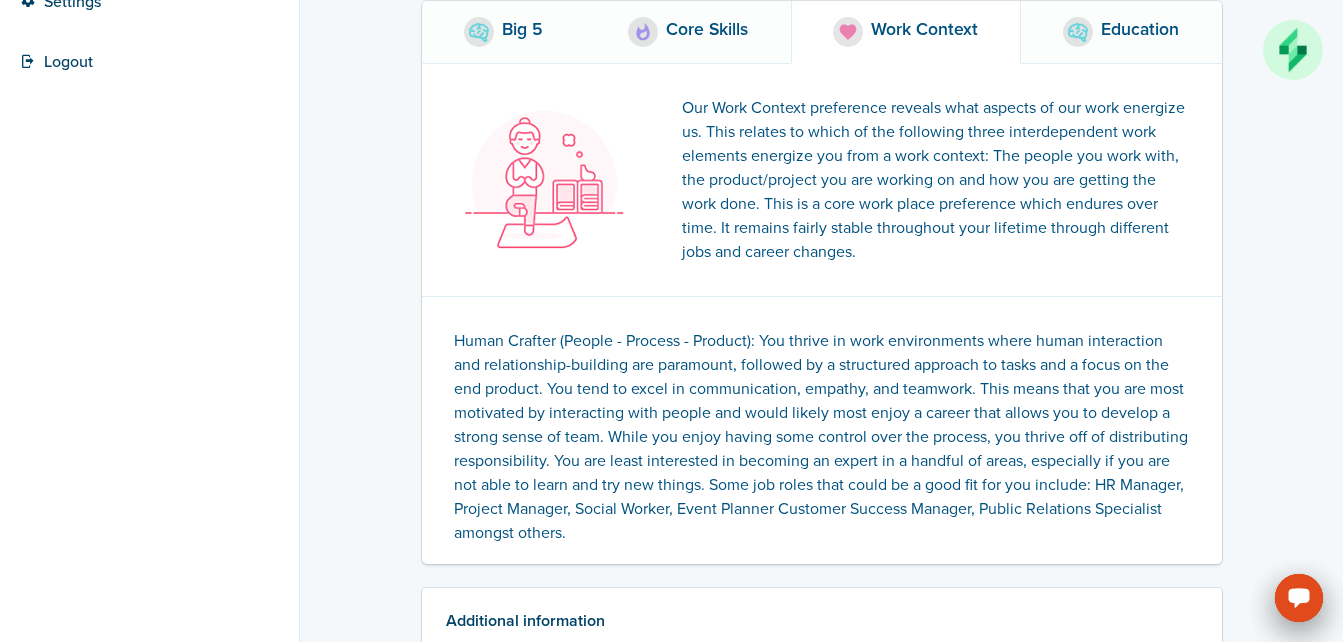 click on "Core Skills" at bounding box center (688, 32) 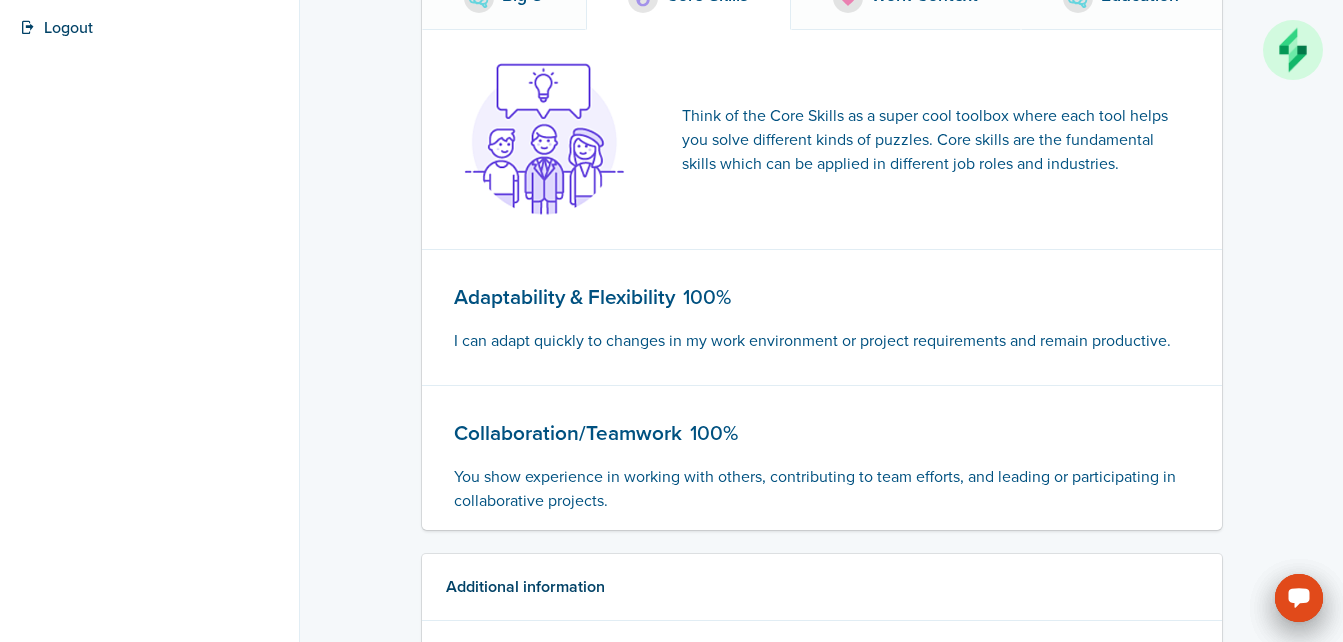 scroll, scrollTop: 362, scrollLeft: 0, axis: vertical 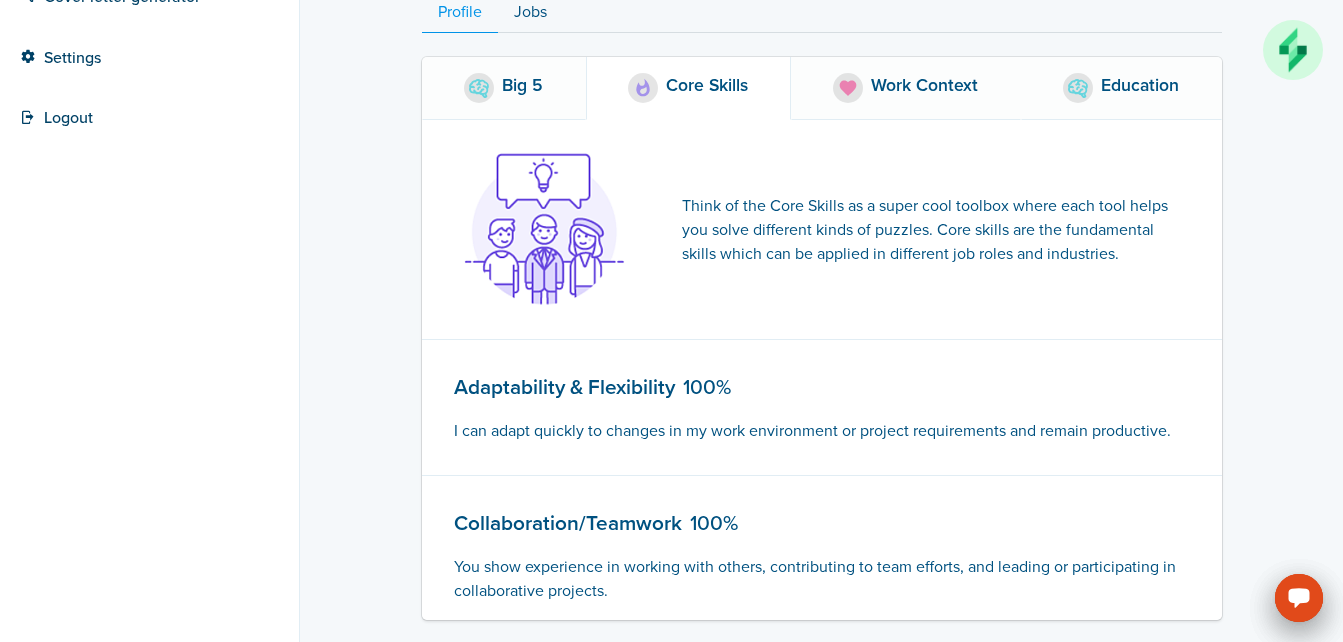 click on "Work Context" at bounding box center [924, 88] 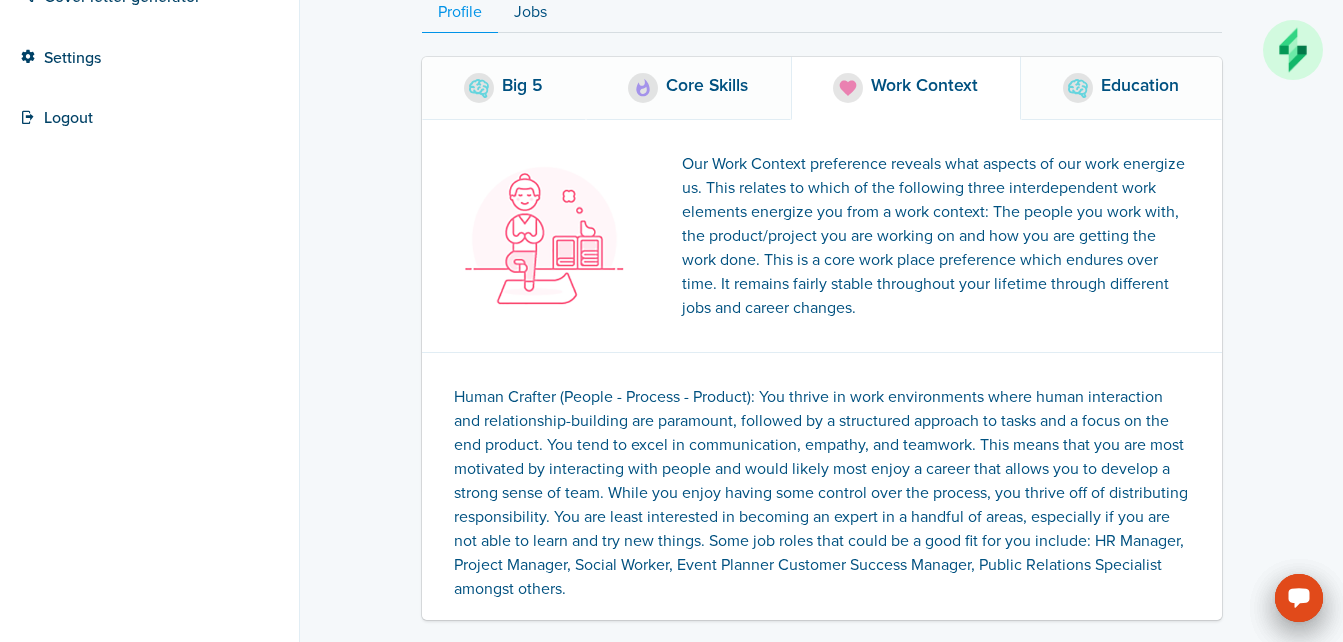 scroll, scrollTop: 14, scrollLeft: 0, axis: vertical 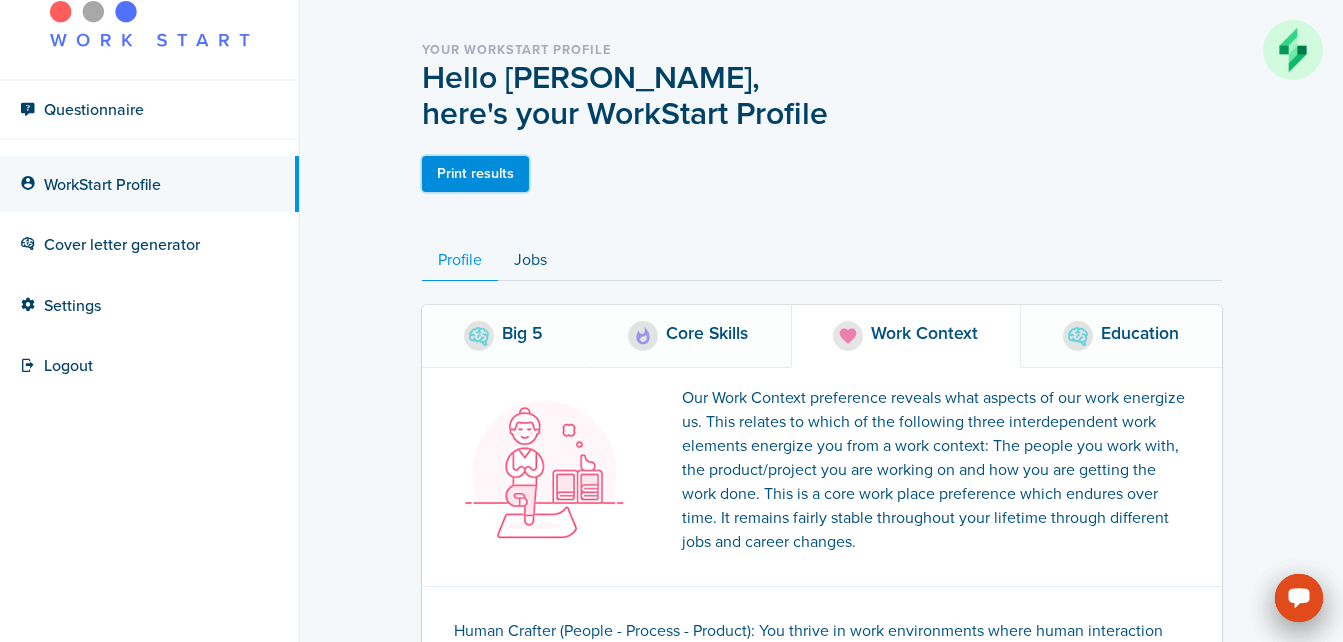 click on "Print results" at bounding box center [476, 174] 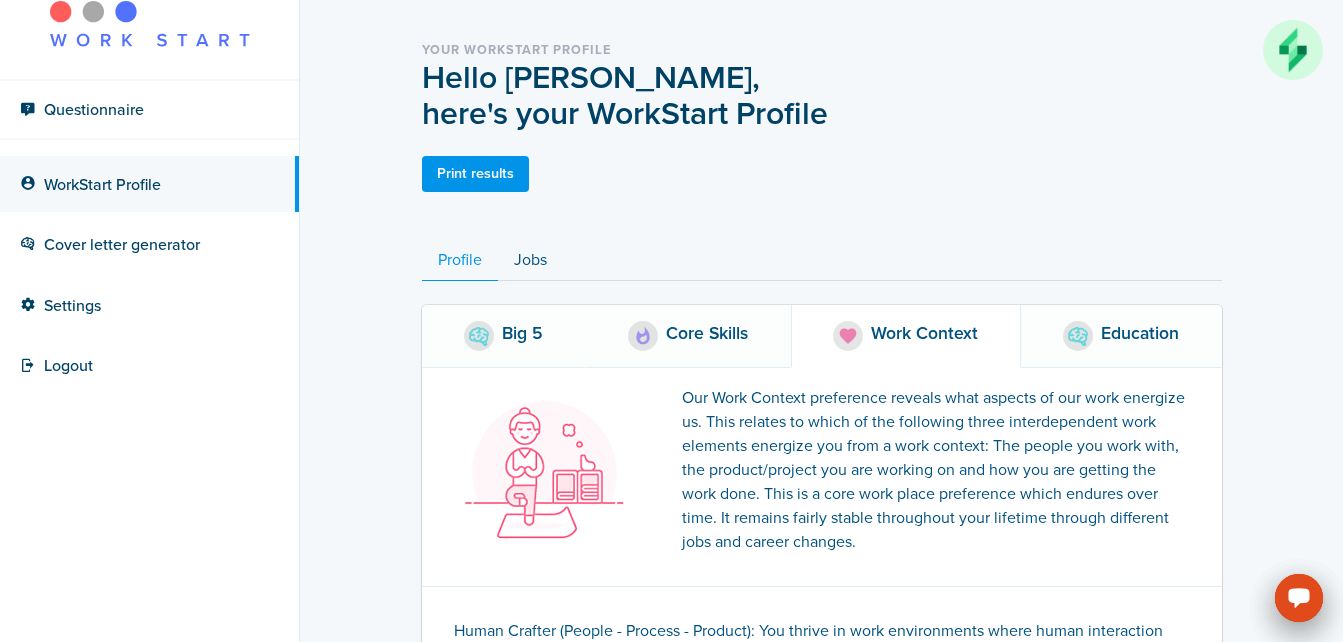 click on "Your WorkStart Profile
Hello Shareeka Kendricks,  here's your WorkStart Profile
Print results
Profile
Jobs
Big 5
Core Skills
Work Context
Education
Work Context
Our Work Context preference reveals what aspects of our work energize us. This relates to which of the following three interdependent work elements energize you from a work context: The people you work with, the product/project you are working on and how you are getting the work done.
This is a core work place preference which endures over time. It remains fairly stable throughout your lifetime through different jobs and career changes.
Additional information
What do you need help with today?
Find a Job, Explore career options   n/a   More than 20 years   Dialysis Technician" at bounding box center [821, 1147] 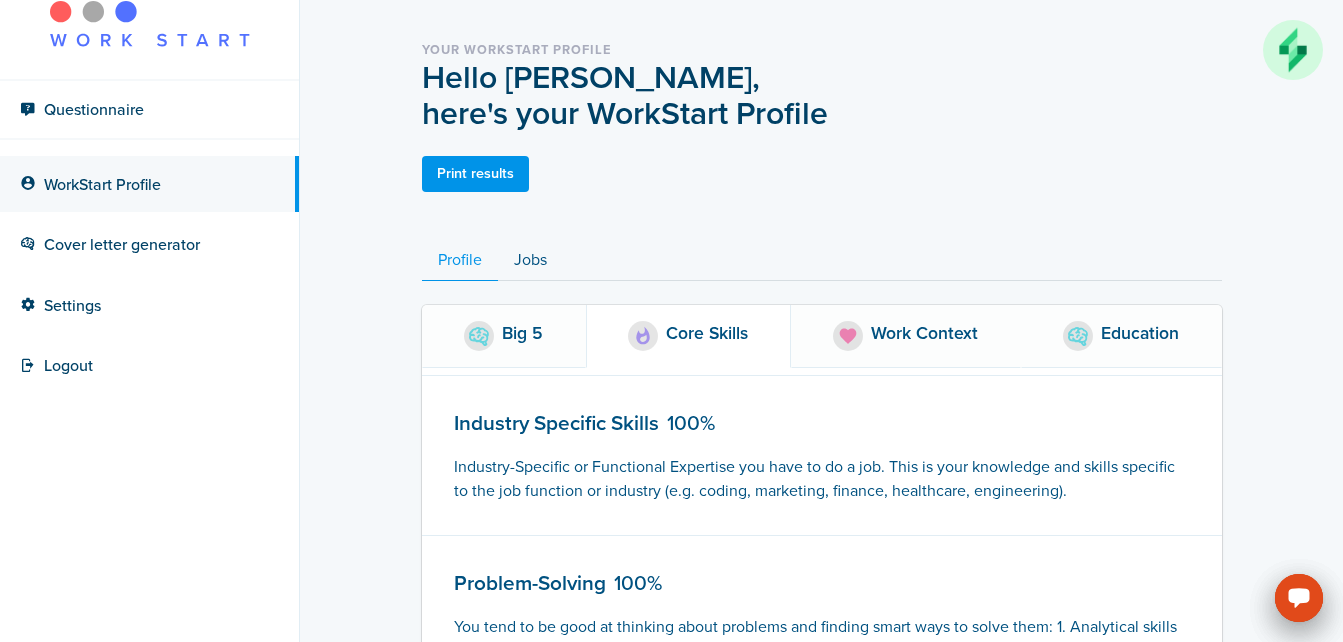 scroll, scrollTop: 705, scrollLeft: 0, axis: vertical 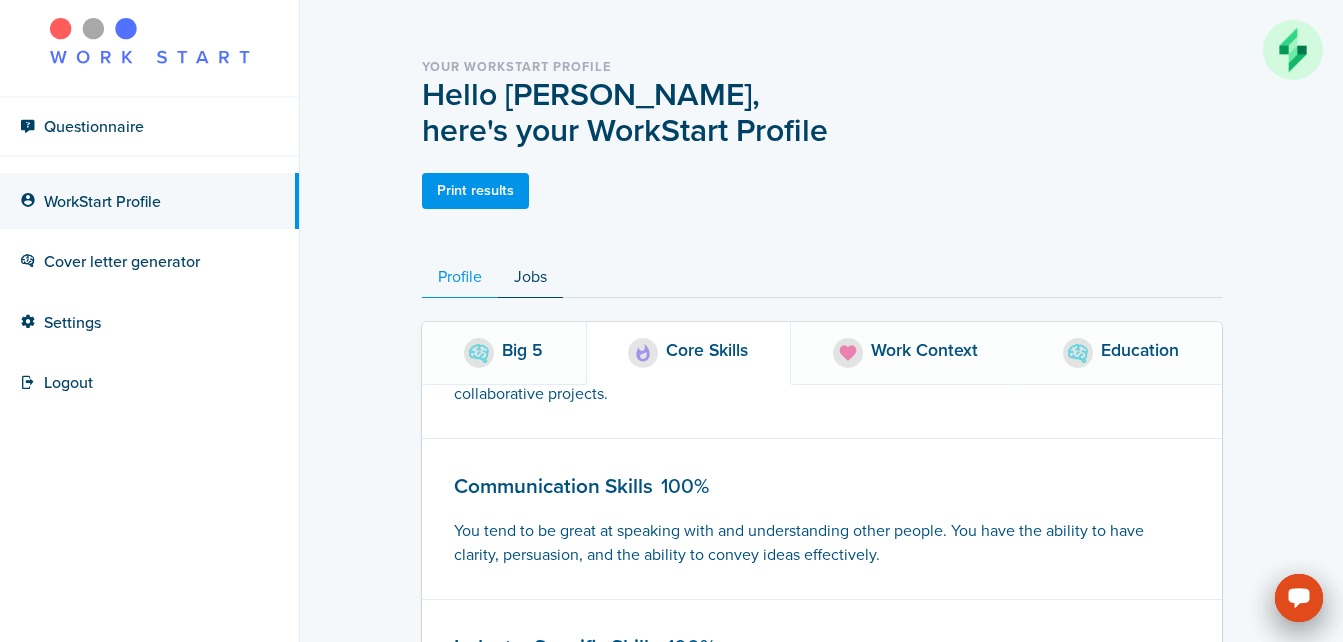 click on "Jobs" at bounding box center (530, 277) 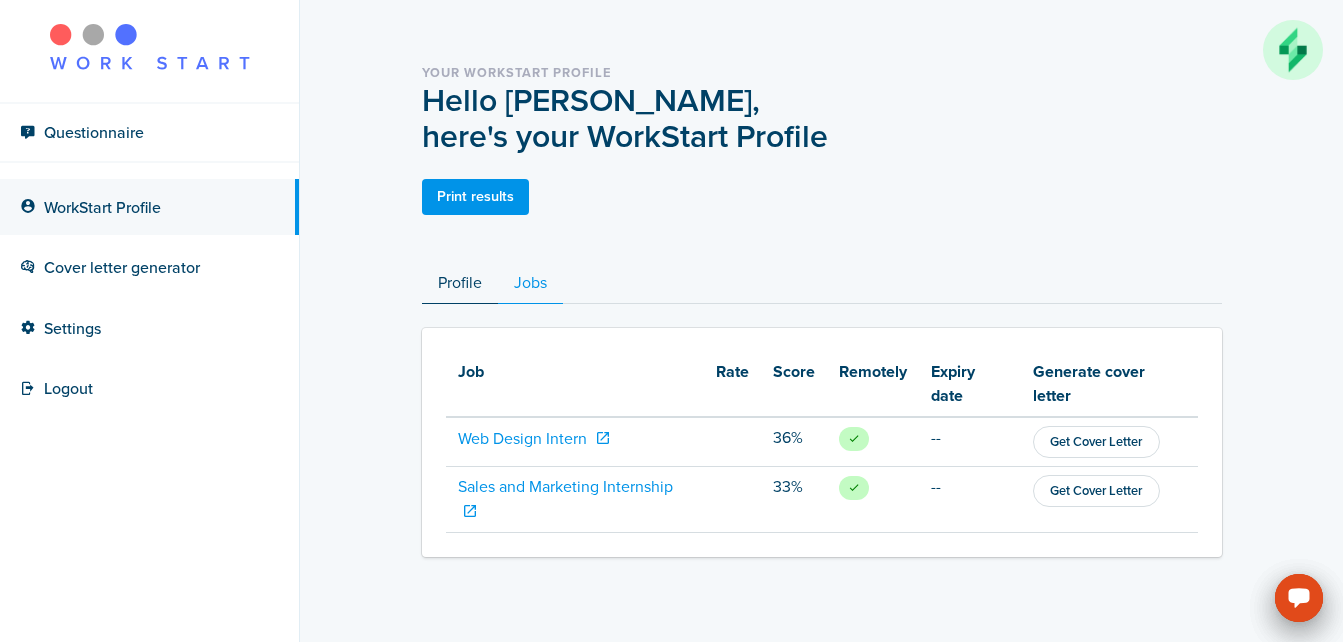 click on "Profile" at bounding box center (460, 283) 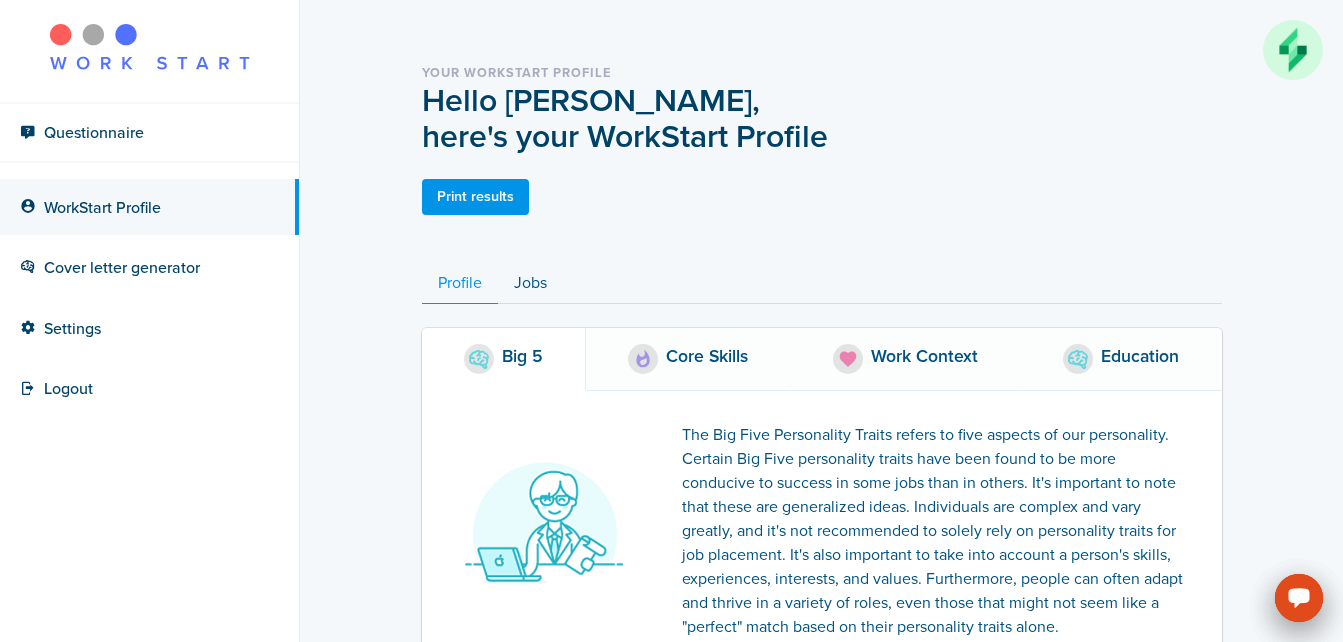 click on "Work Context" at bounding box center [924, 359] 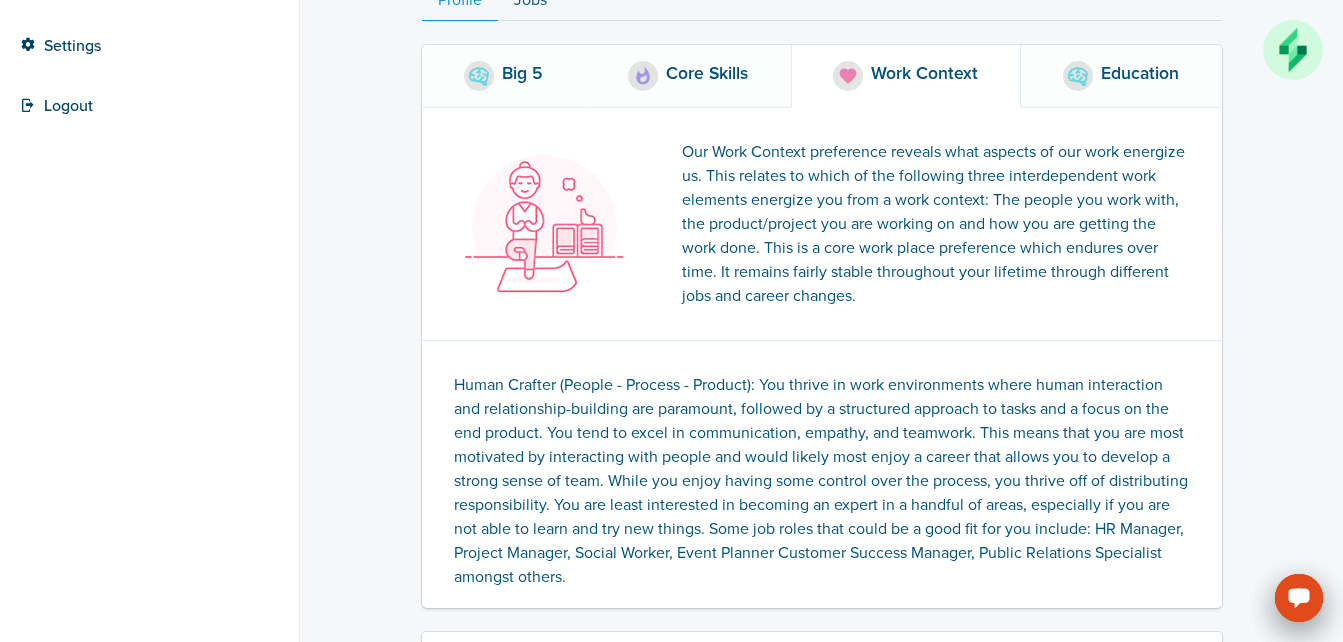 scroll, scrollTop: 284, scrollLeft: 0, axis: vertical 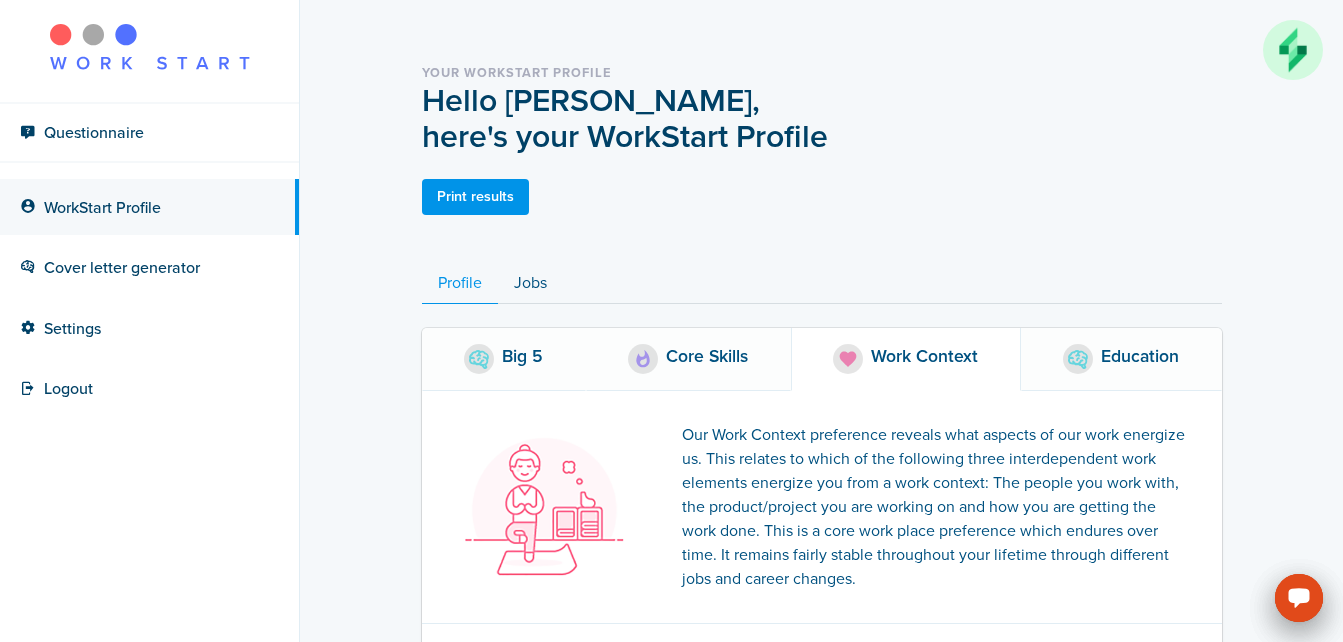 click on "Logout" at bounding box center [149, 388] 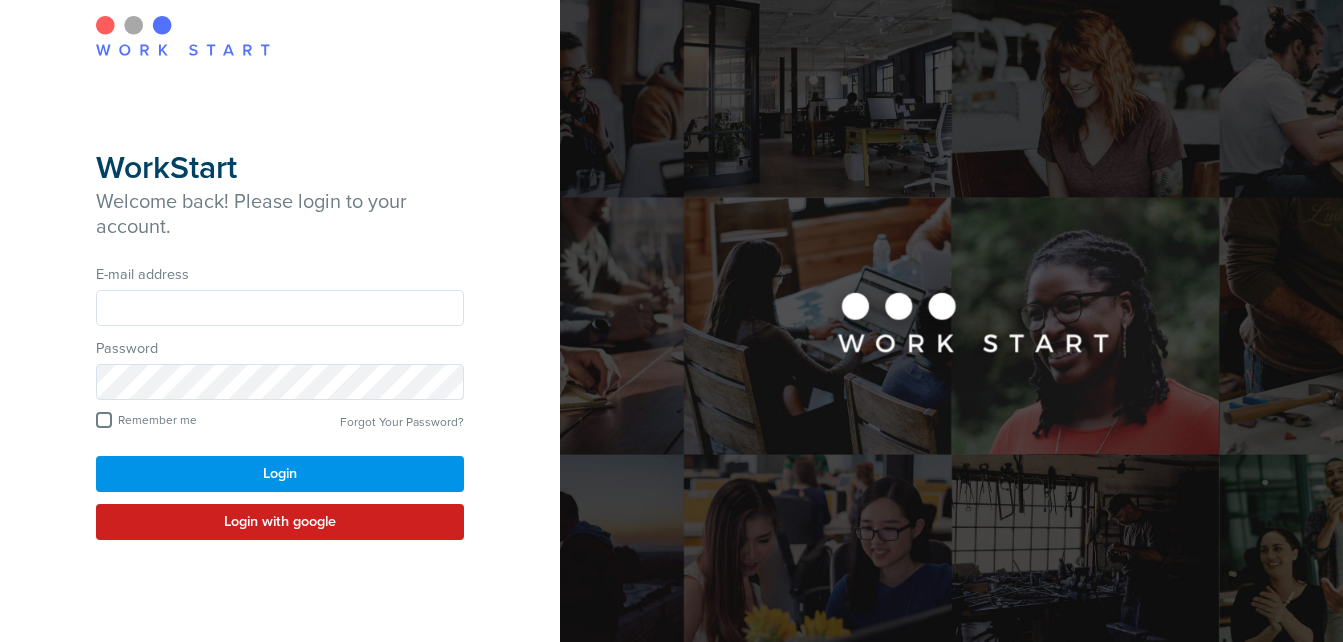 scroll, scrollTop: 0, scrollLeft: 0, axis: both 